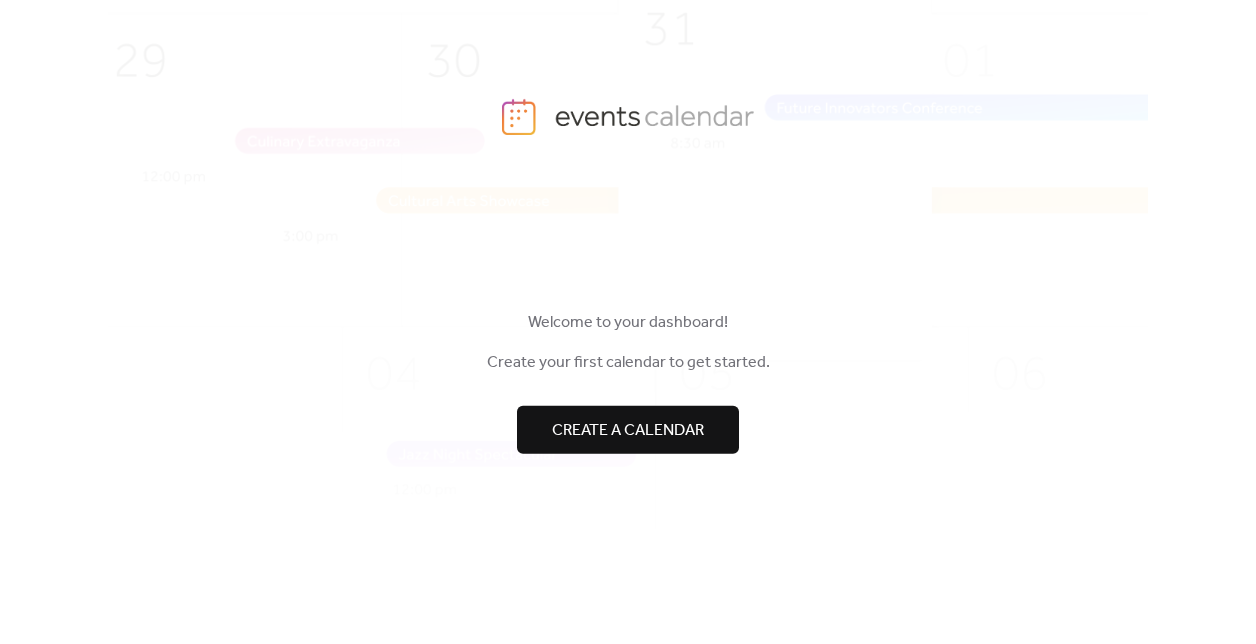 scroll, scrollTop: 0, scrollLeft: 0, axis: both 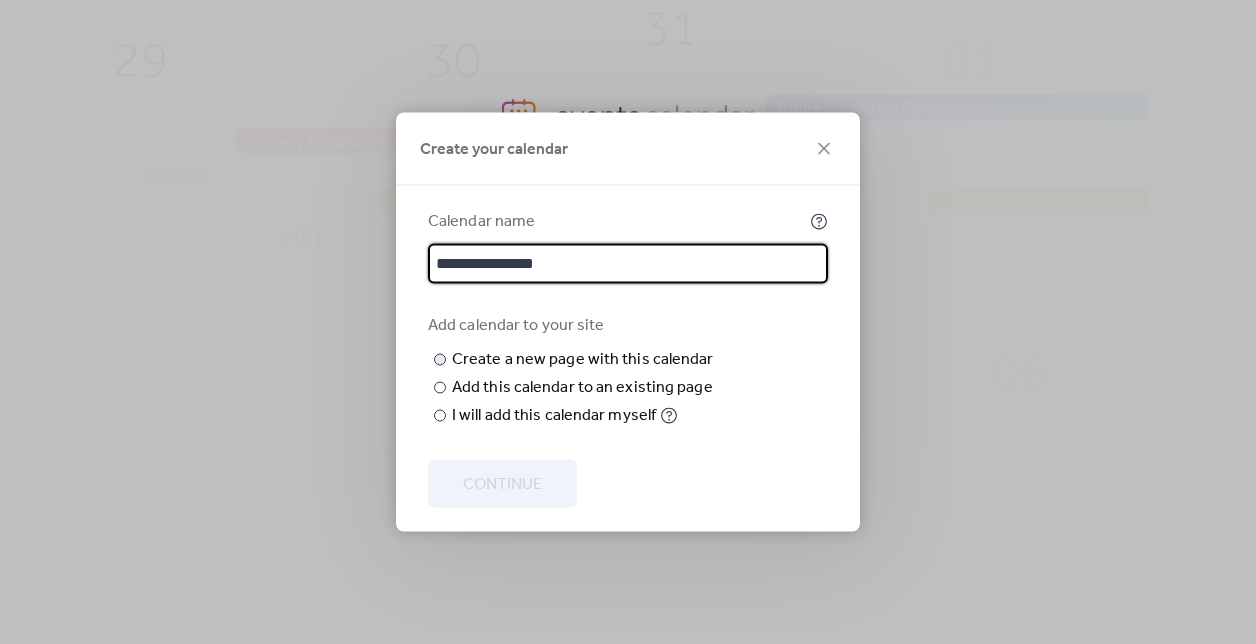 type on "**********" 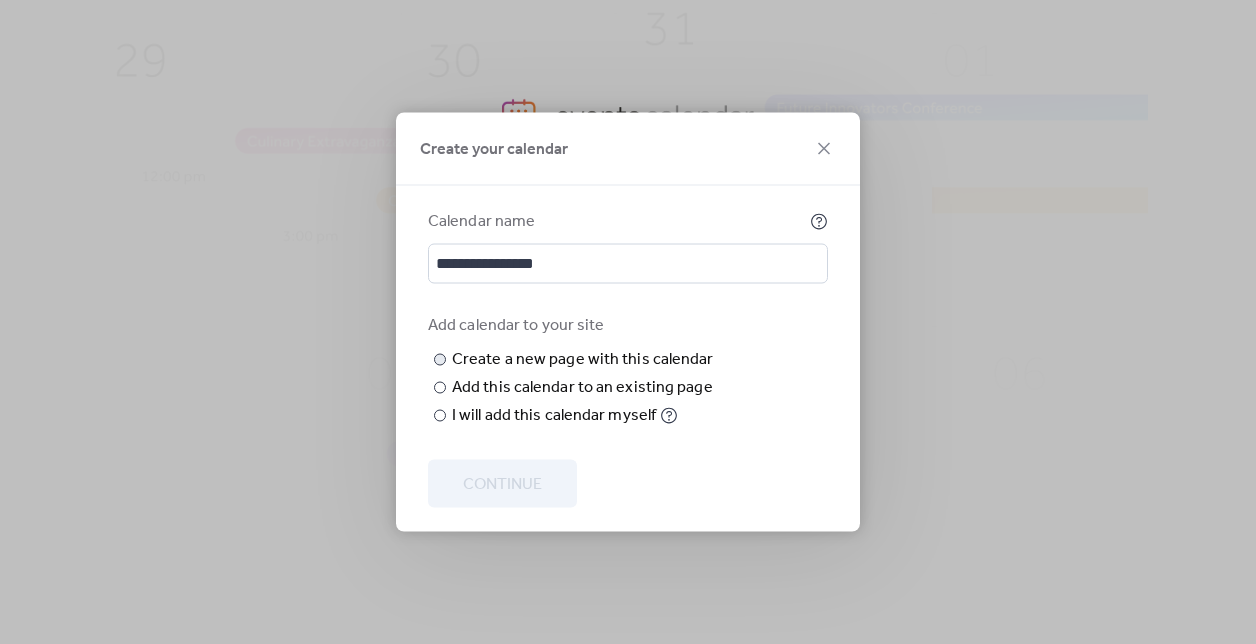click at bounding box center [0, 0] 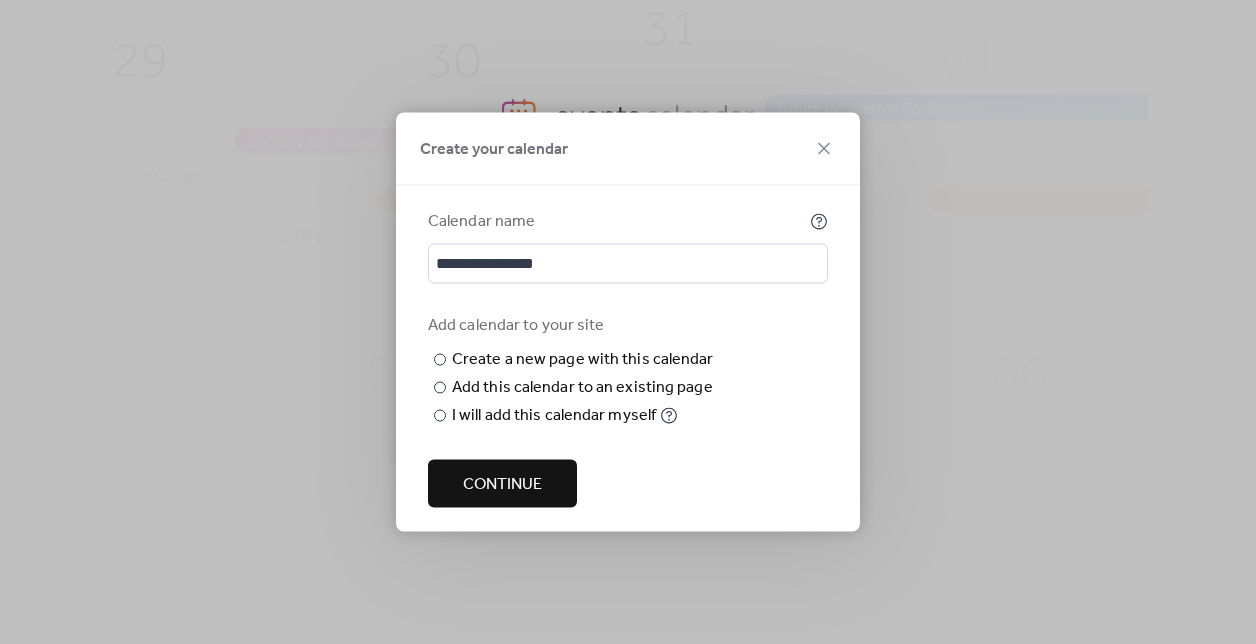 type on "**********" 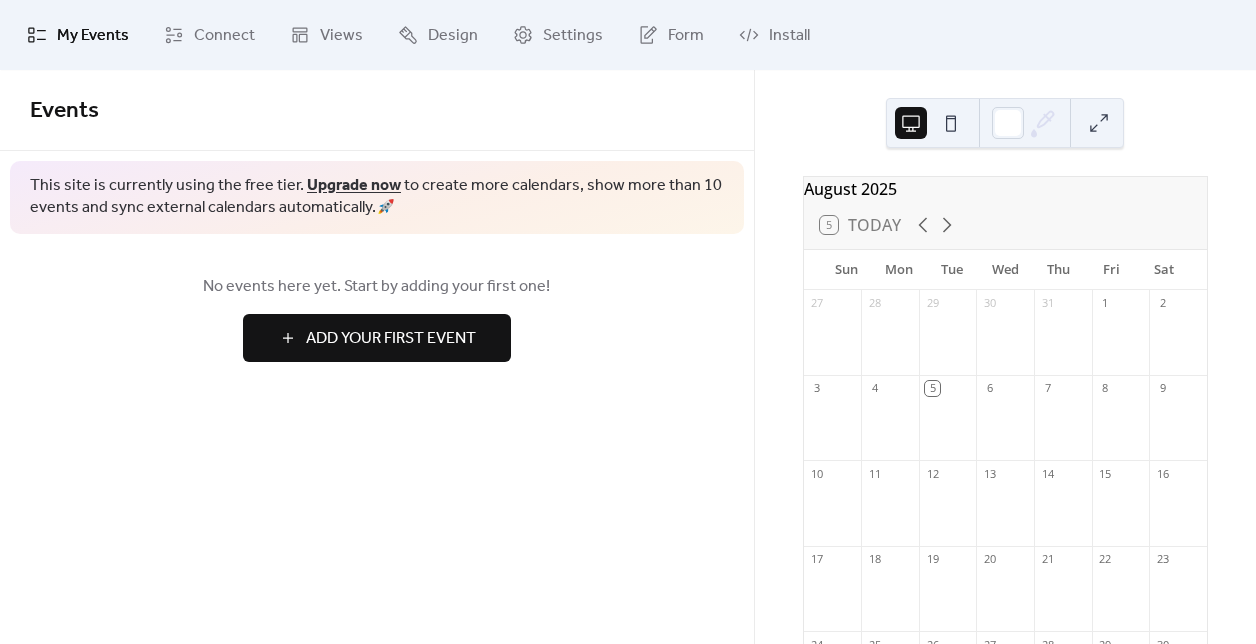 click on "Add Your First Event" at bounding box center (391, 339) 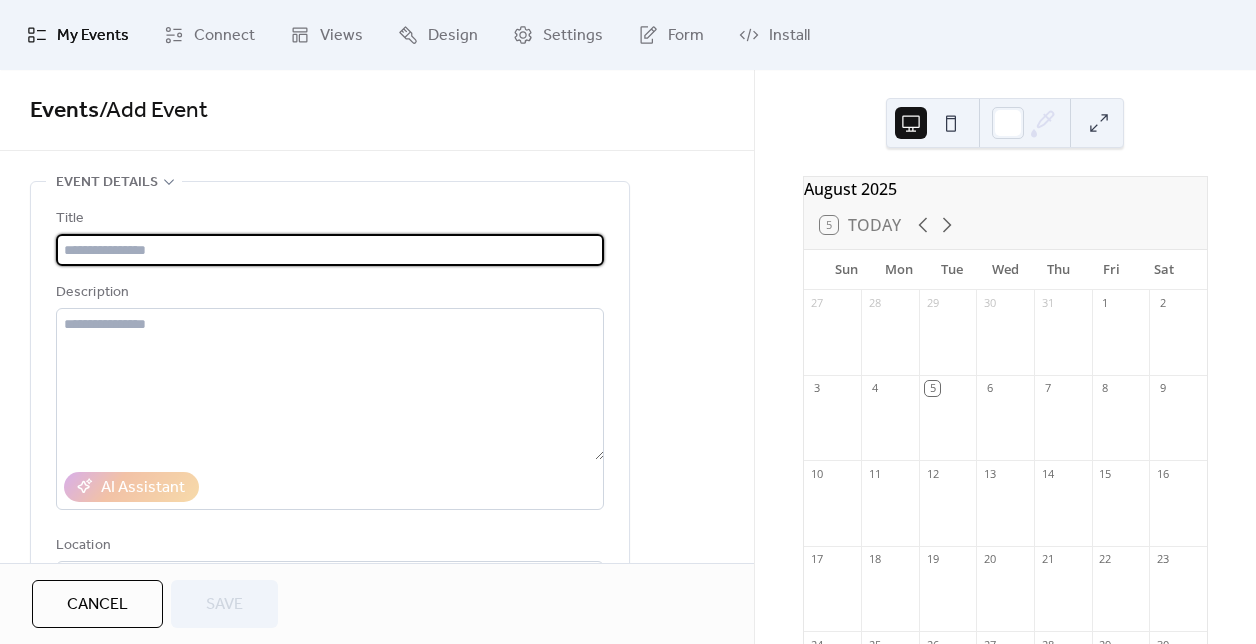 click on "13" at bounding box center [989, 473] 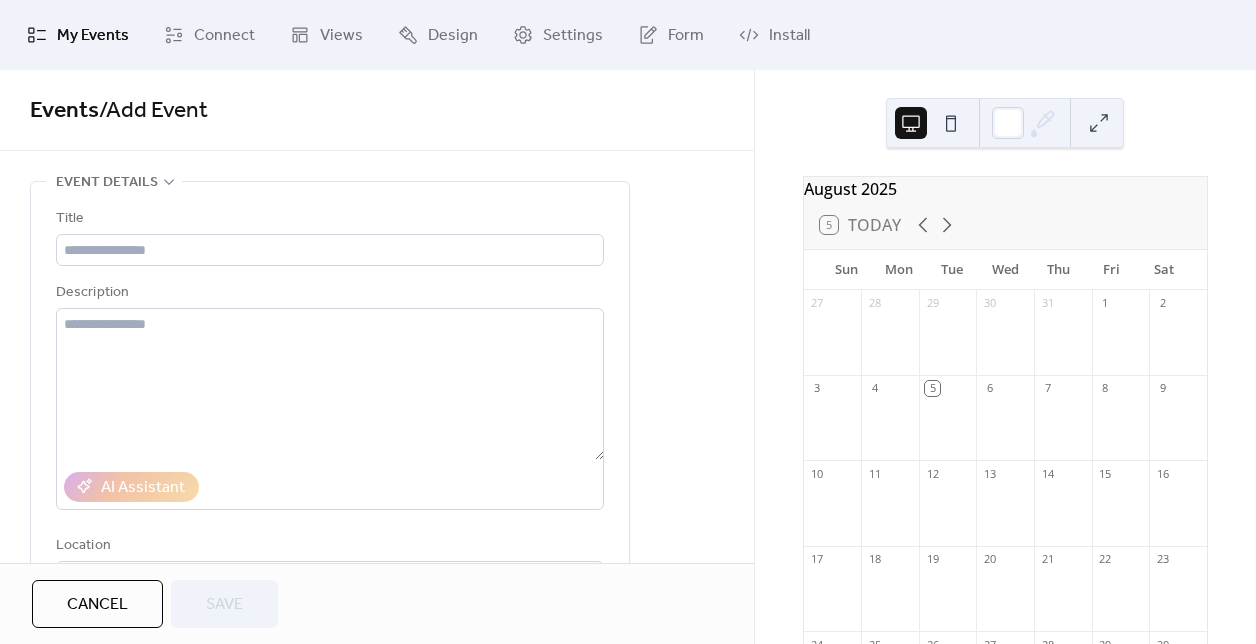 click on "13" at bounding box center (989, 473) 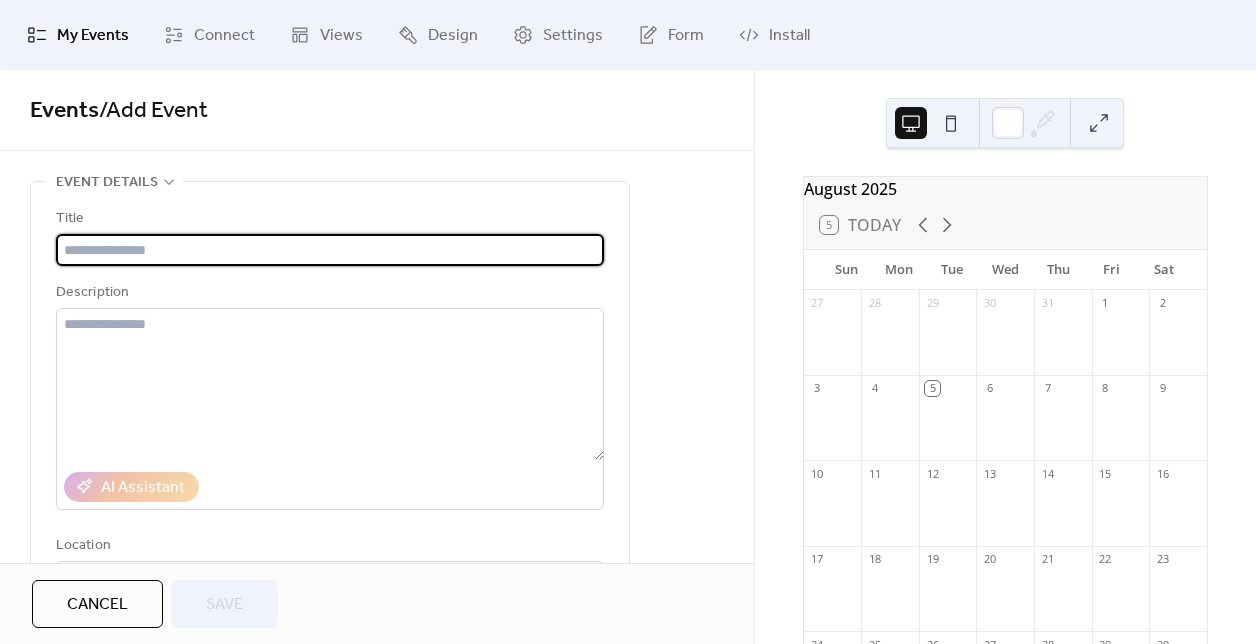 click at bounding box center (330, 250) 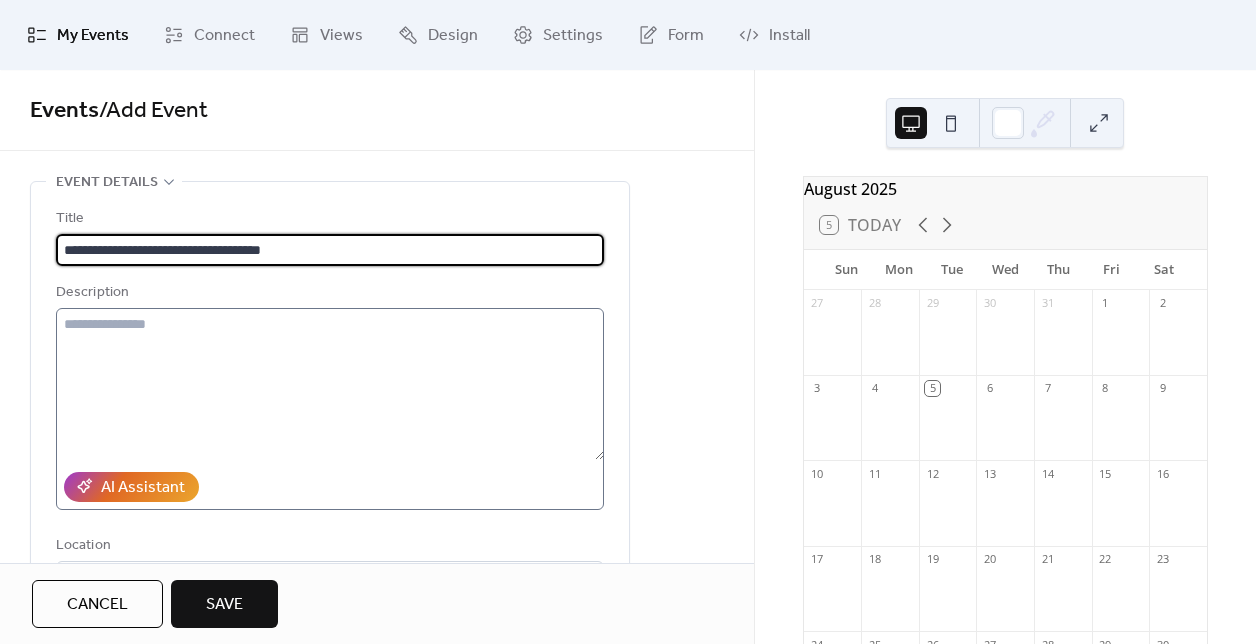 type on "**********" 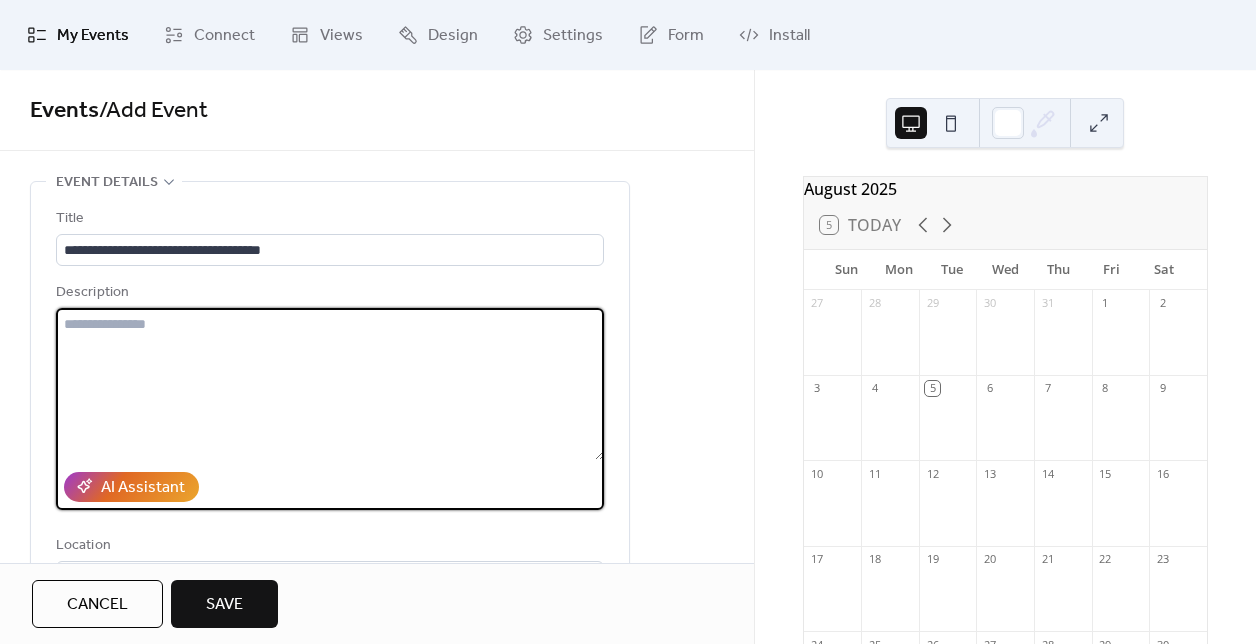 click at bounding box center (330, 384) 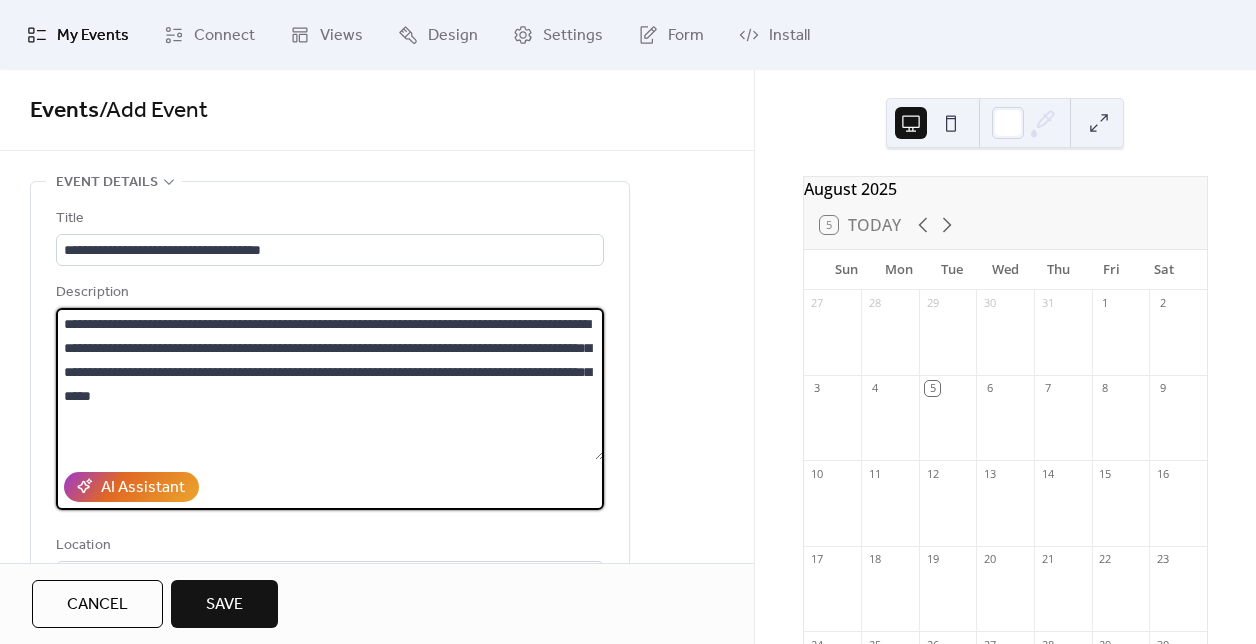click on "**********" at bounding box center (330, 384) 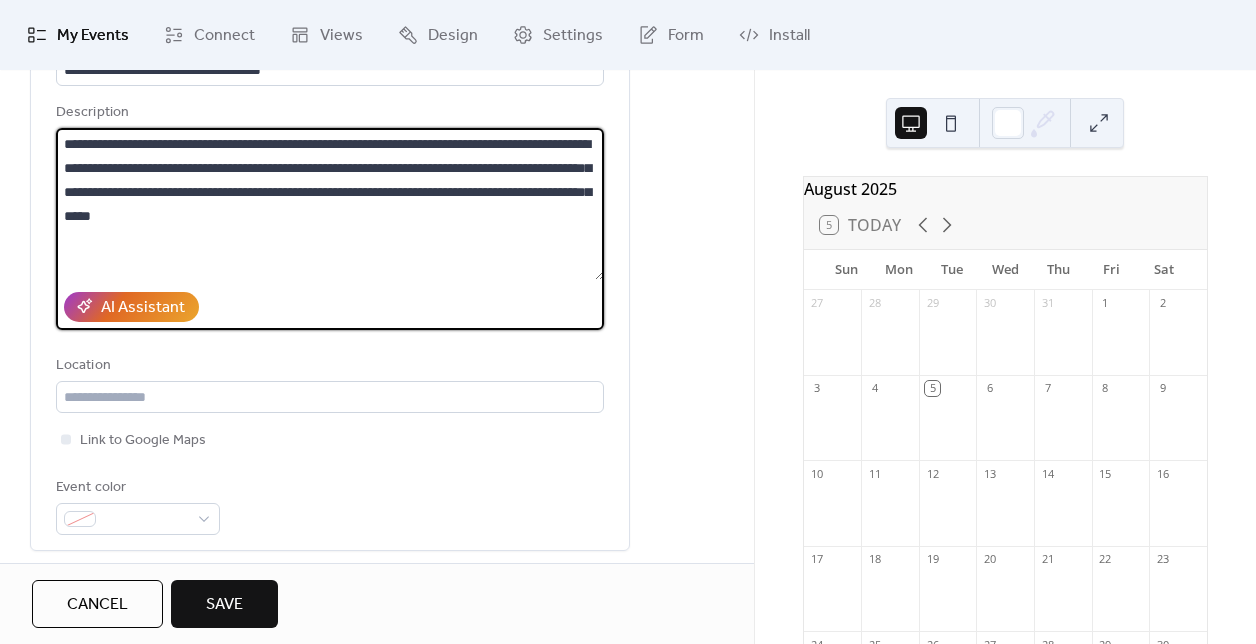 scroll, scrollTop: 192, scrollLeft: 0, axis: vertical 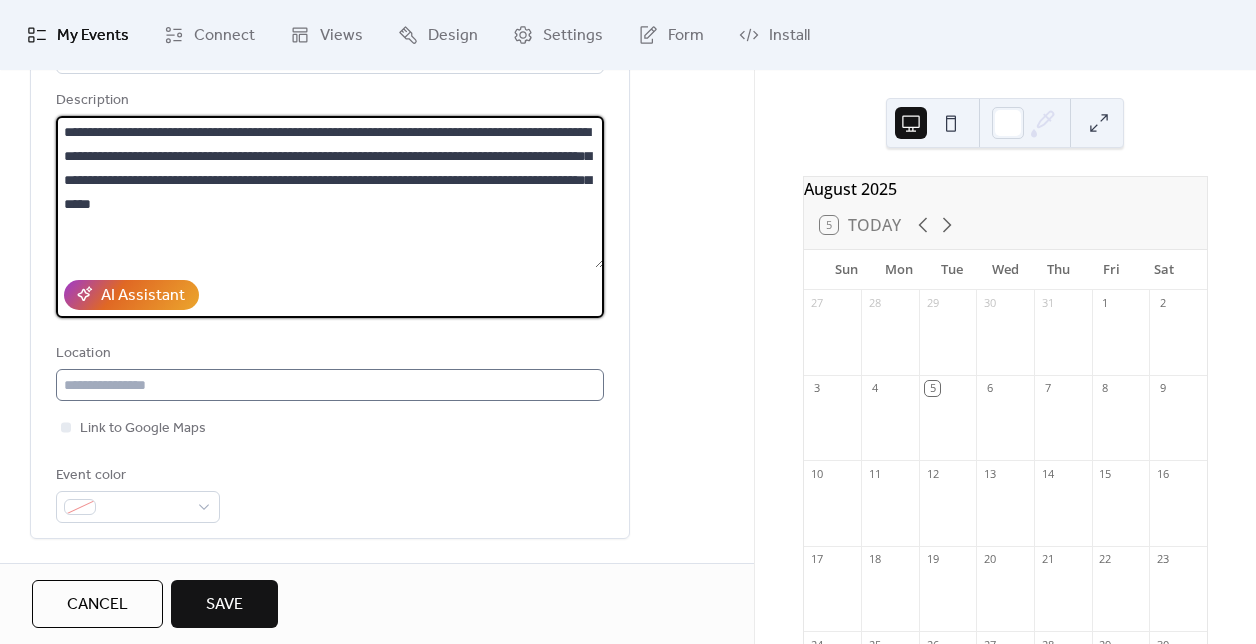 type on "**********" 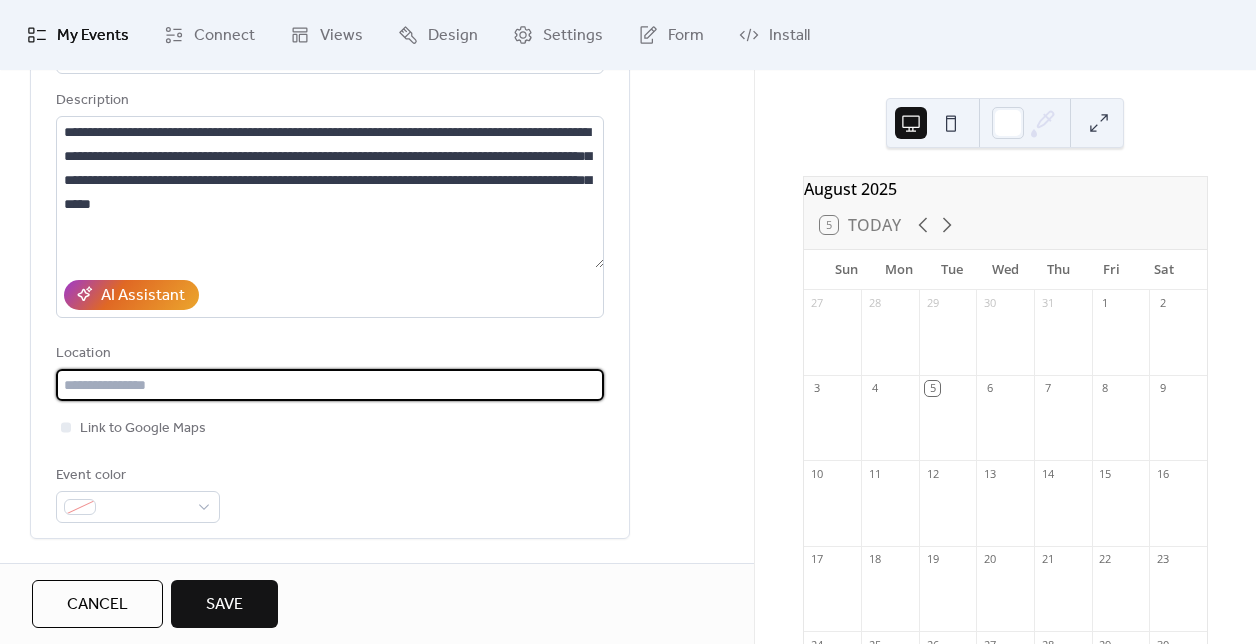 click at bounding box center (330, 385) 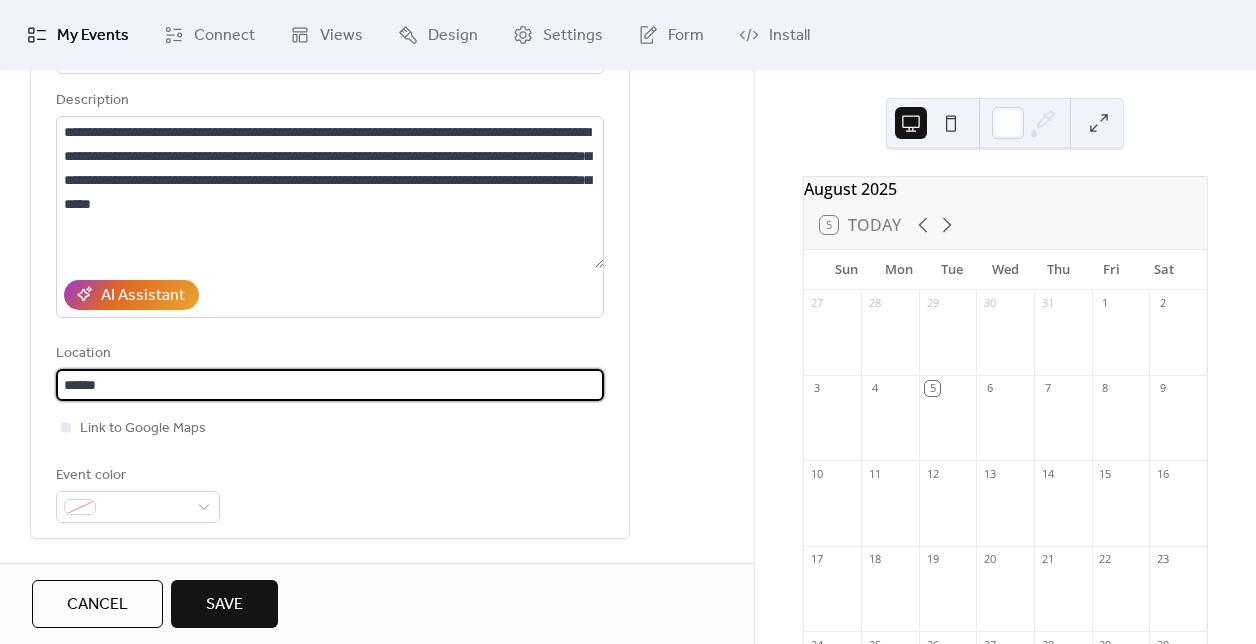 type on "******" 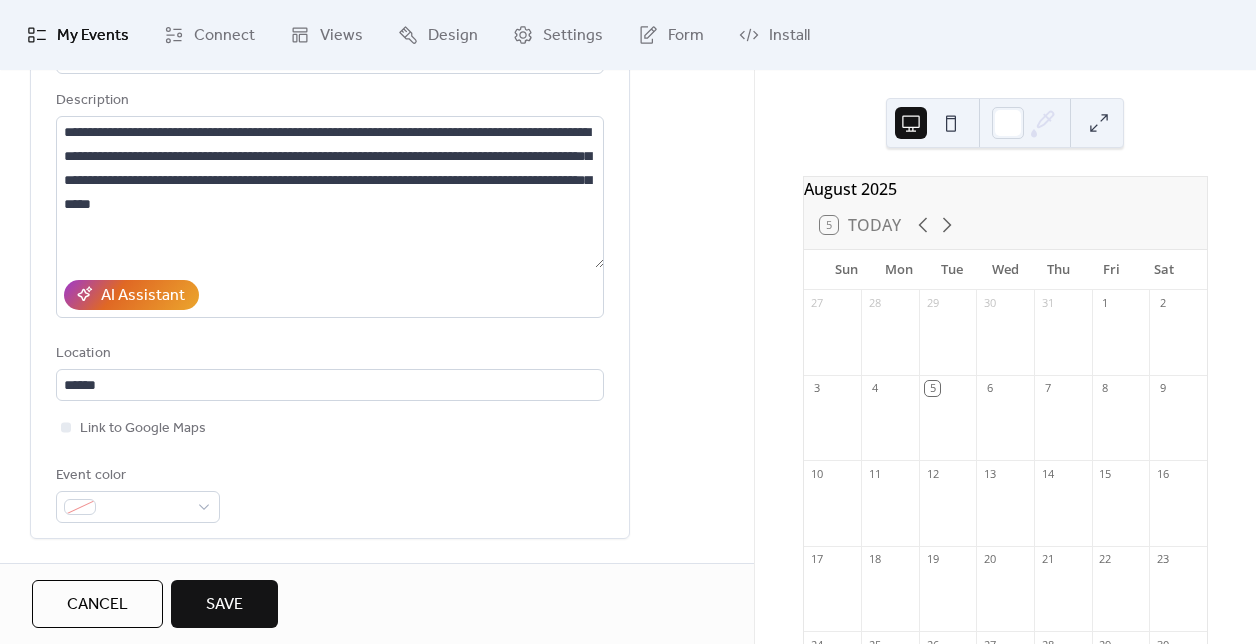 click on "Link to Google Maps" at bounding box center (330, 428) 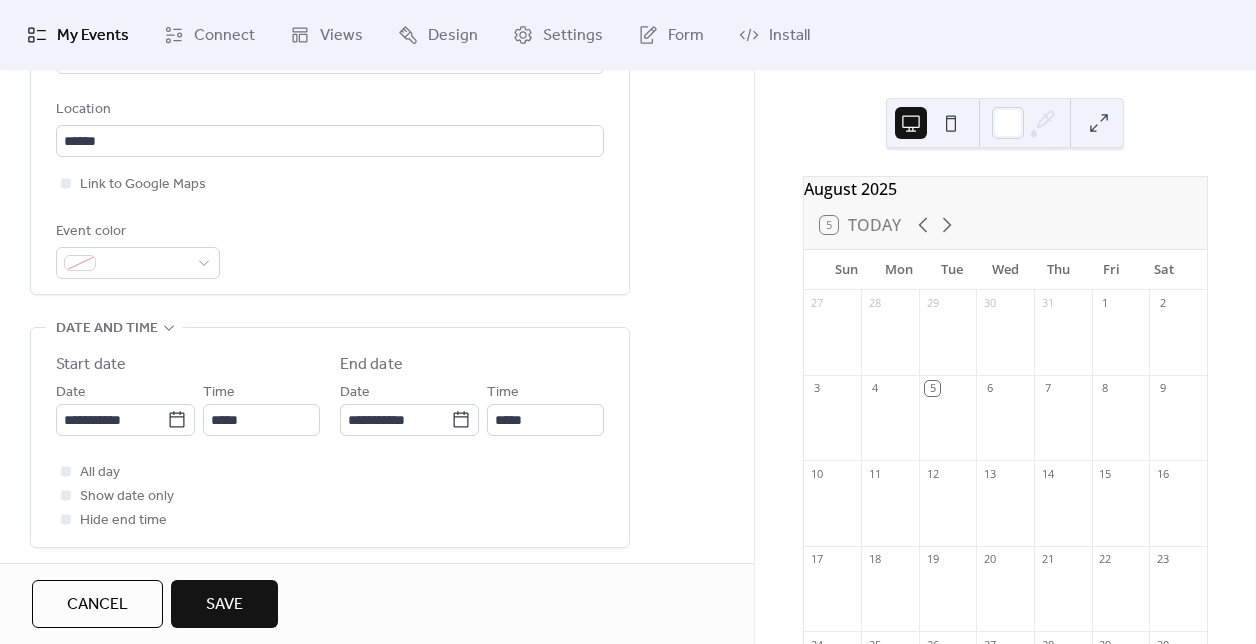 scroll, scrollTop: 453, scrollLeft: 0, axis: vertical 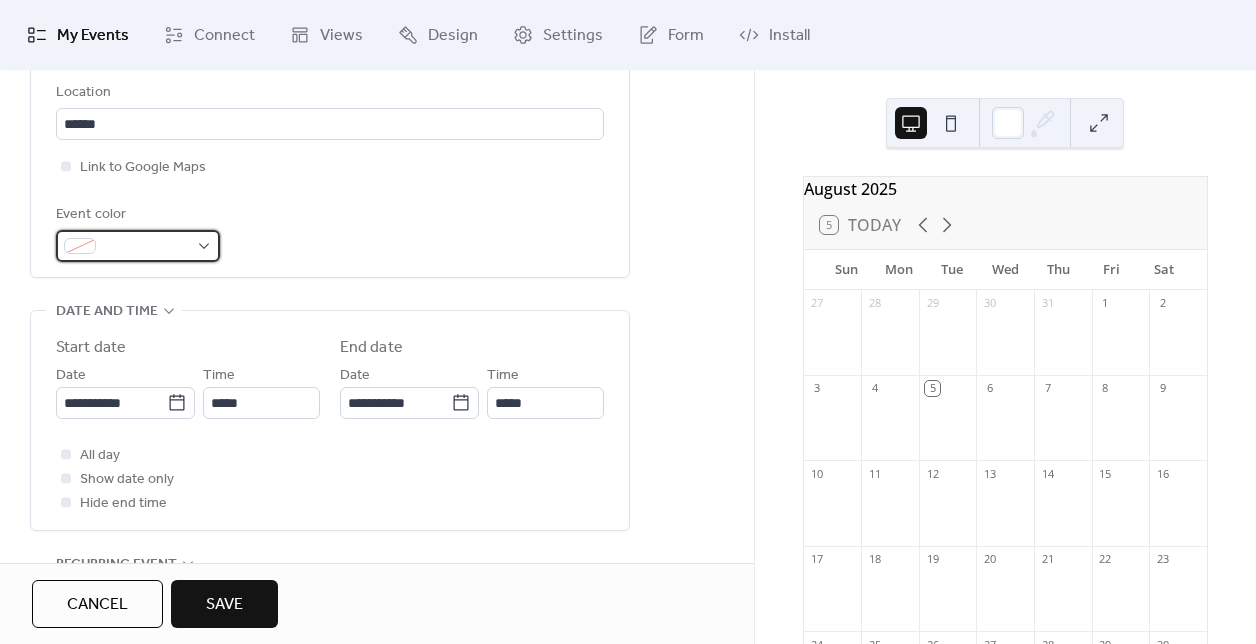 click at bounding box center (138, 246) 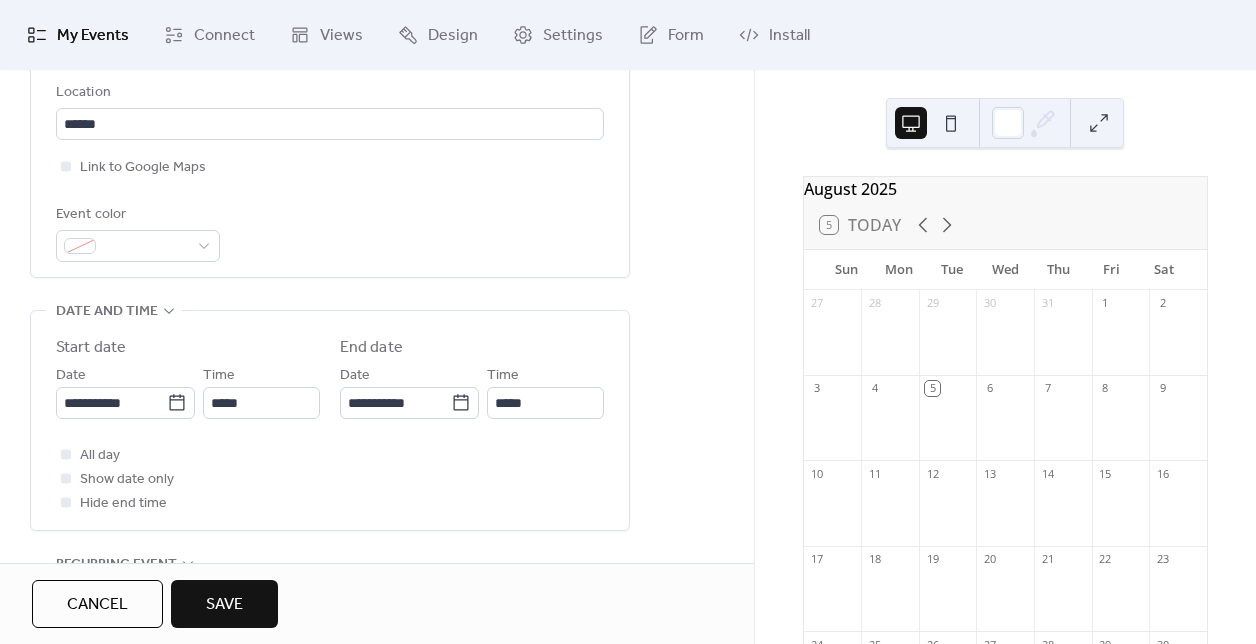 click on "Event color" at bounding box center [330, 232] 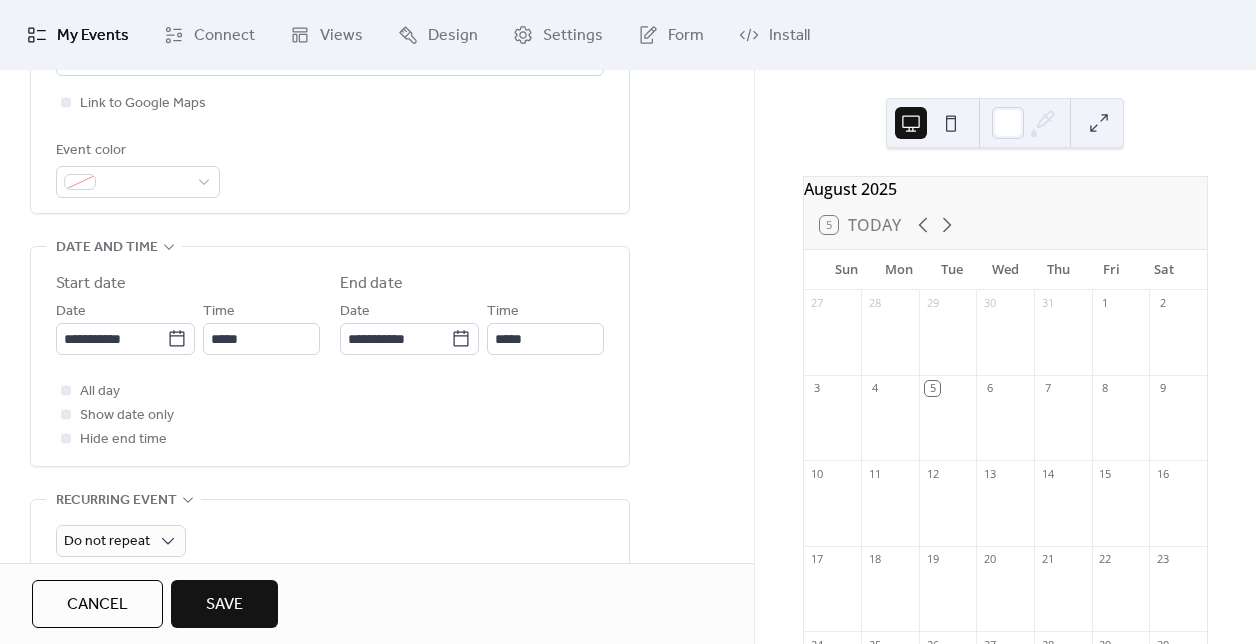 scroll, scrollTop: 538, scrollLeft: 0, axis: vertical 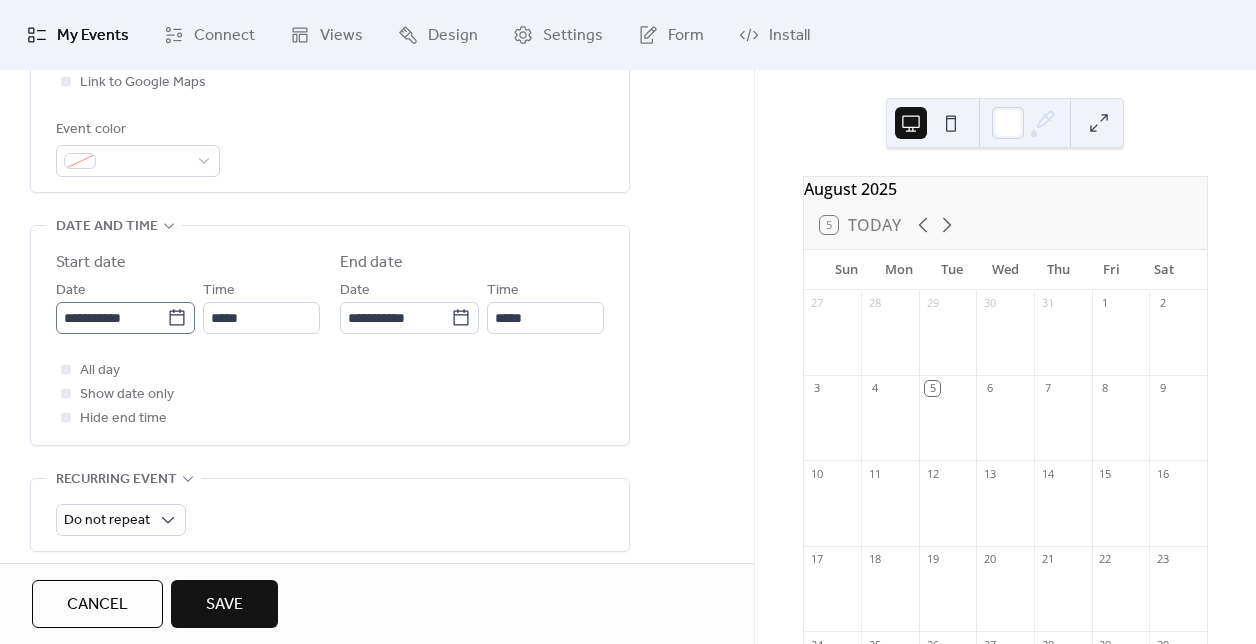 click 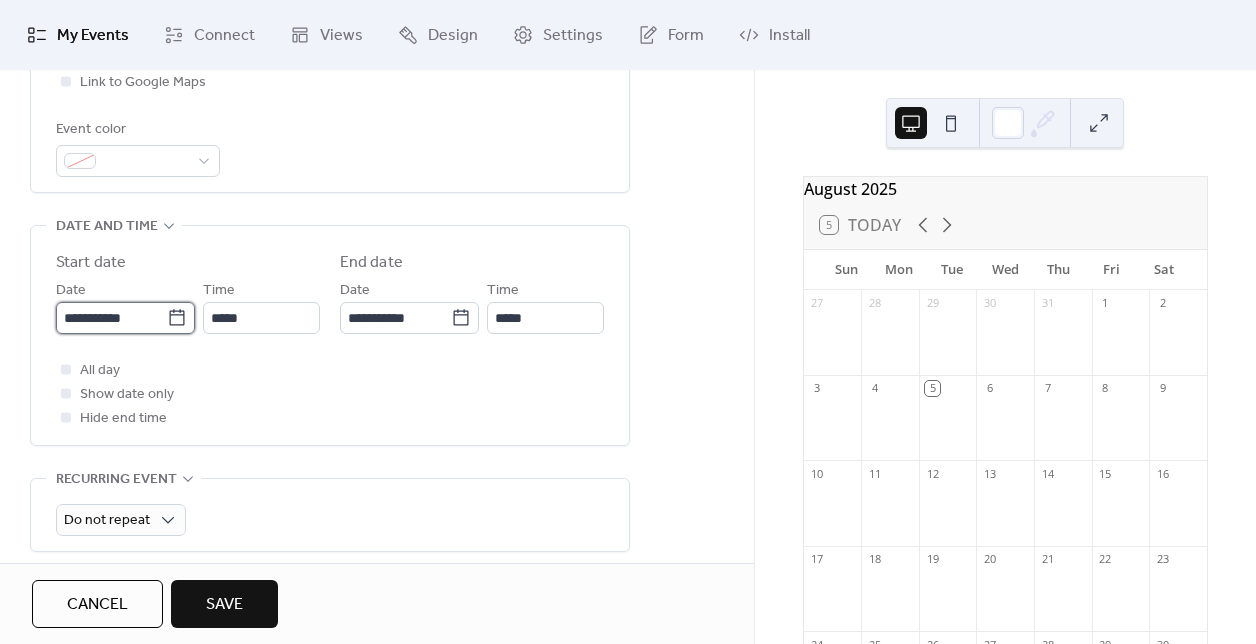 click on "**********" at bounding box center [111, 318] 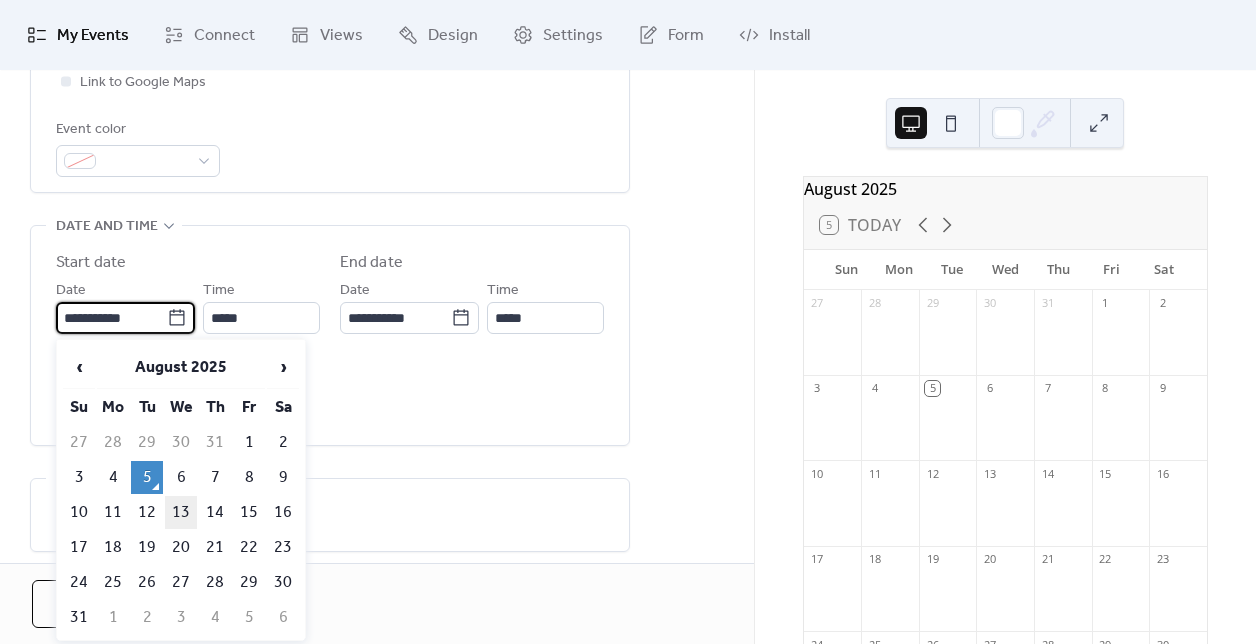 click on "13" at bounding box center (181, 512) 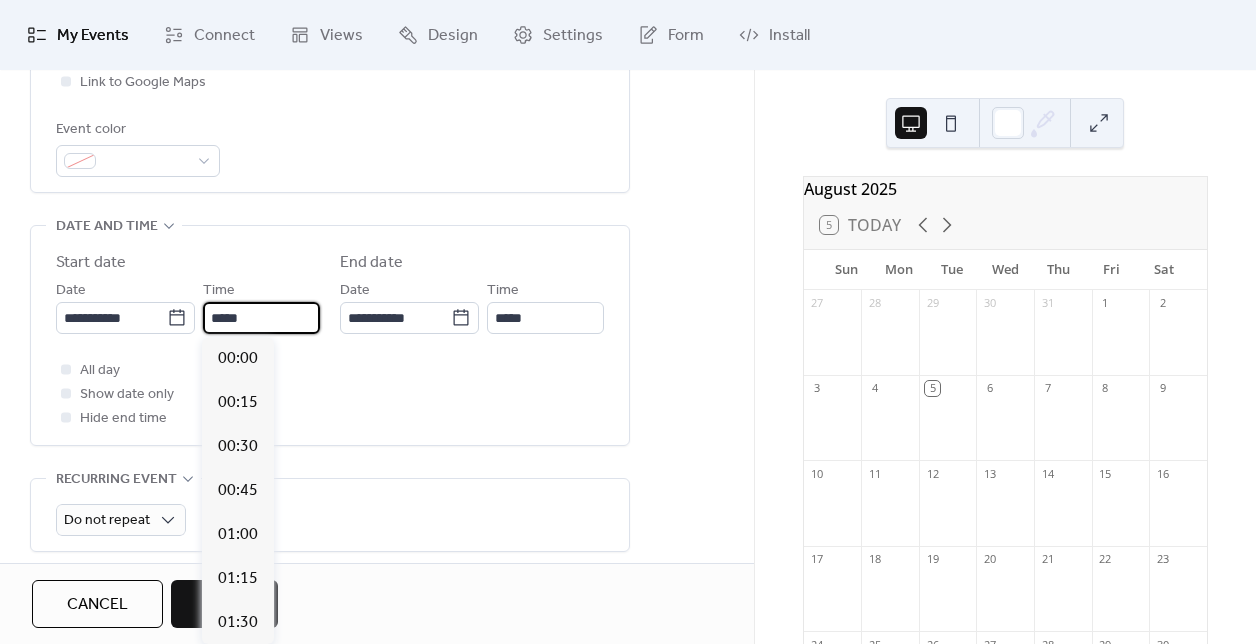 click on "*****" at bounding box center (261, 318) 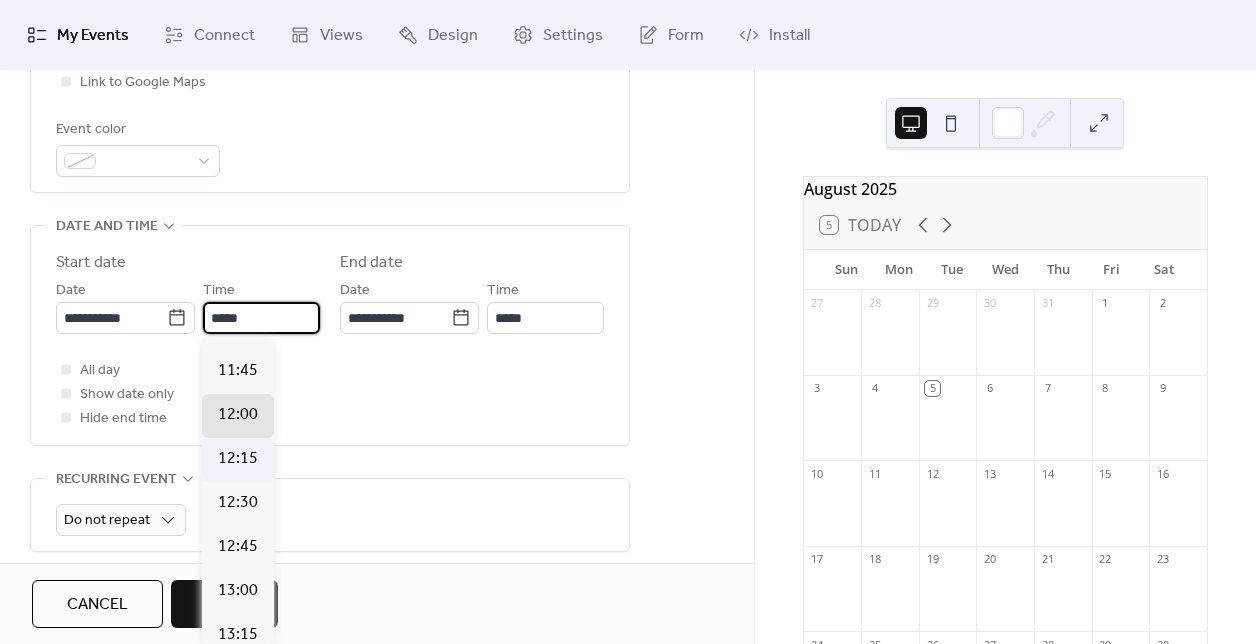 scroll, scrollTop: 2062, scrollLeft: 0, axis: vertical 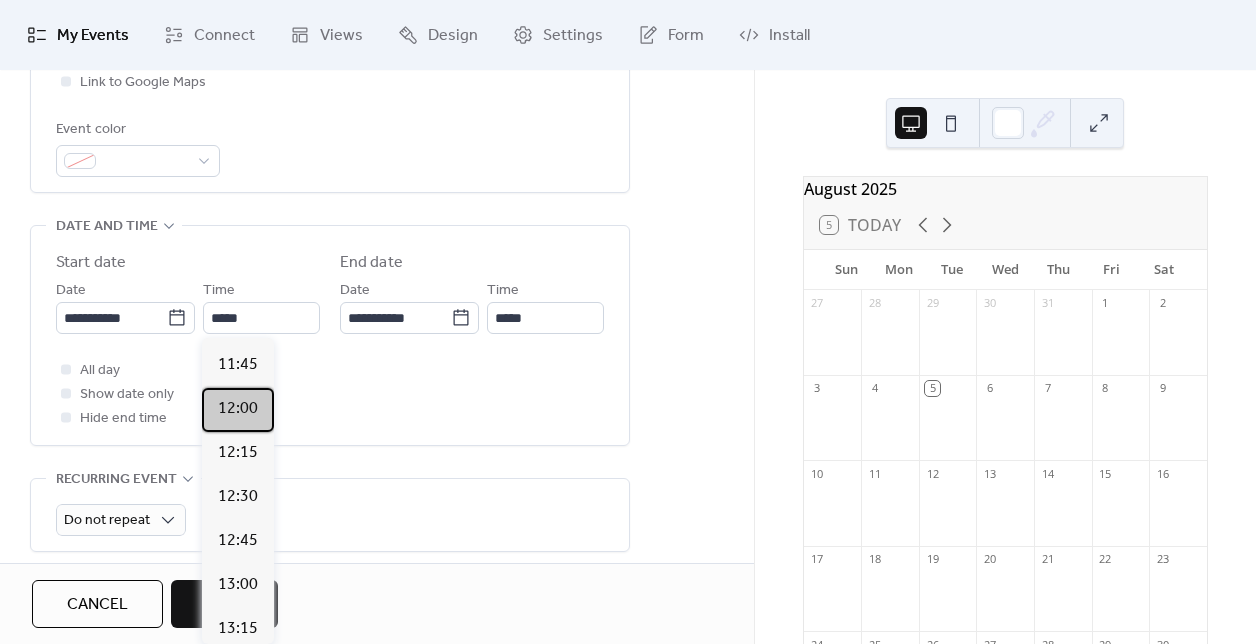 click on "12:00" at bounding box center (238, 409) 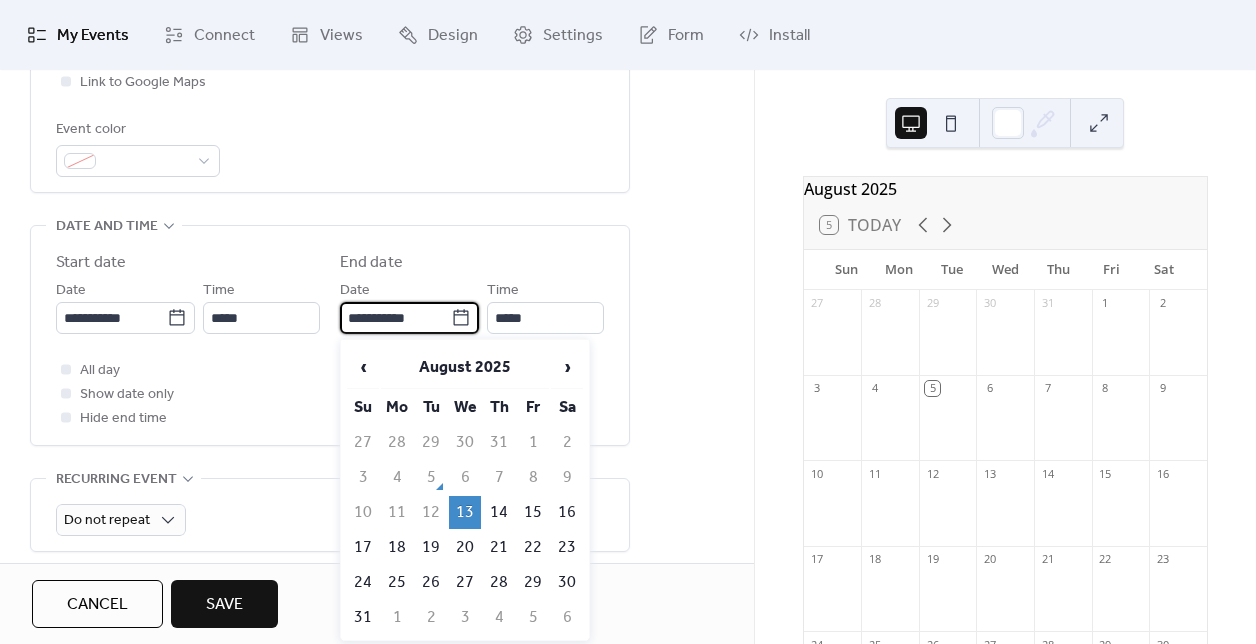 click on "**********" at bounding box center [395, 318] 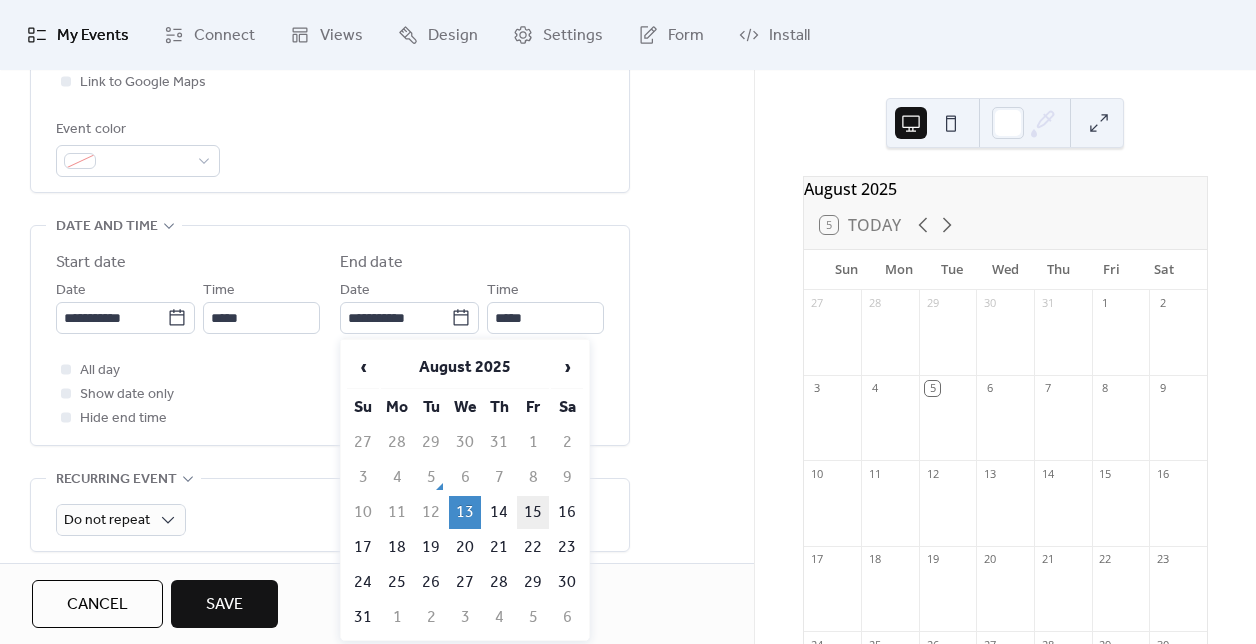 click on "15" at bounding box center (533, 512) 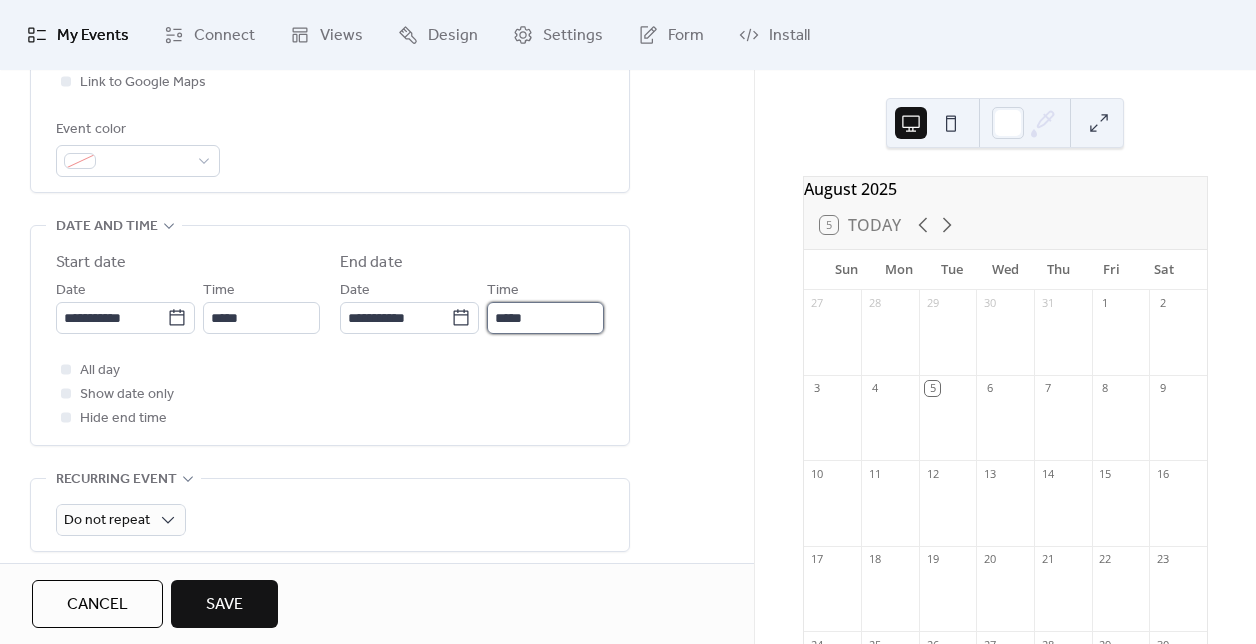 click on "*****" at bounding box center [545, 318] 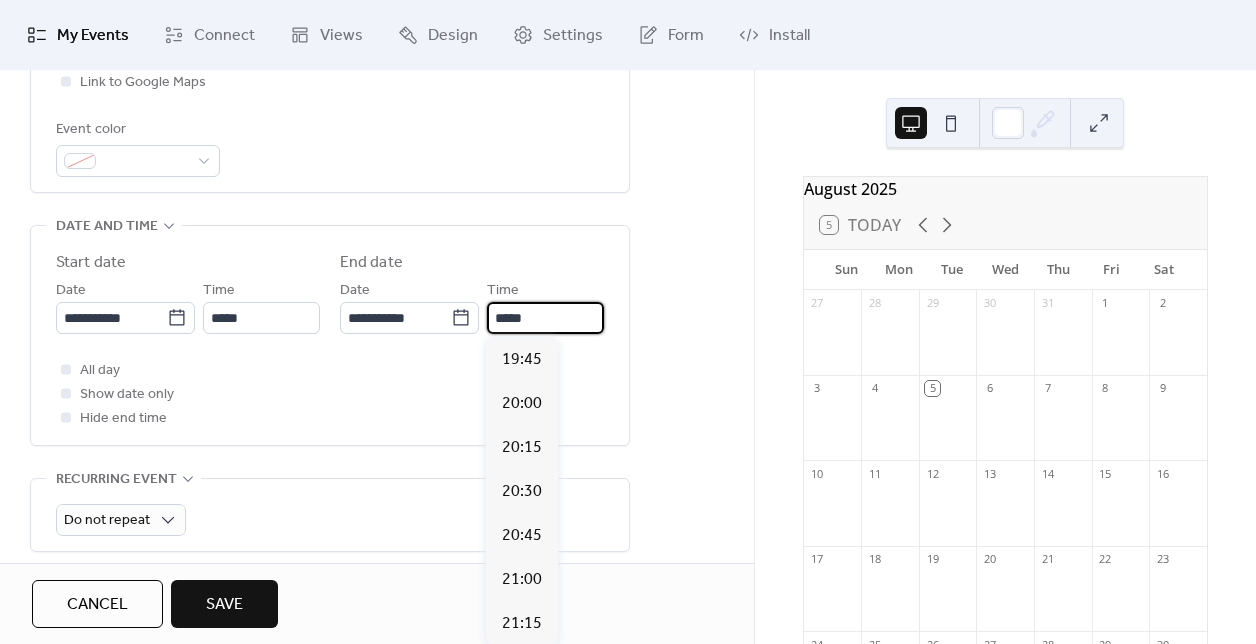 scroll, scrollTop: 3481, scrollLeft: 0, axis: vertical 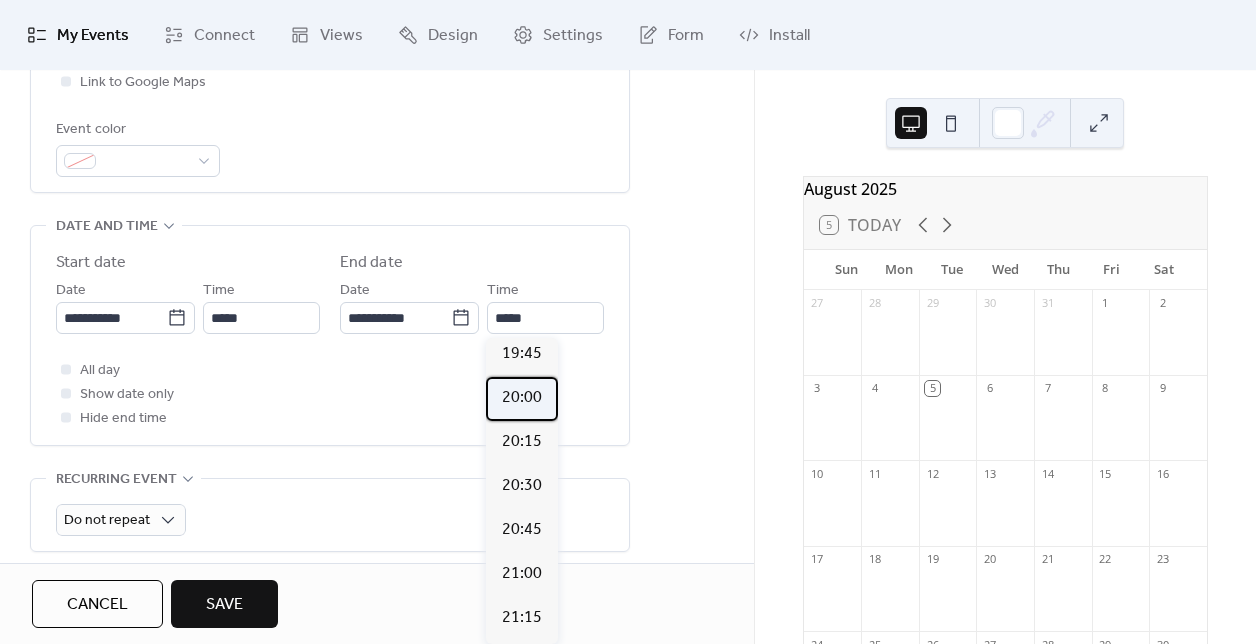 click on "20:00" at bounding box center (522, 398) 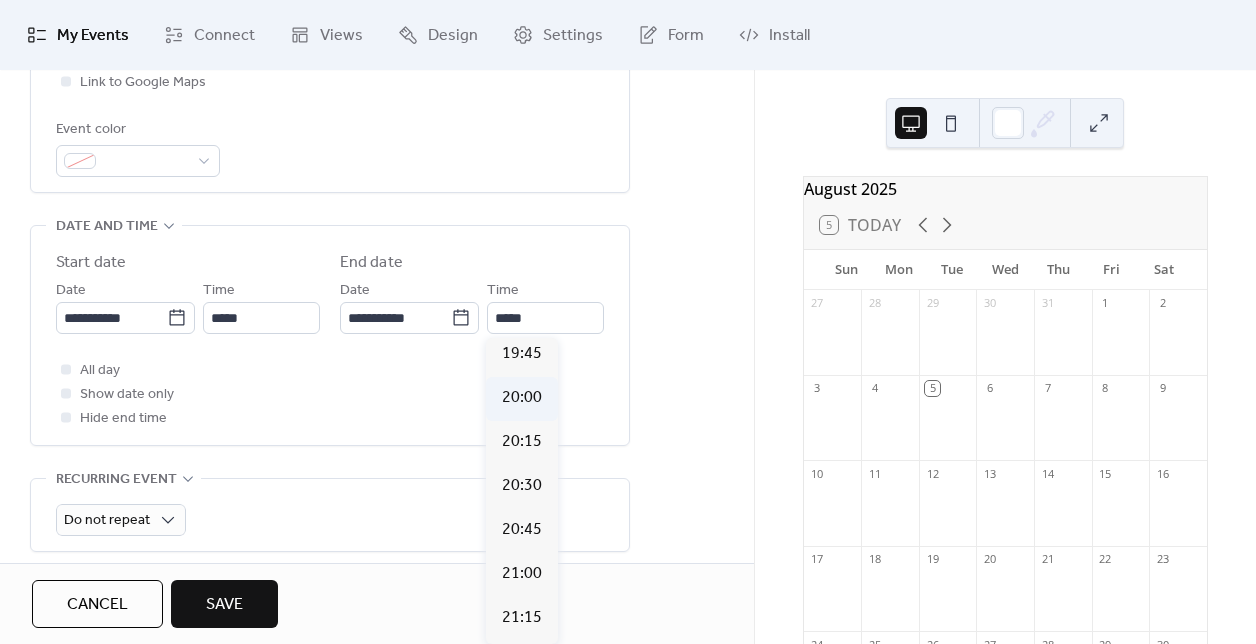 type on "*****" 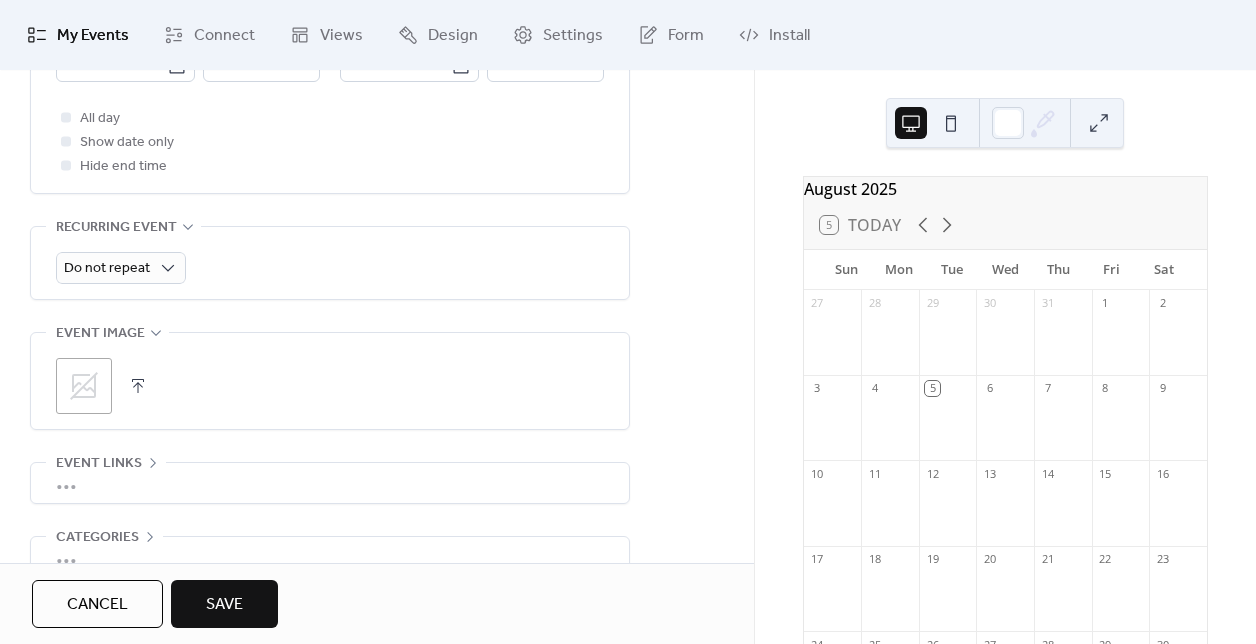 scroll, scrollTop: 870, scrollLeft: 0, axis: vertical 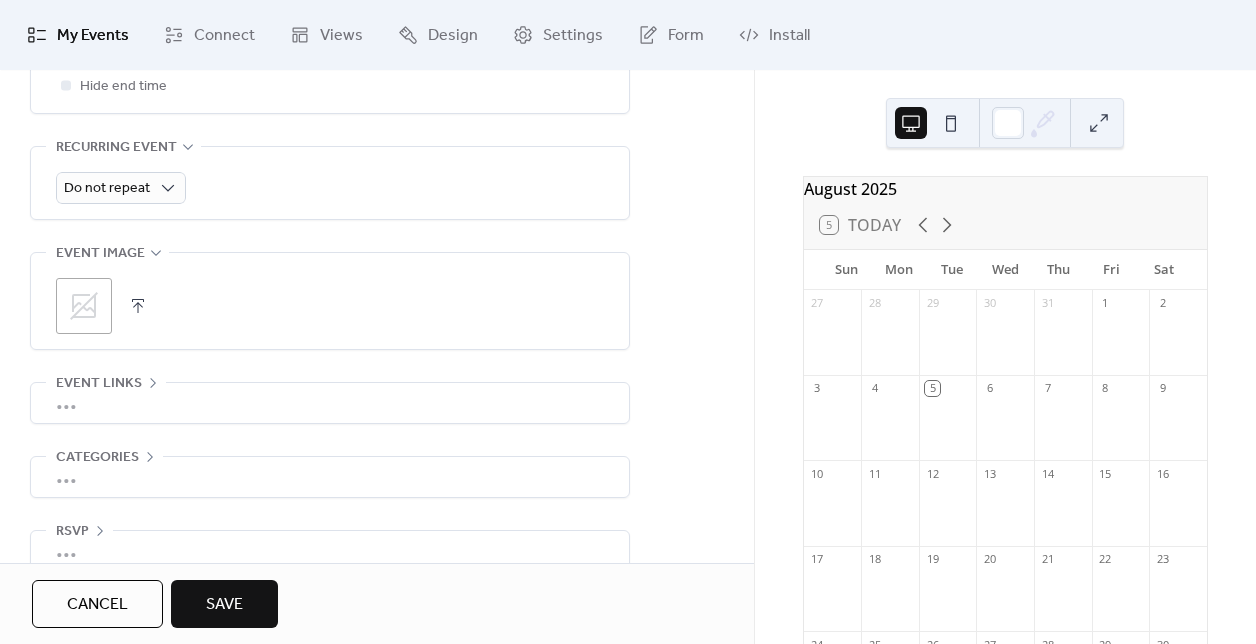 click 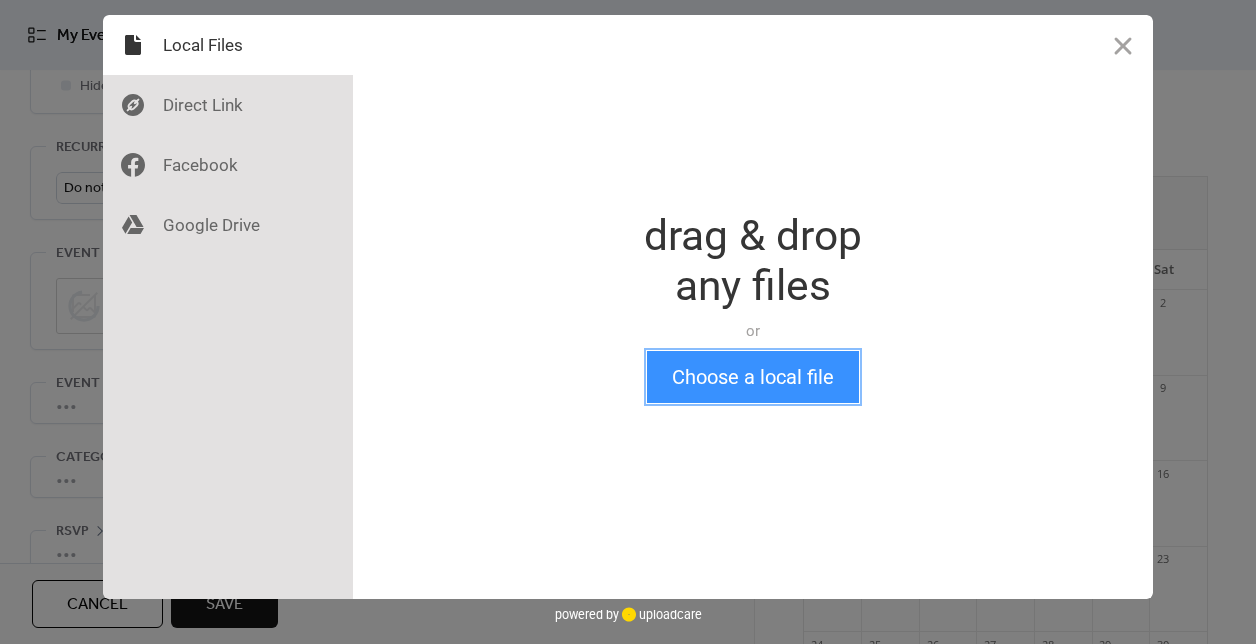 click on "Choose a local file" at bounding box center (753, 377) 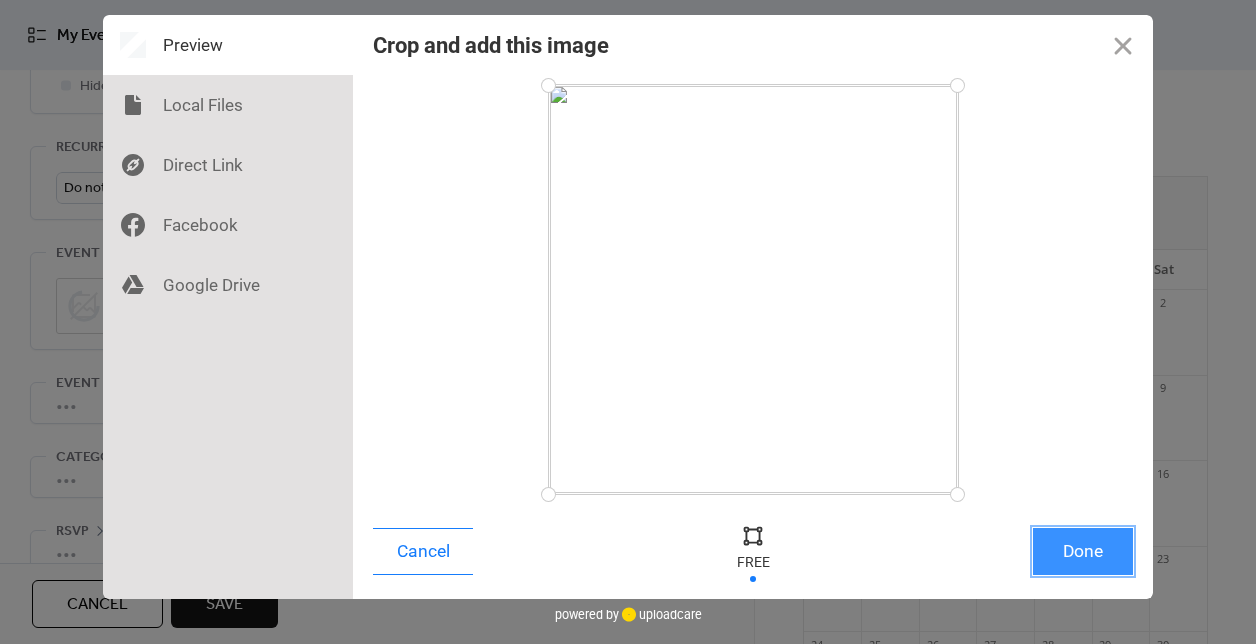 click on "Done" at bounding box center [1083, 551] 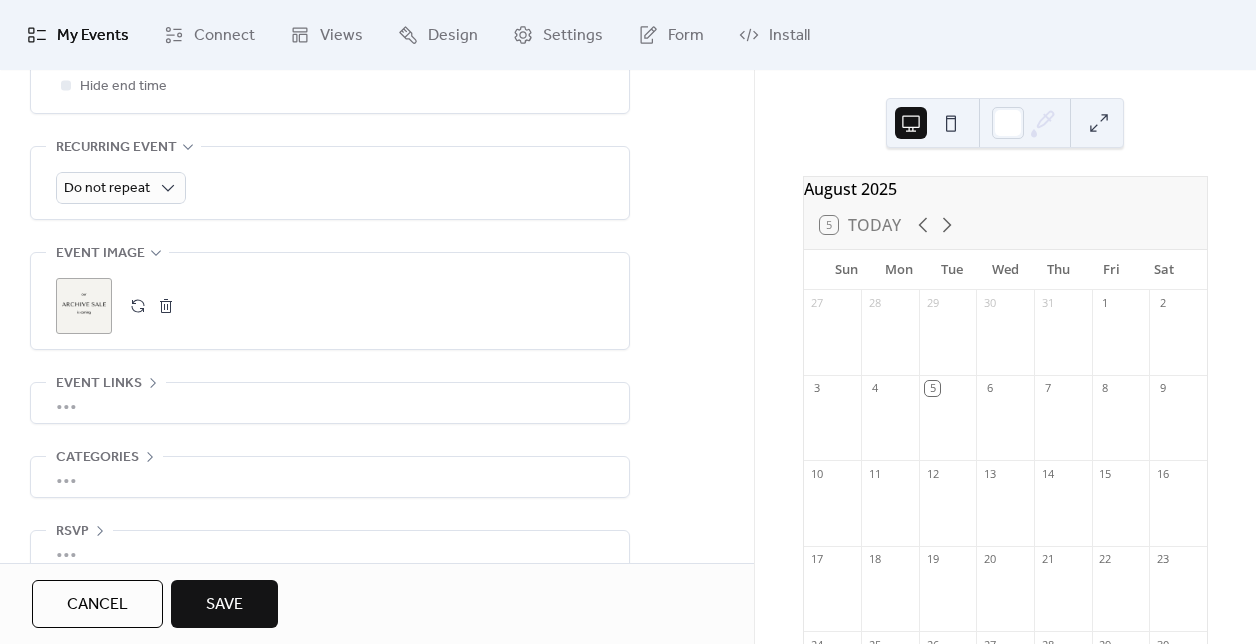 scroll, scrollTop: 903, scrollLeft: 0, axis: vertical 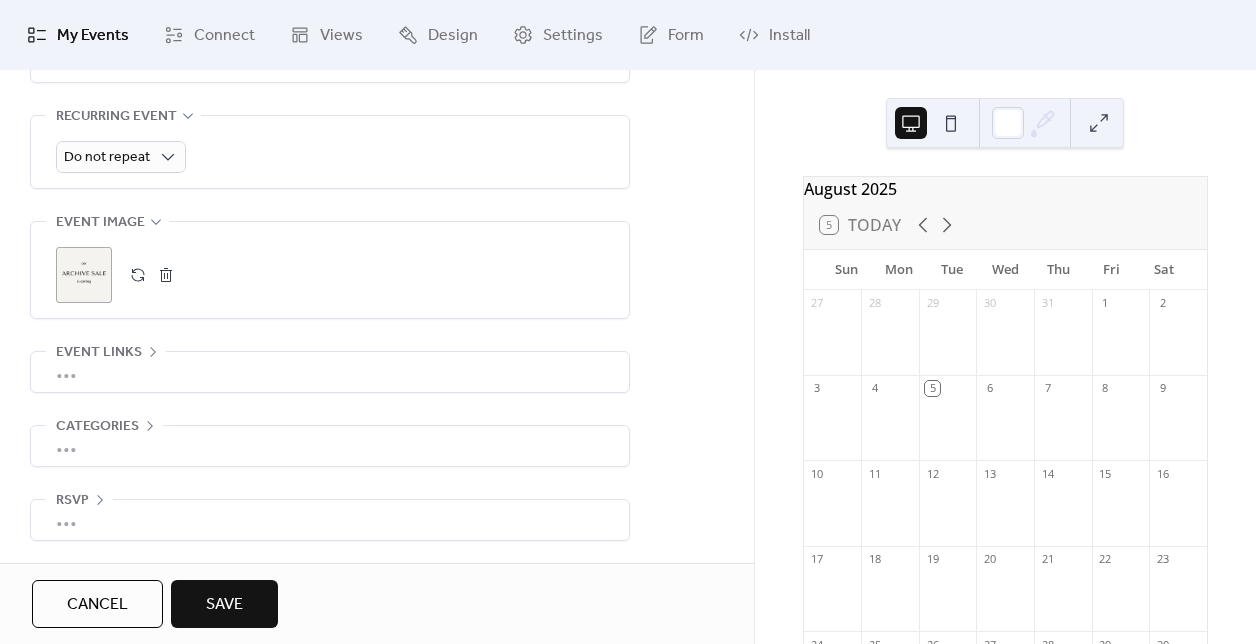 click on "•••" at bounding box center (330, 446) 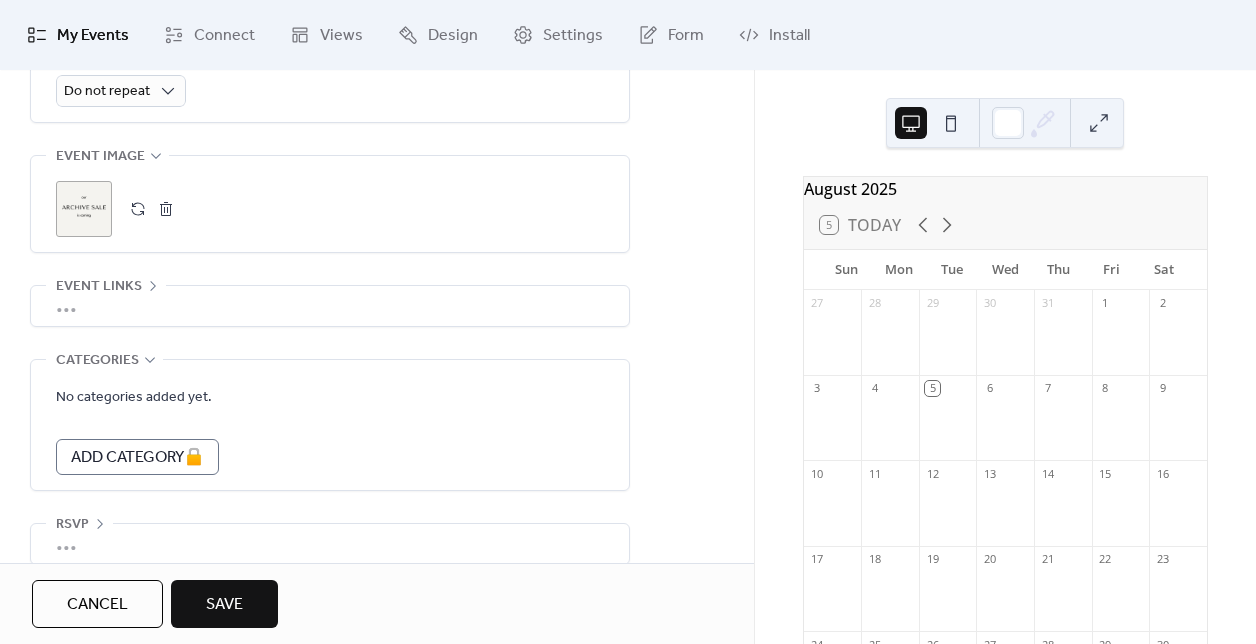 scroll, scrollTop: 982, scrollLeft: 0, axis: vertical 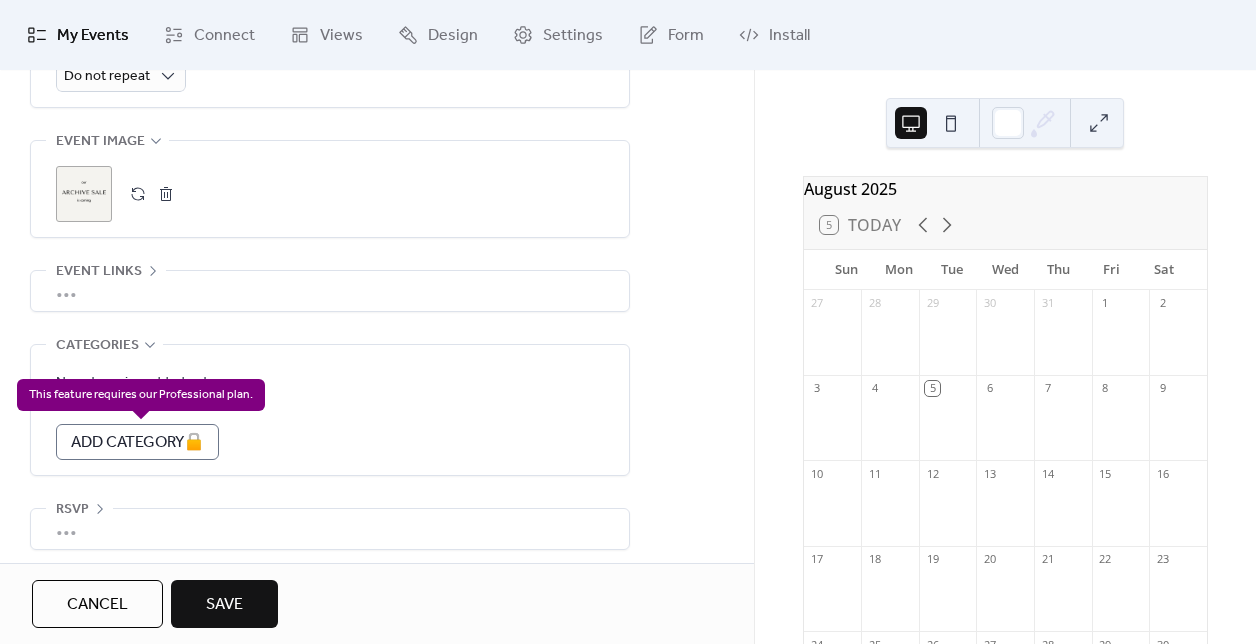 click on "Add Category  🔒" at bounding box center (137, 442) 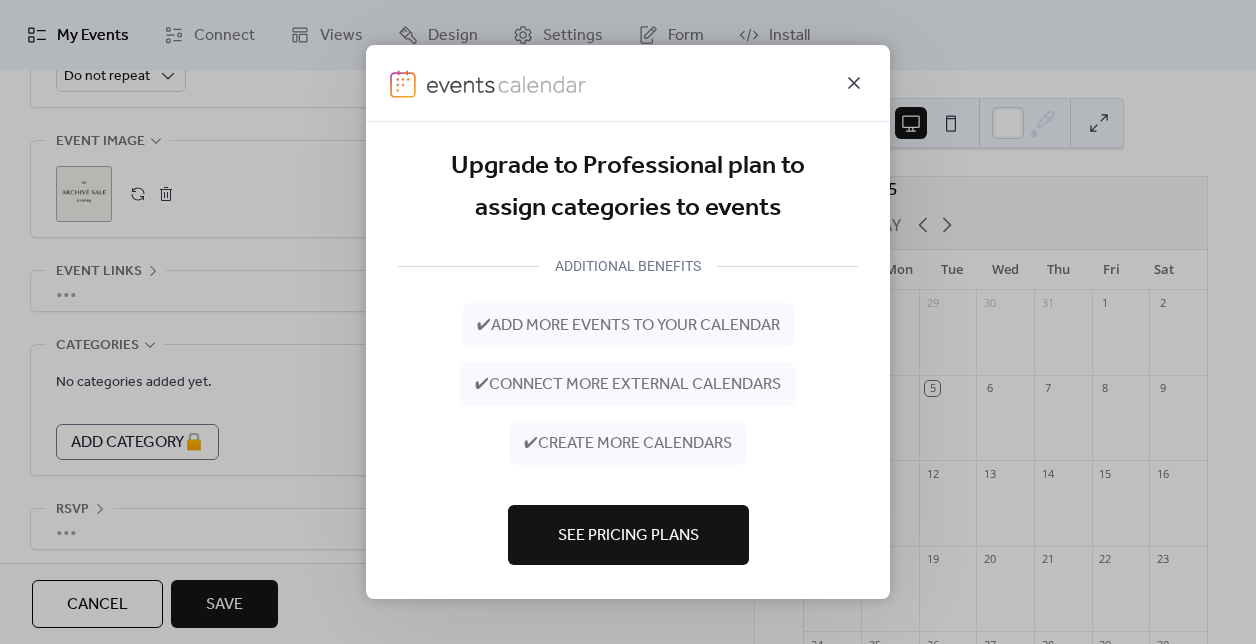 click 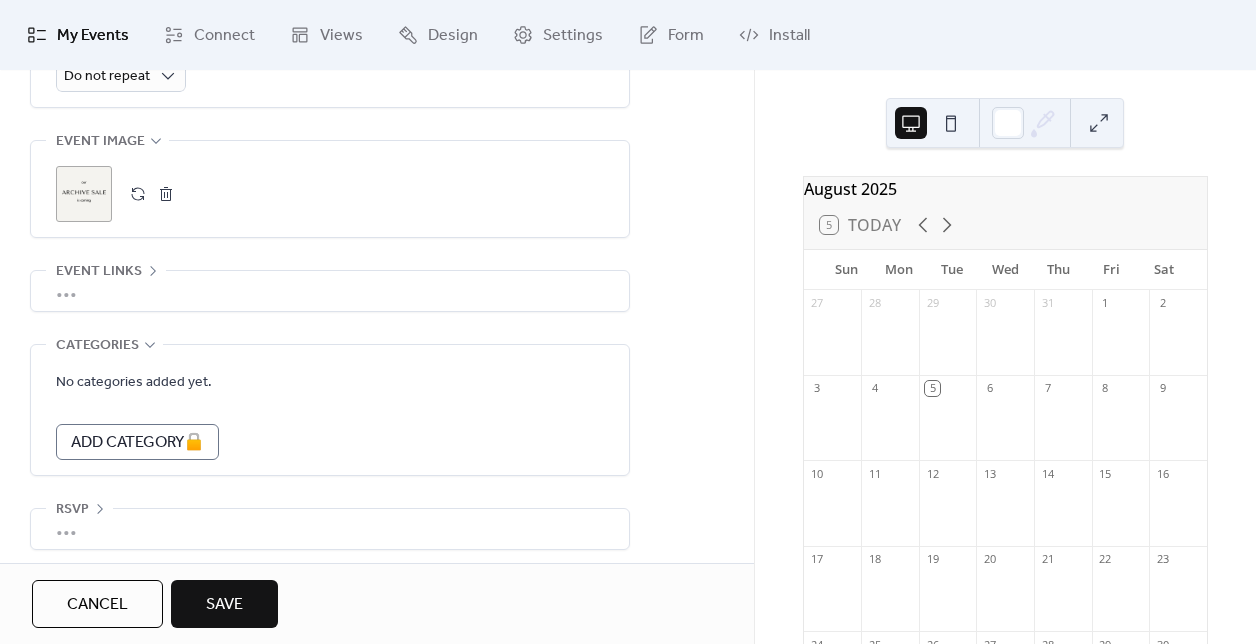 scroll, scrollTop: 993, scrollLeft: 0, axis: vertical 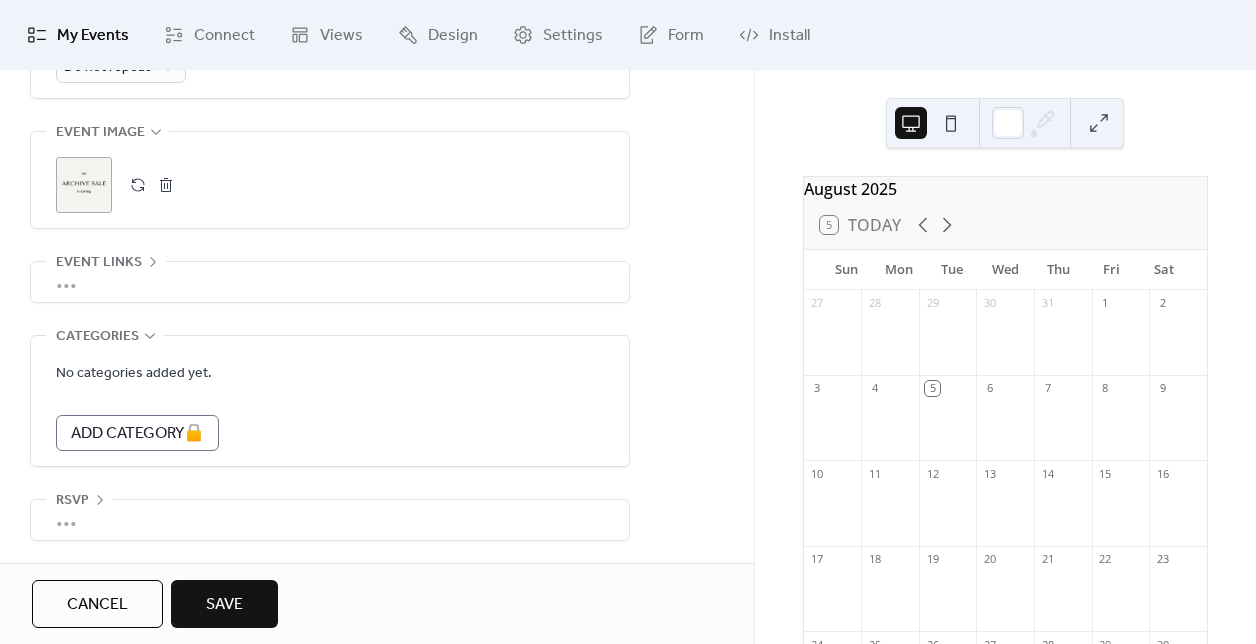 click on "•••" at bounding box center [330, 282] 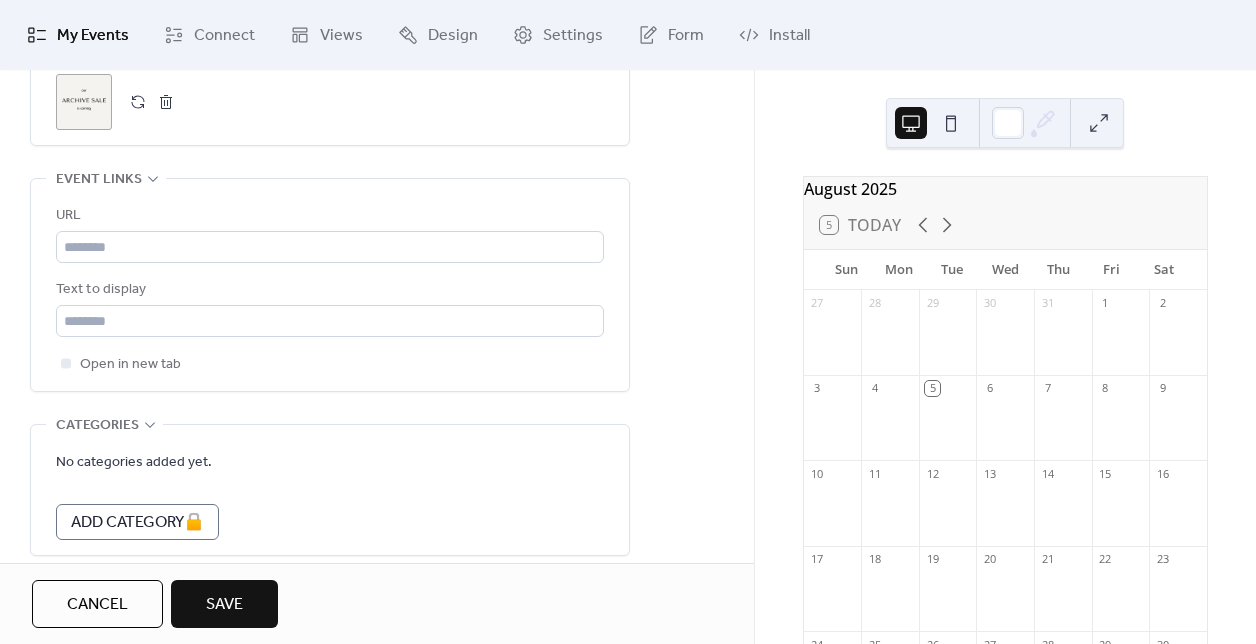 scroll, scrollTop: 1165, scrollLeft: 0, axis: vertical 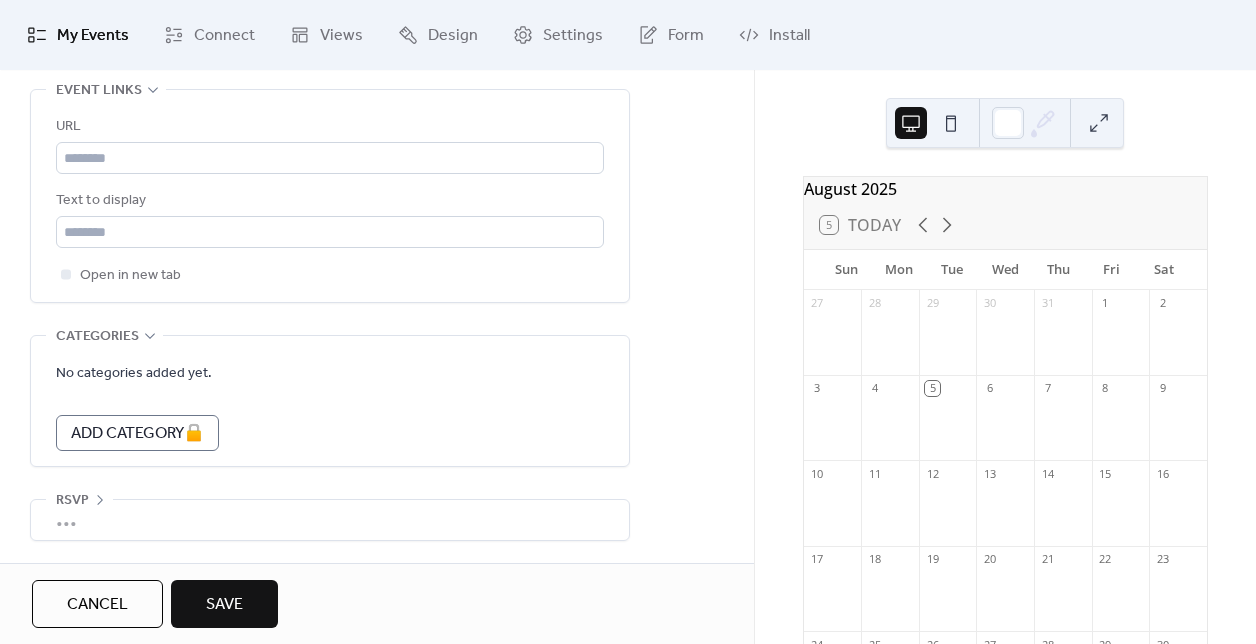 click on "•••" at bounding box center [330, 520] 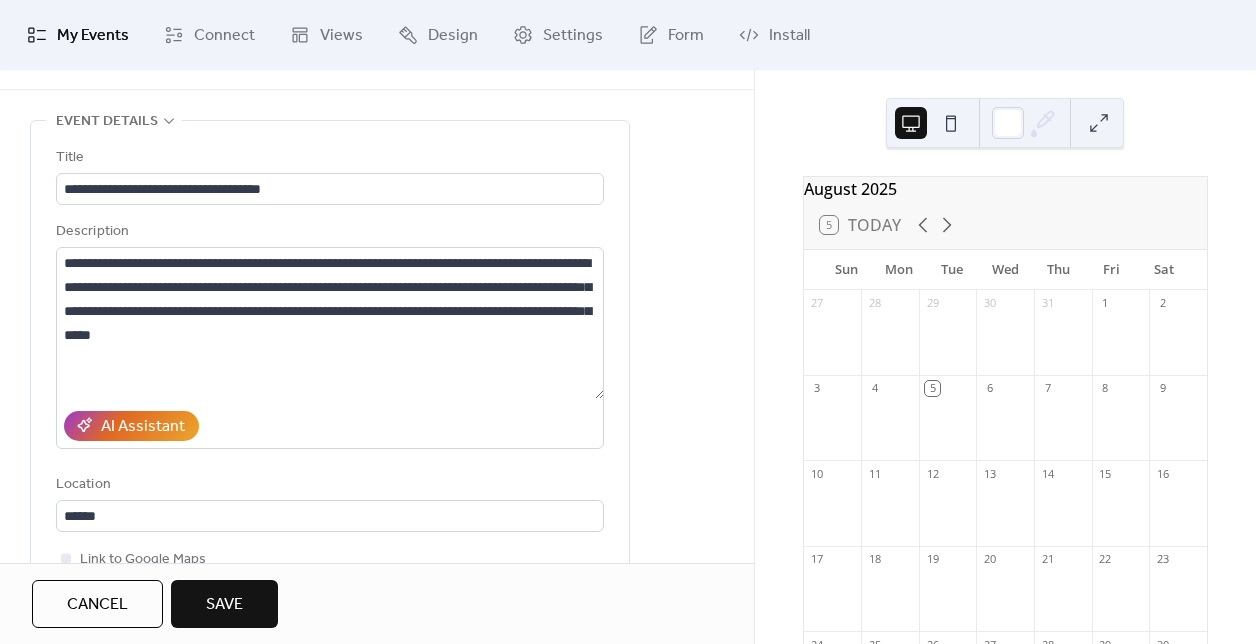 scroll, scrollTop: 0, scrollLeft: 0, axis: both 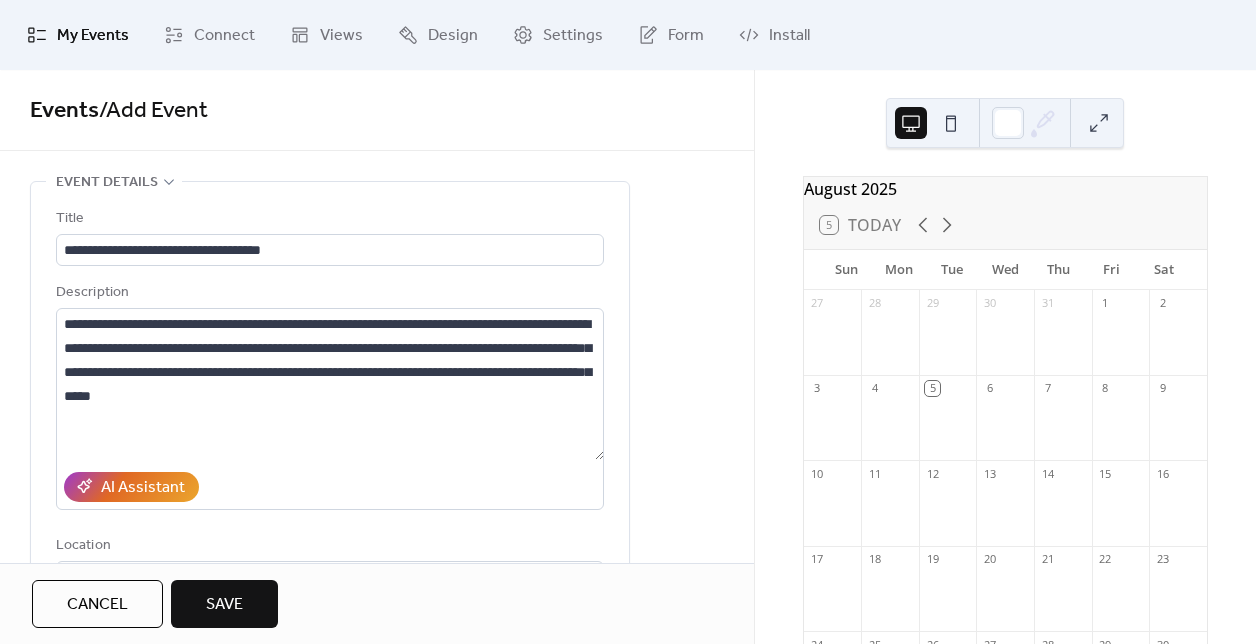 click on "Save" at bounding box center [224, 604] 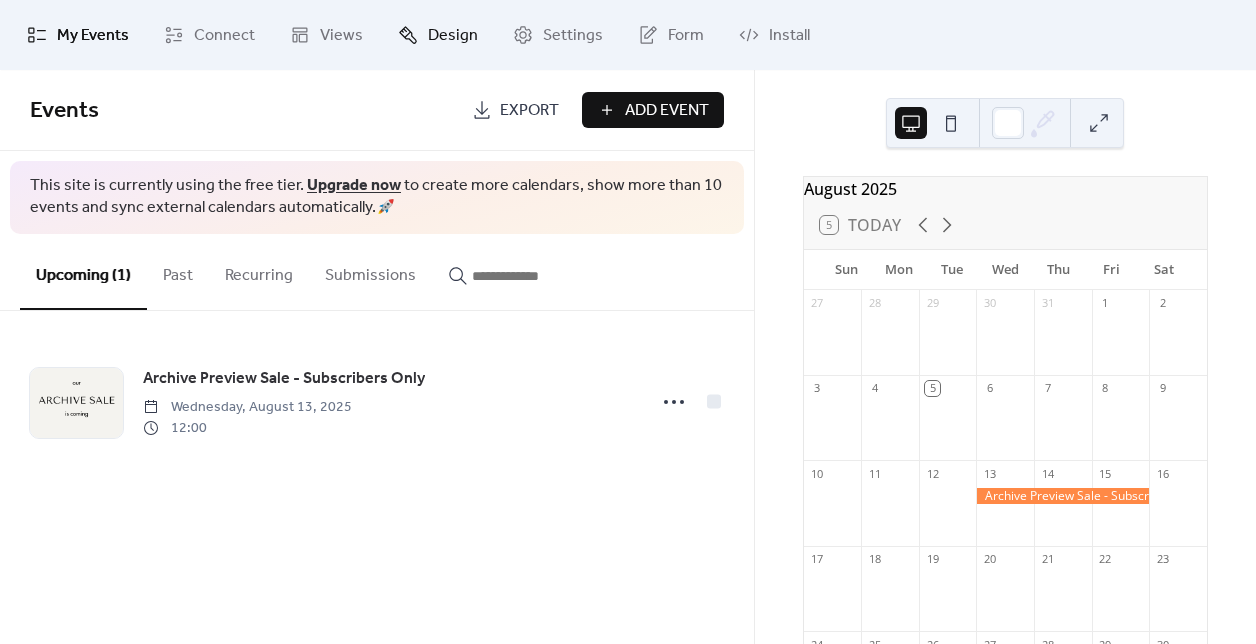 click on "Design" at bounding box center [453, 36] 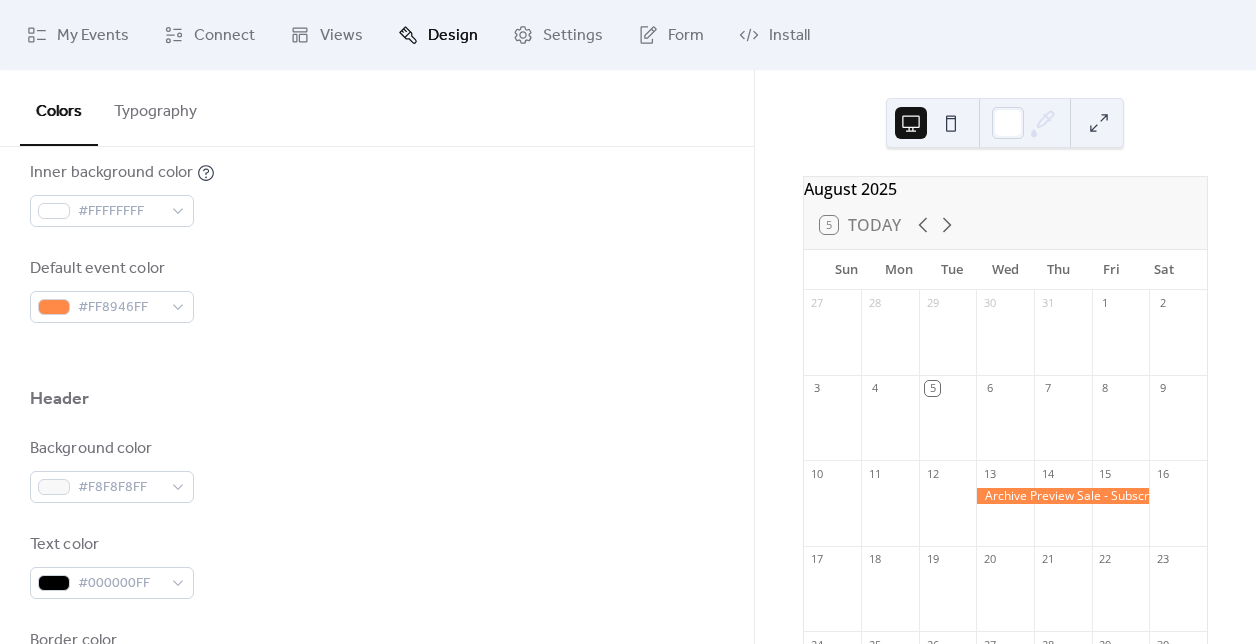 scroll, scrollTop: 606, scrollLeft: 0, axis: vertical 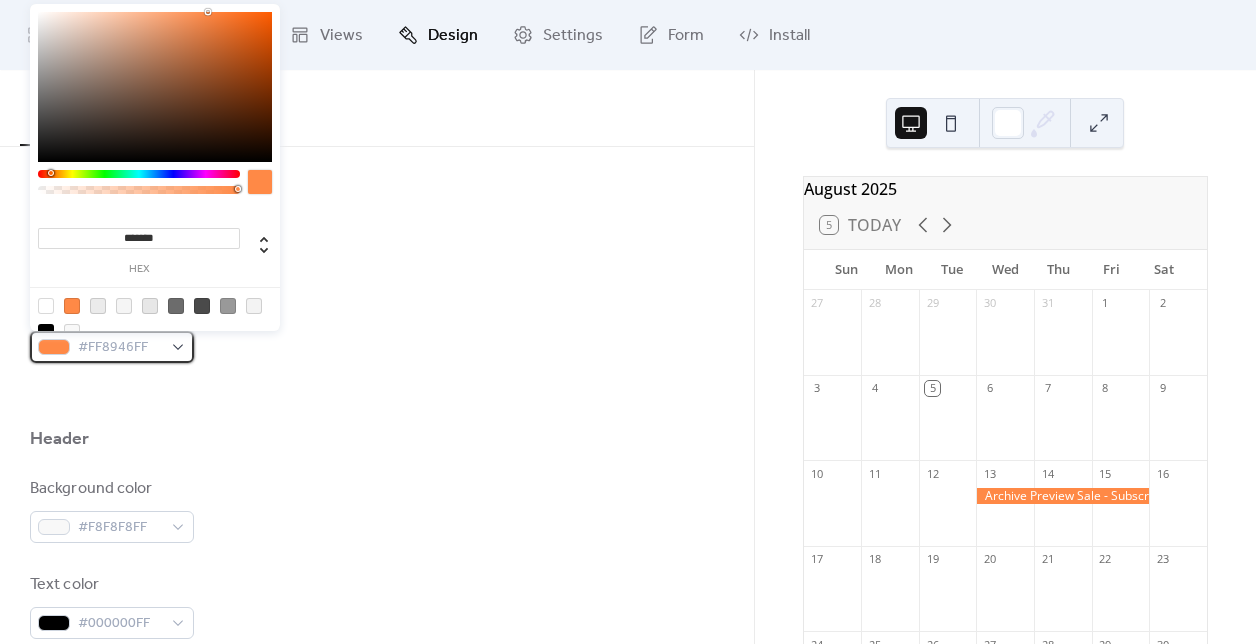 click on "#FF8946FF" at bounding box center (112, 347) 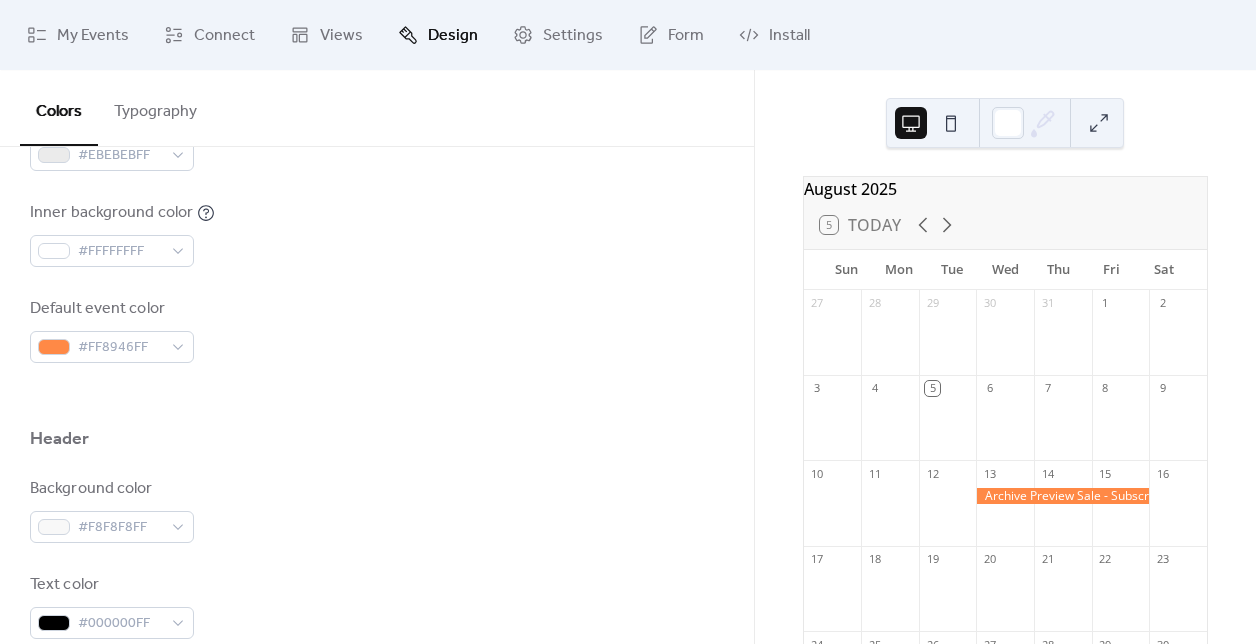 click on "Inner background color #FFFFFFFF" at bounding box center [377, 234] 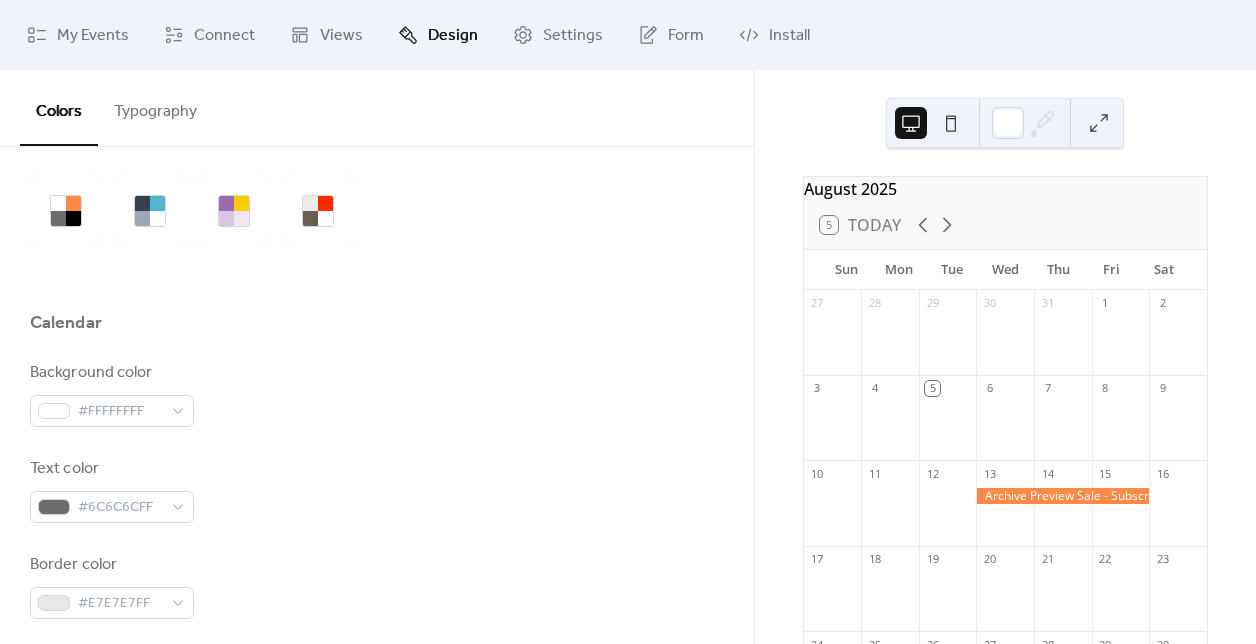 scroll, scrollTop: 0, scrollLeft: 0, axis: both 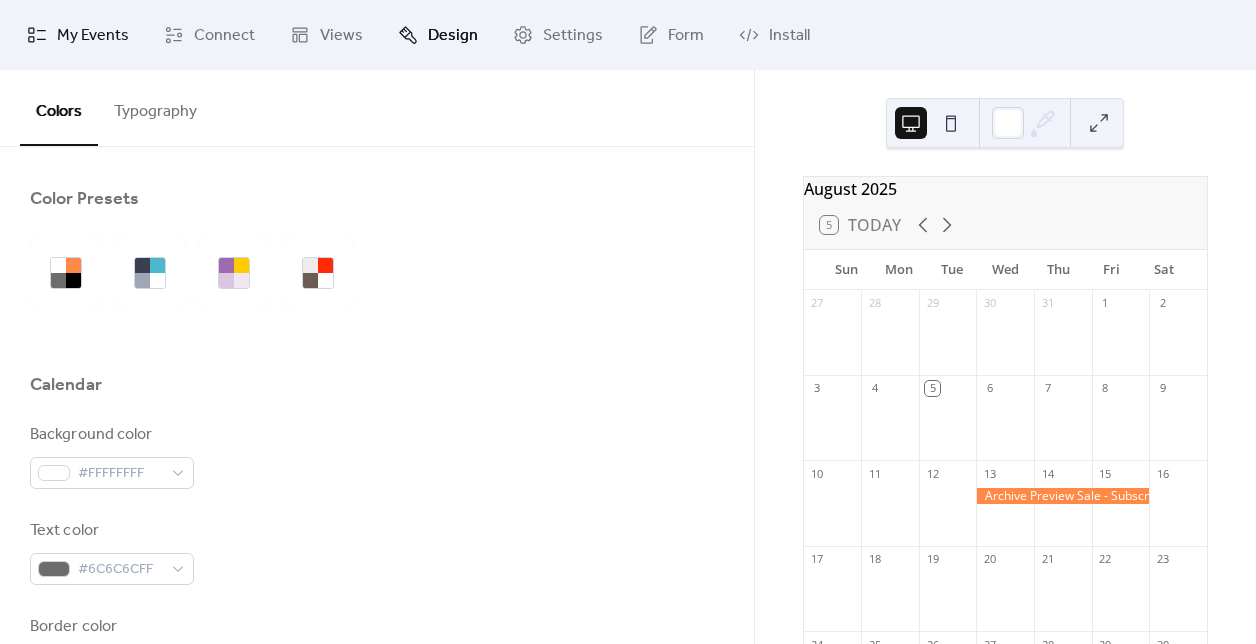 click on "My Events" at bounding box center (93, 36) 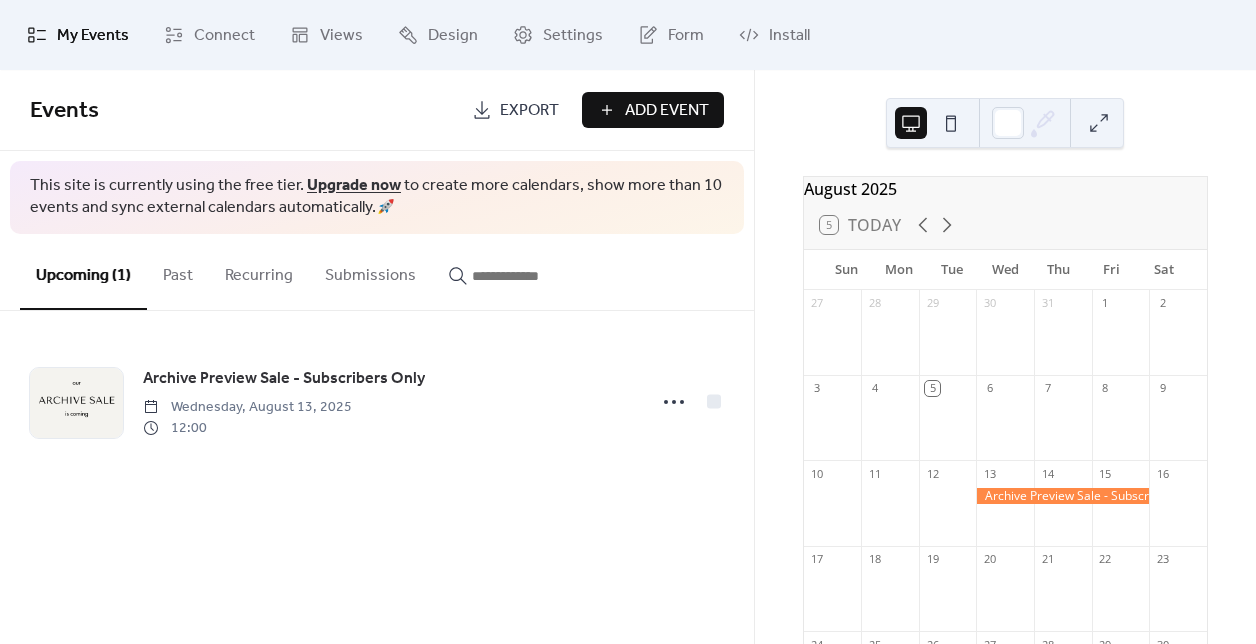 click on "Submissions" at bounding box center (370, 271) 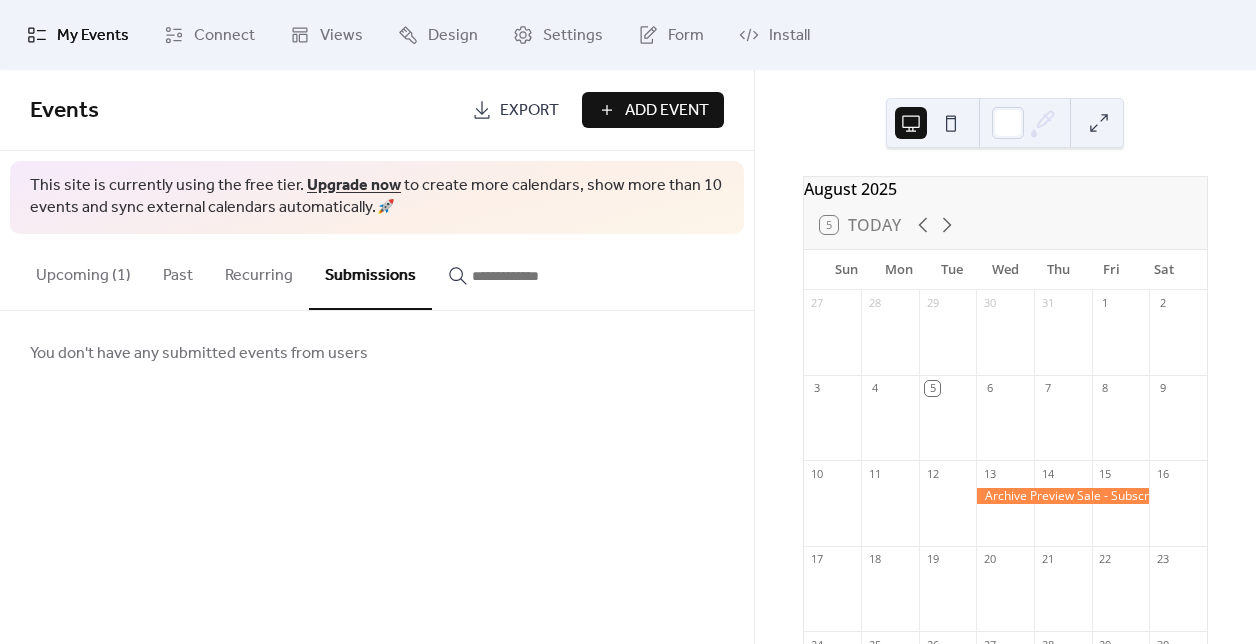 click on "Recurring" at bounding box center [259, 271] 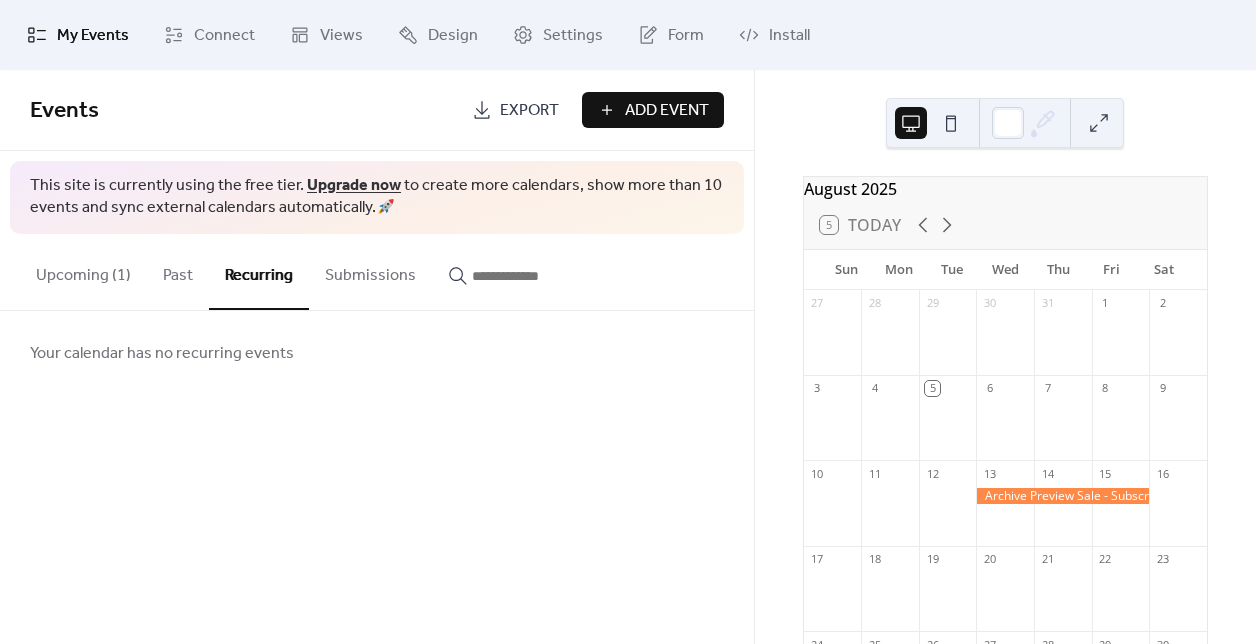 click on "Past" at bounding box center (178, 271) 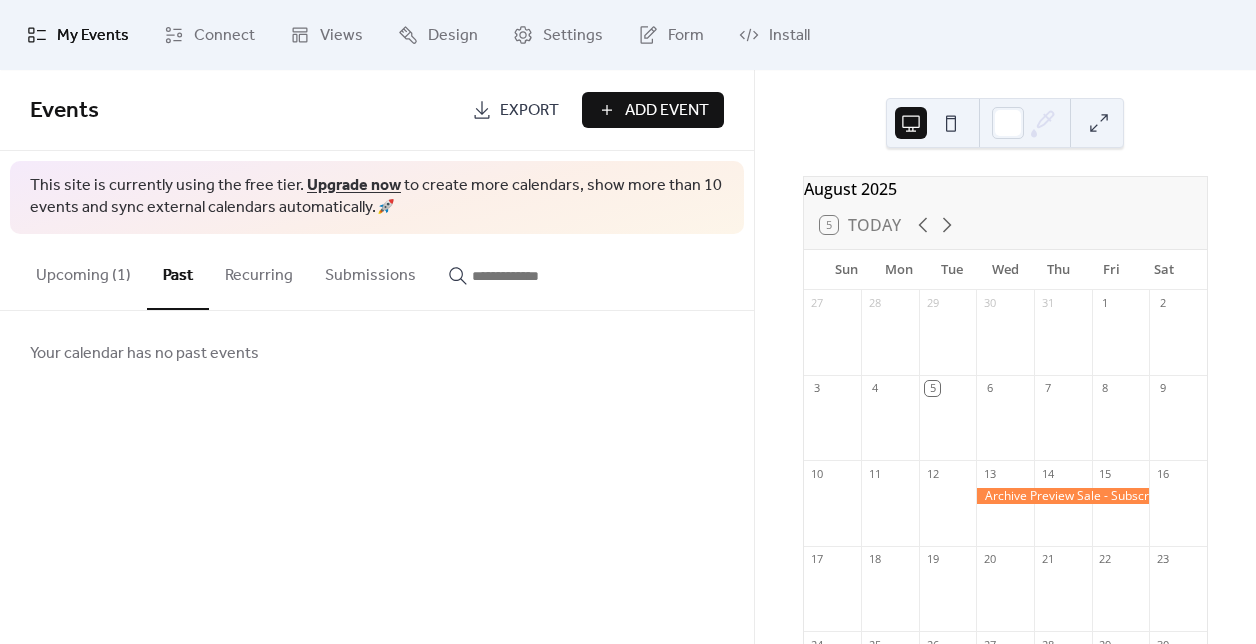 click on "Upcoming (1)" at bounding box center (83, 271) 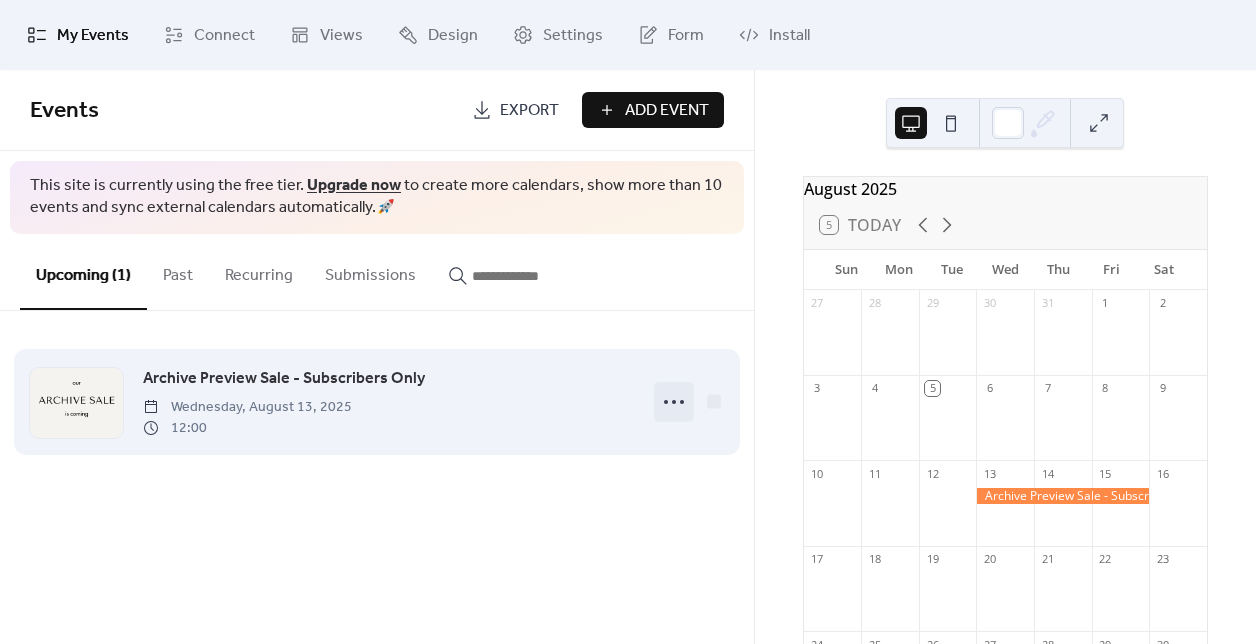 click 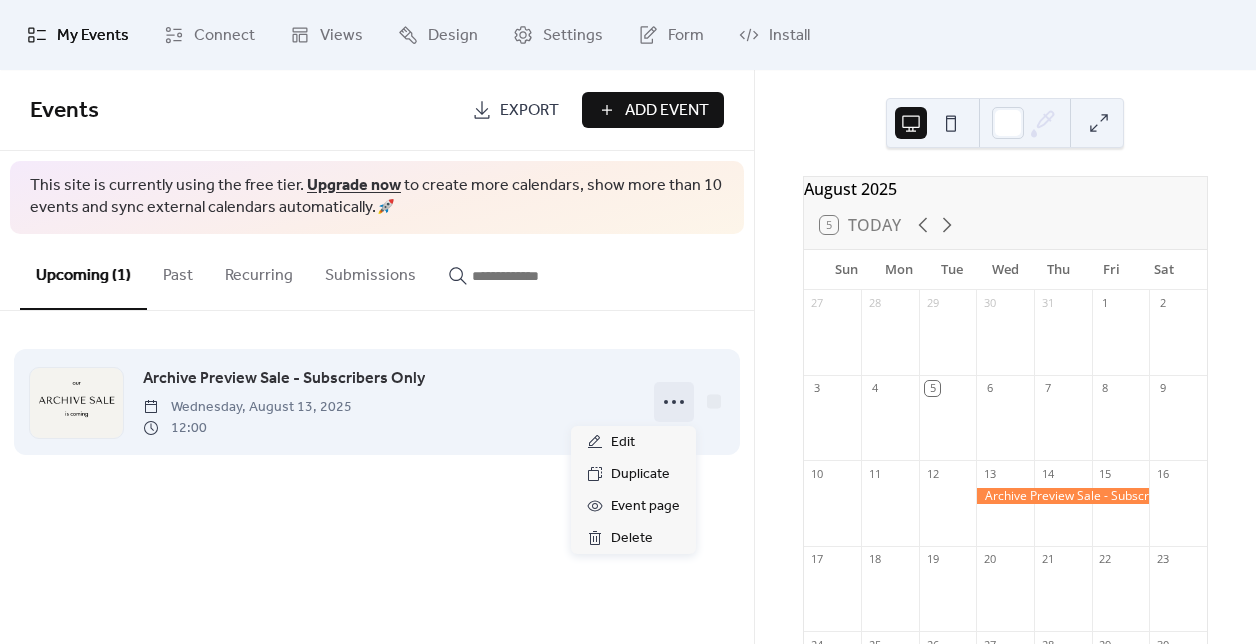 click 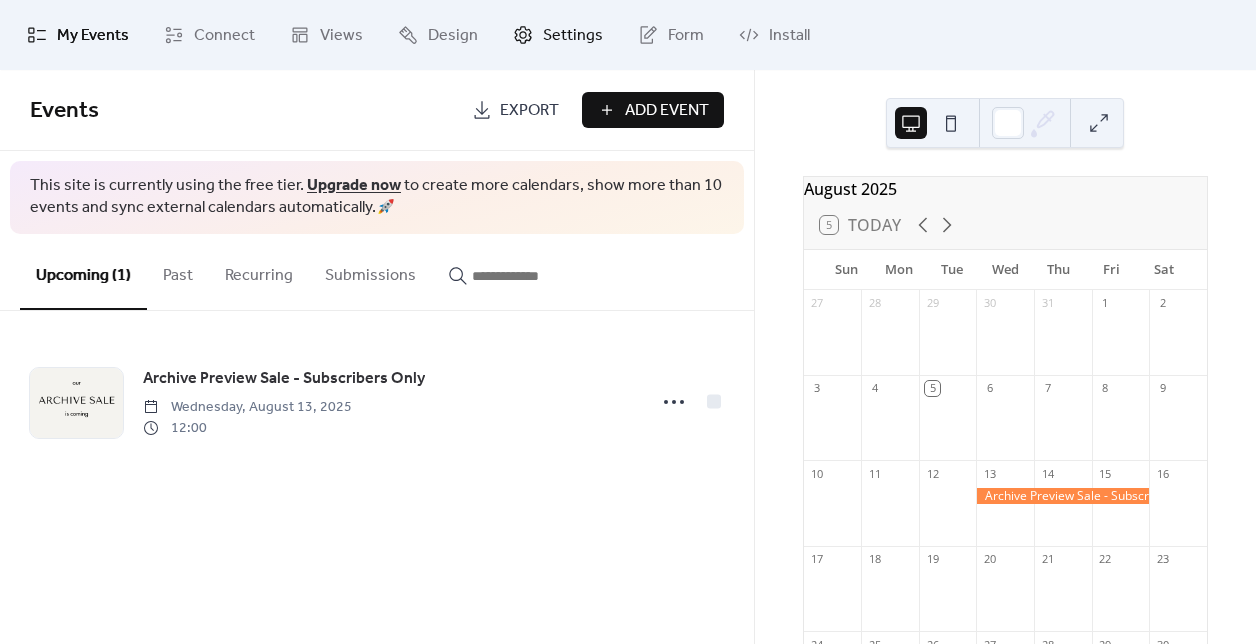 click on "Settings" at bounding box center [558, 35] 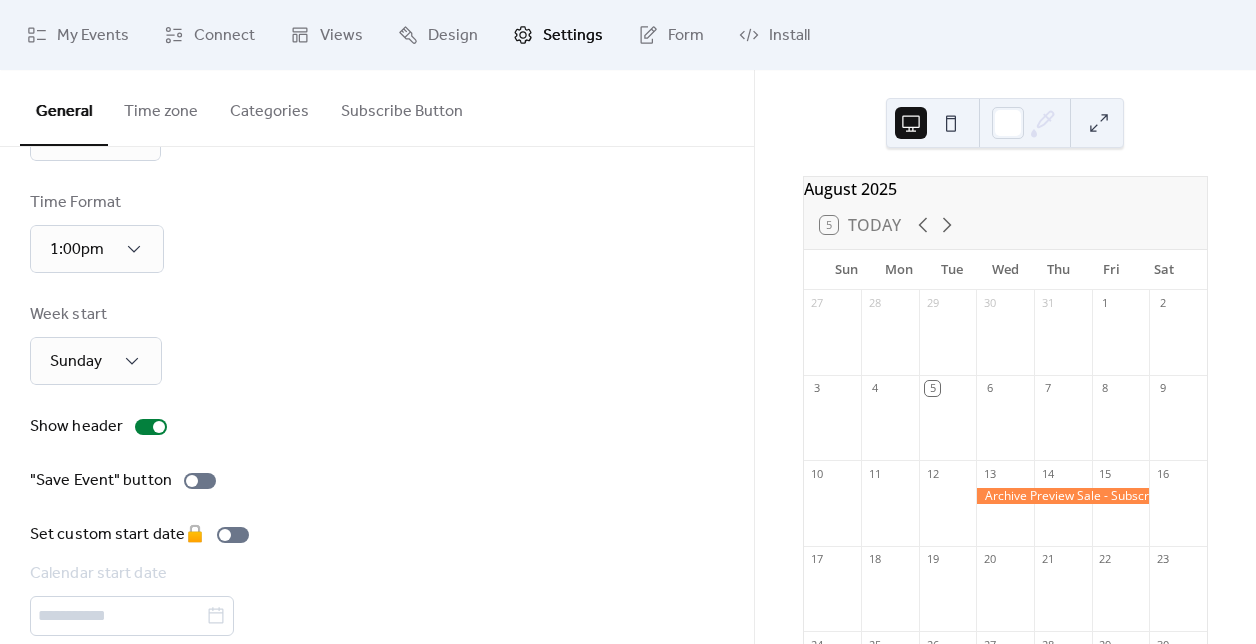 scroll, scrollTop: 140, scrollLeft: 0, axis: vertical 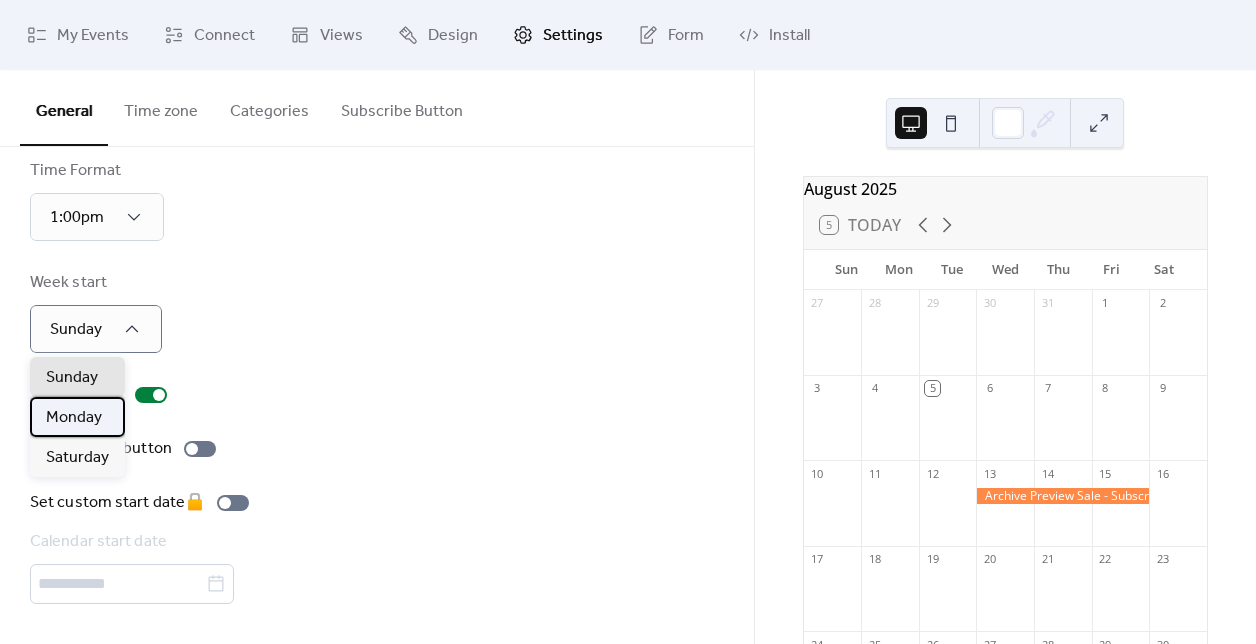 click on "Monday" at bounding box center [74, 418] 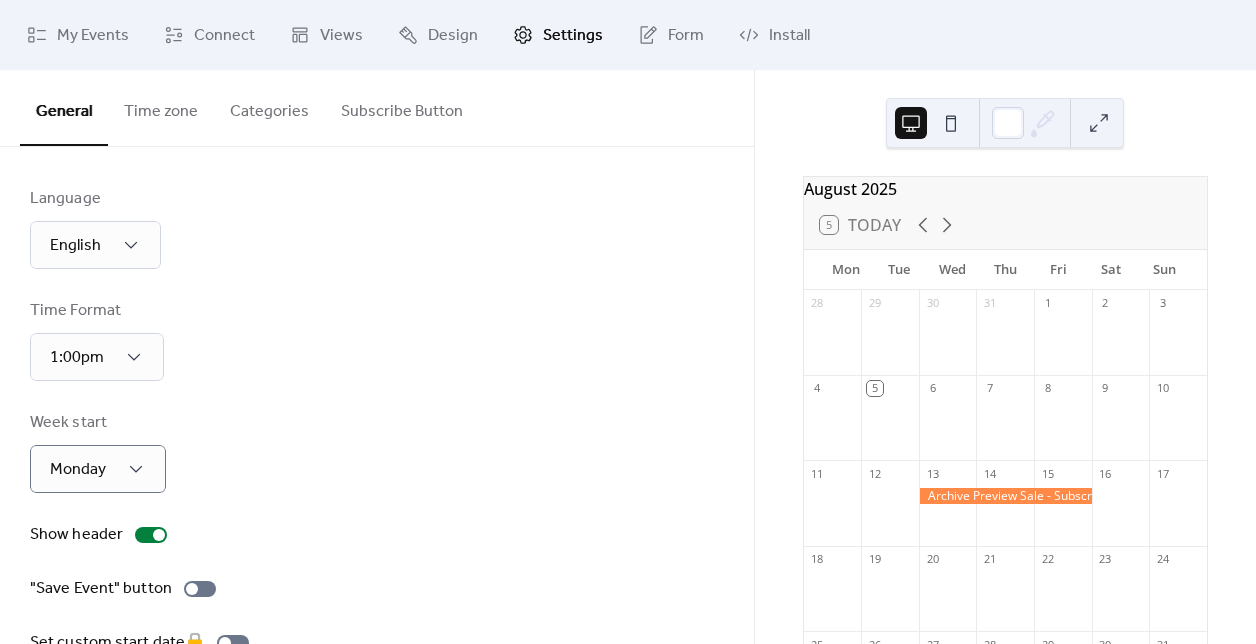 scroll, scrollTop: 140, scrollLeft: 0, axis: vertical 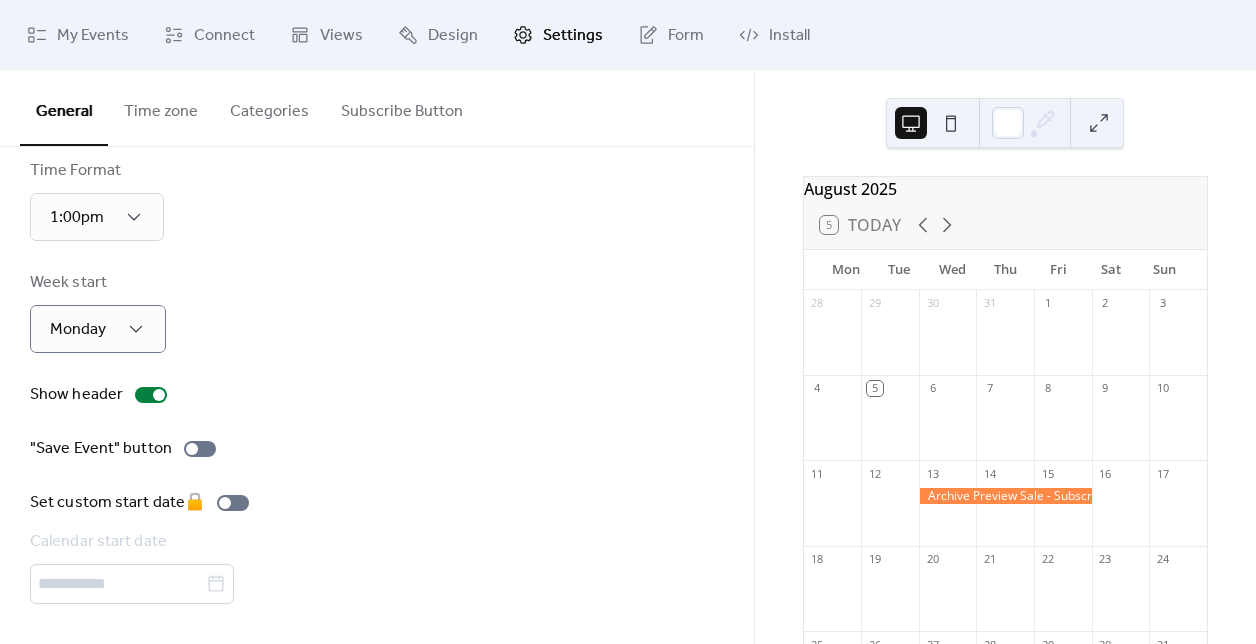 click on "Subscribe Button" at bounding box center (402, 107) 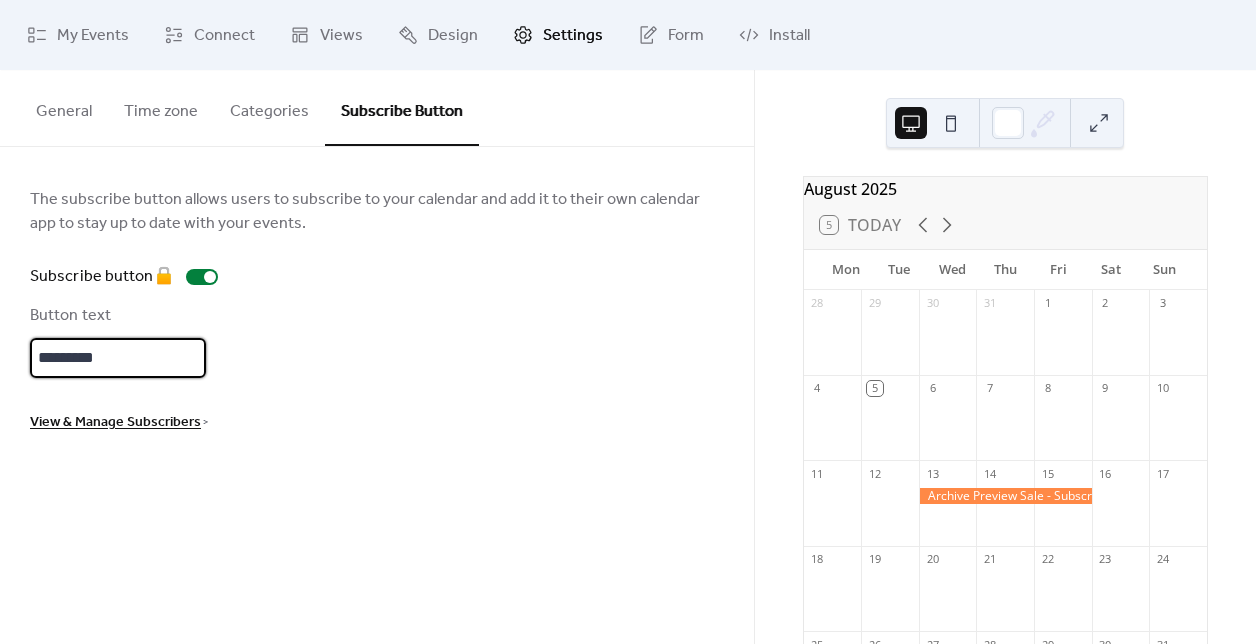 drag, startPoint x: 158, startPoint y: 356, endPoint x: 27, endPoint y: 349, distance: 131.18689 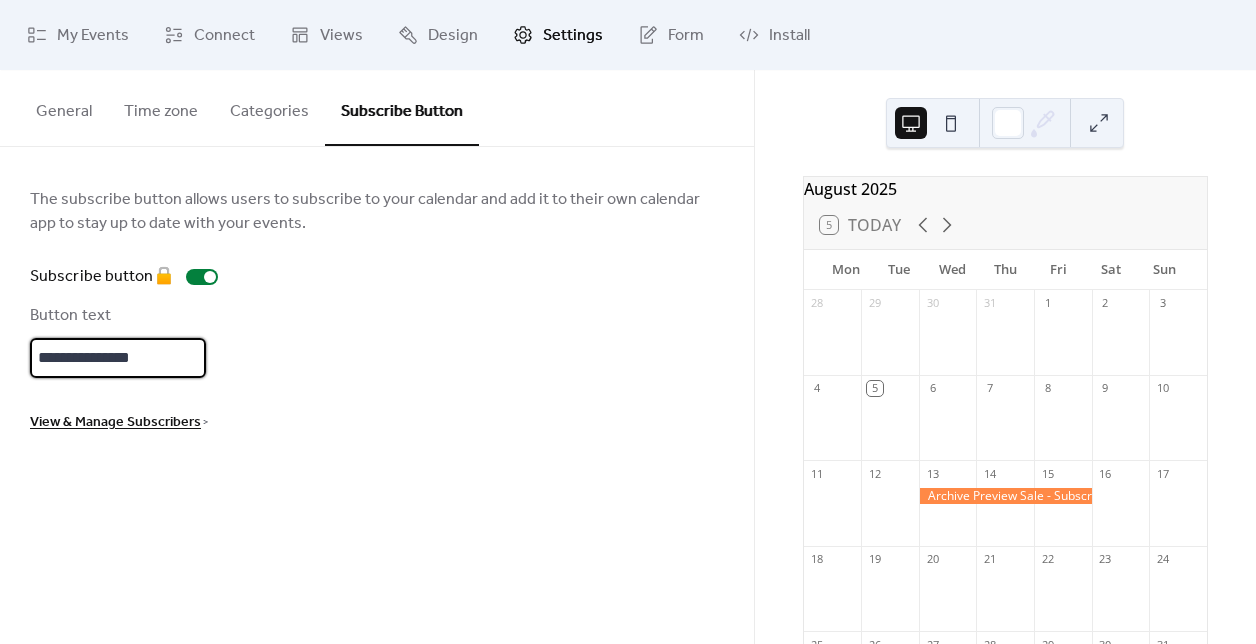 type on "**********" 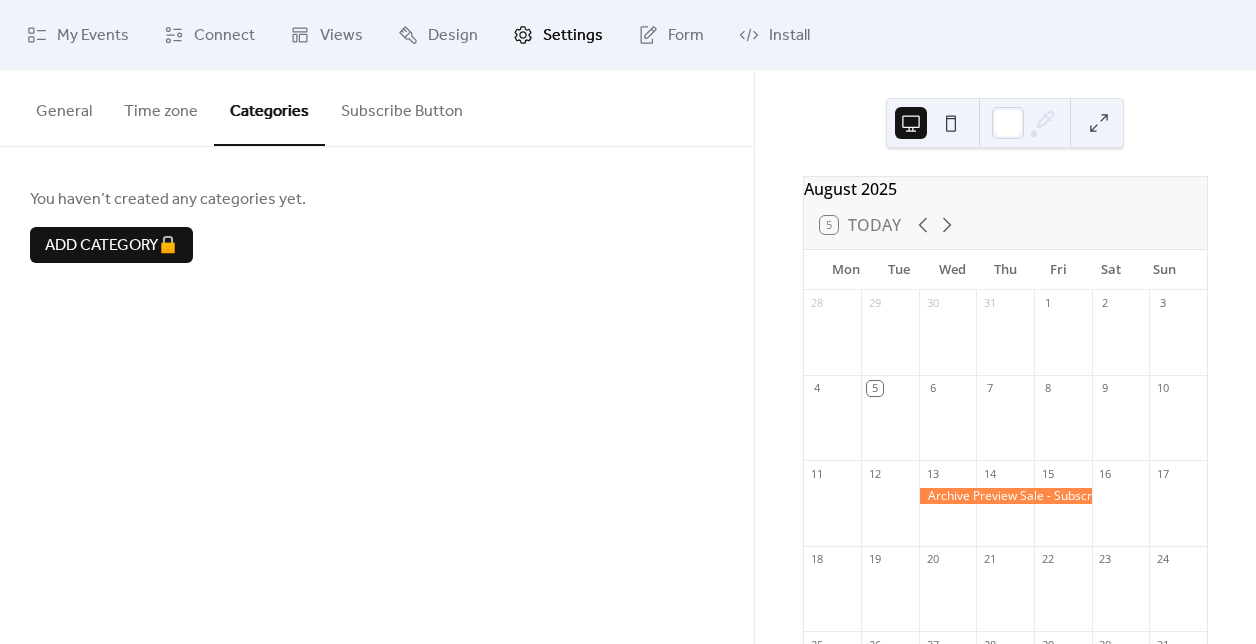 click on "Time zone" at bounding box center [161, 107] 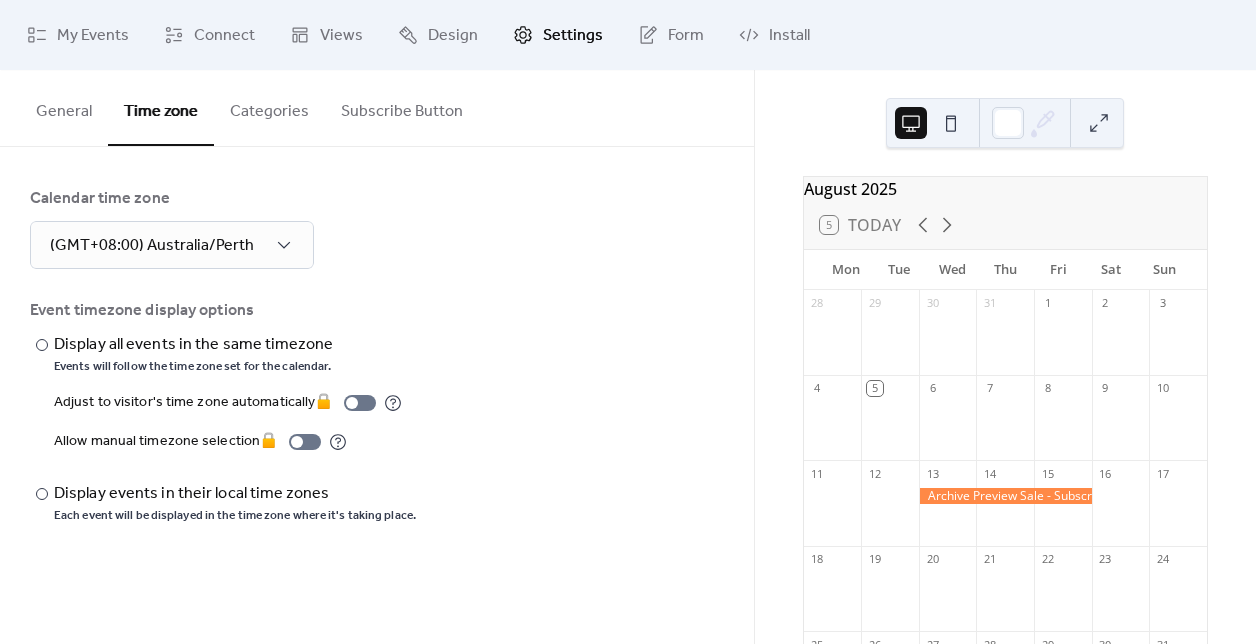 click on "Subscribe Button" at bounding box center (402, 107) 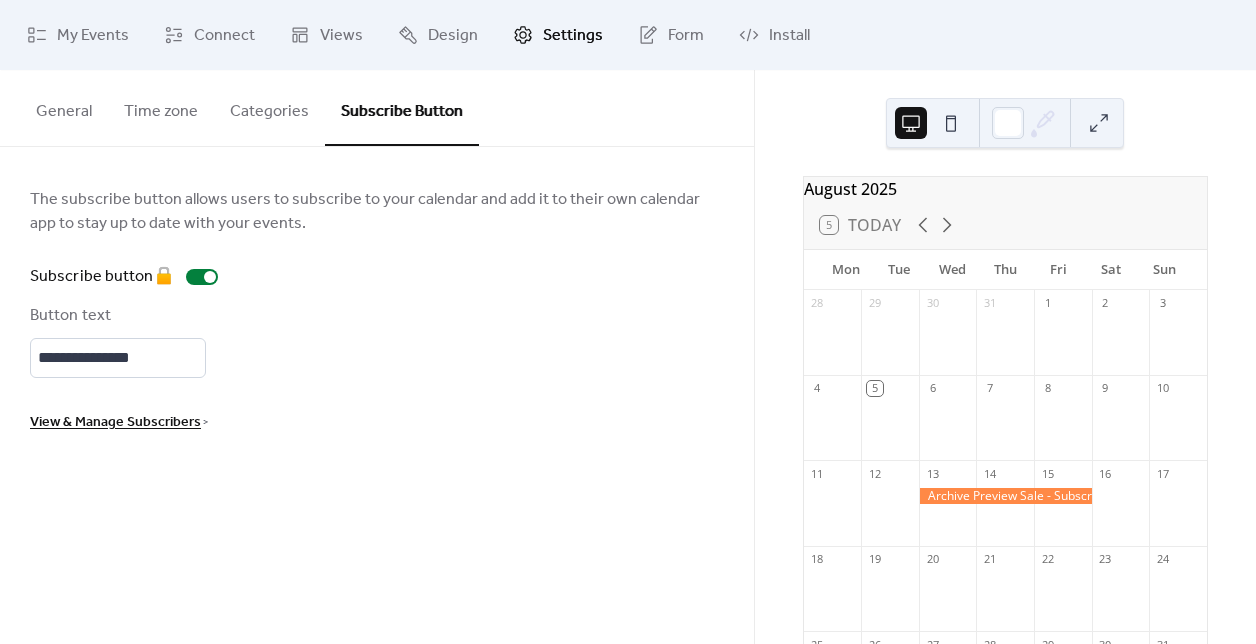 click on "General" at bounding box center (64, 107) 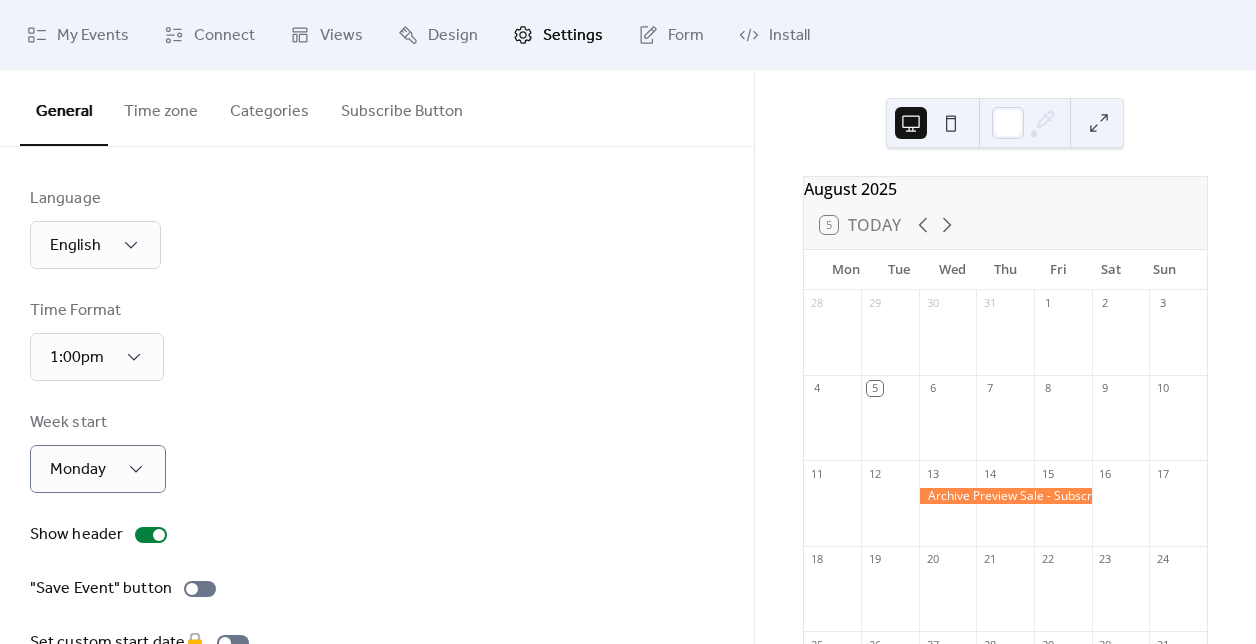 click on "Time zone" at bounding box center (161, 107) 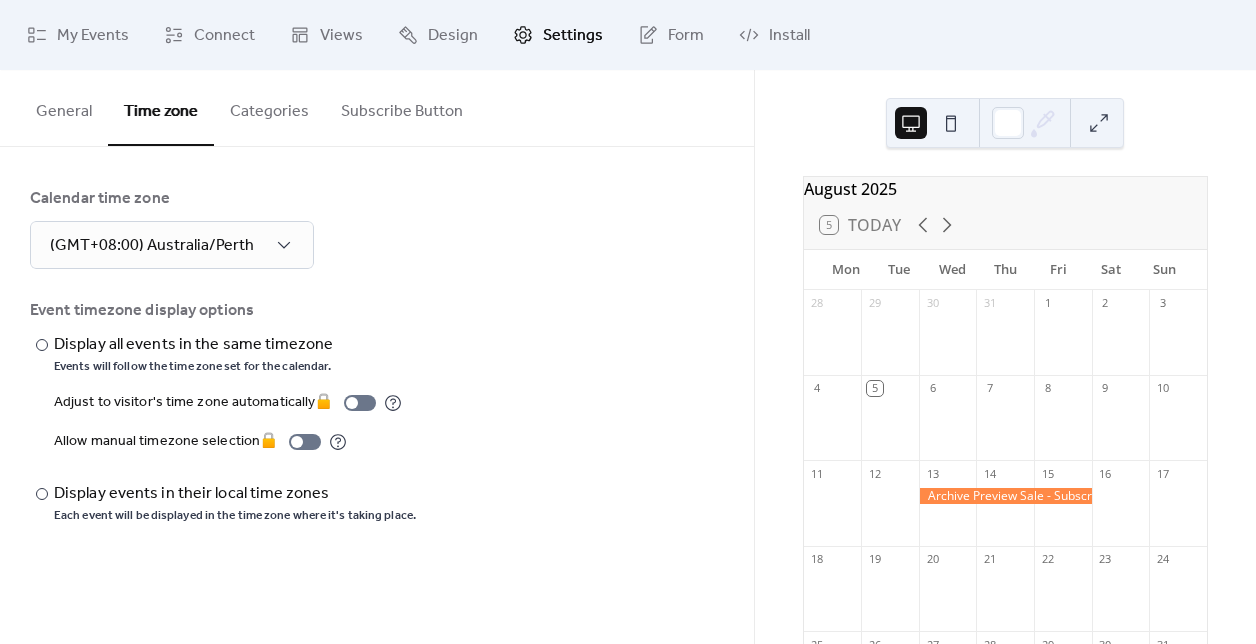 click on "Subscribe Button" at bounding box center (402, 107) 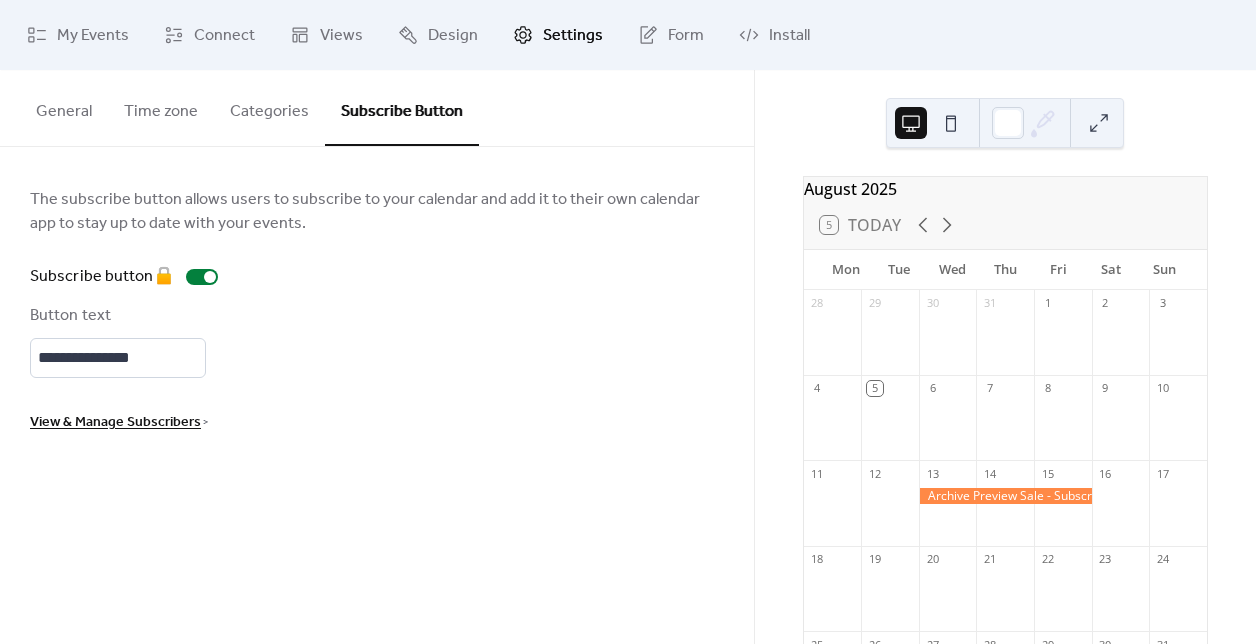 click on "General" at bounding box center (64, 107) 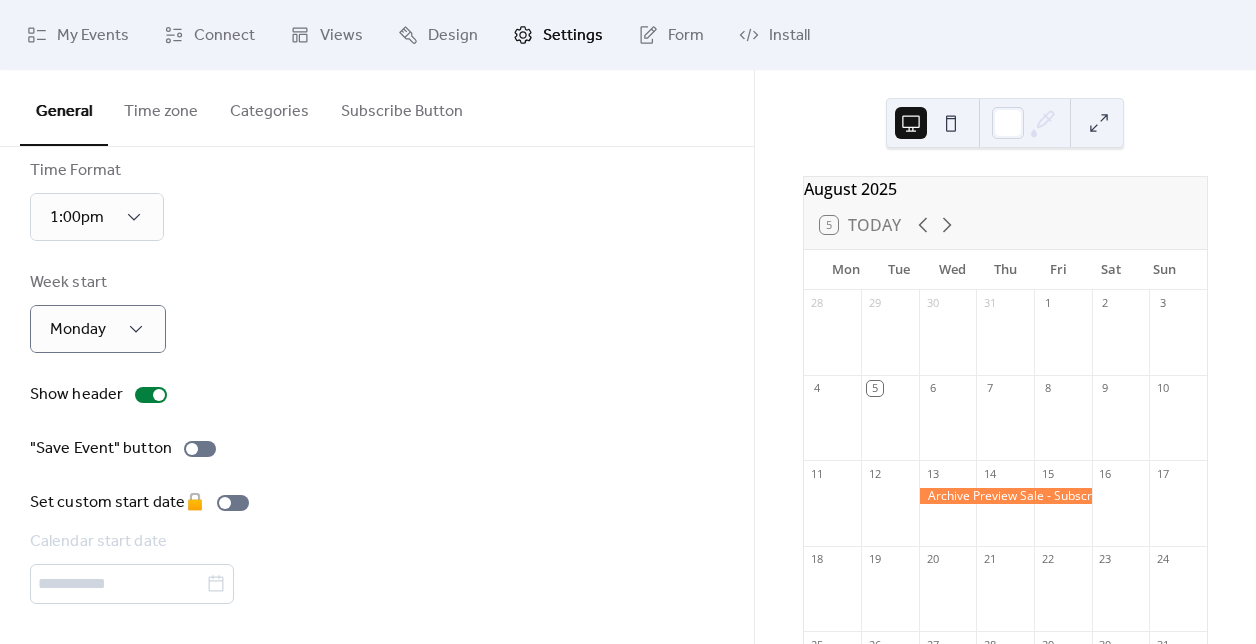 scroll, scrollTop: 0, scrollLeft: 0, axis: both 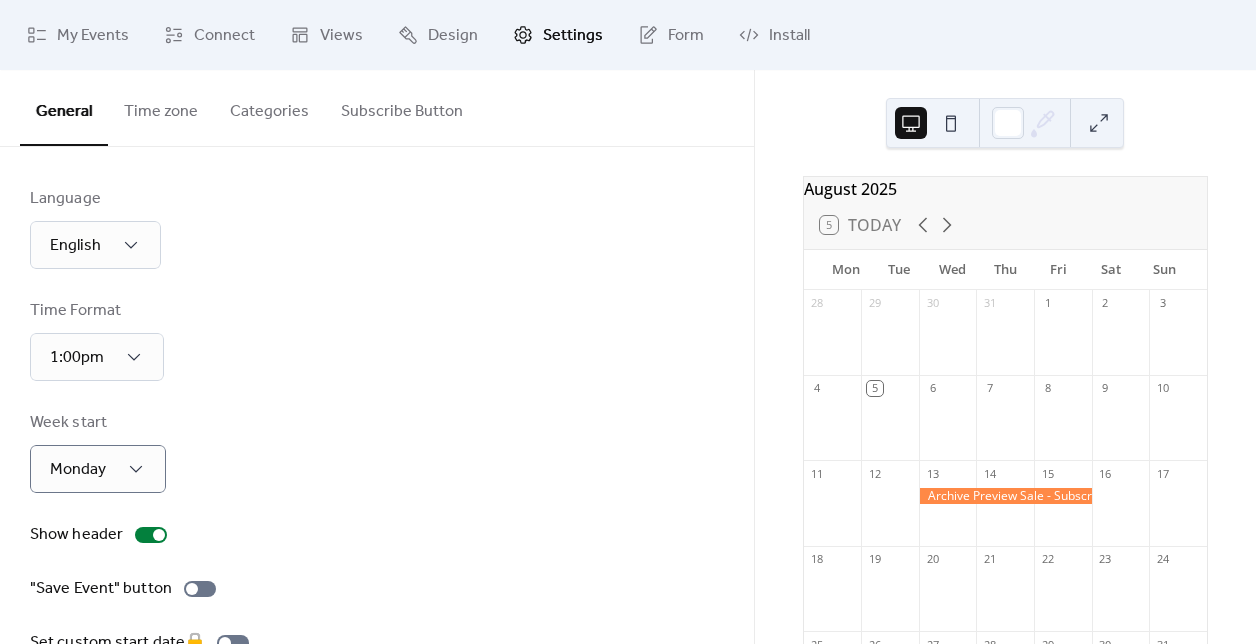 click on "Settings" at bounding box center [558, 35] 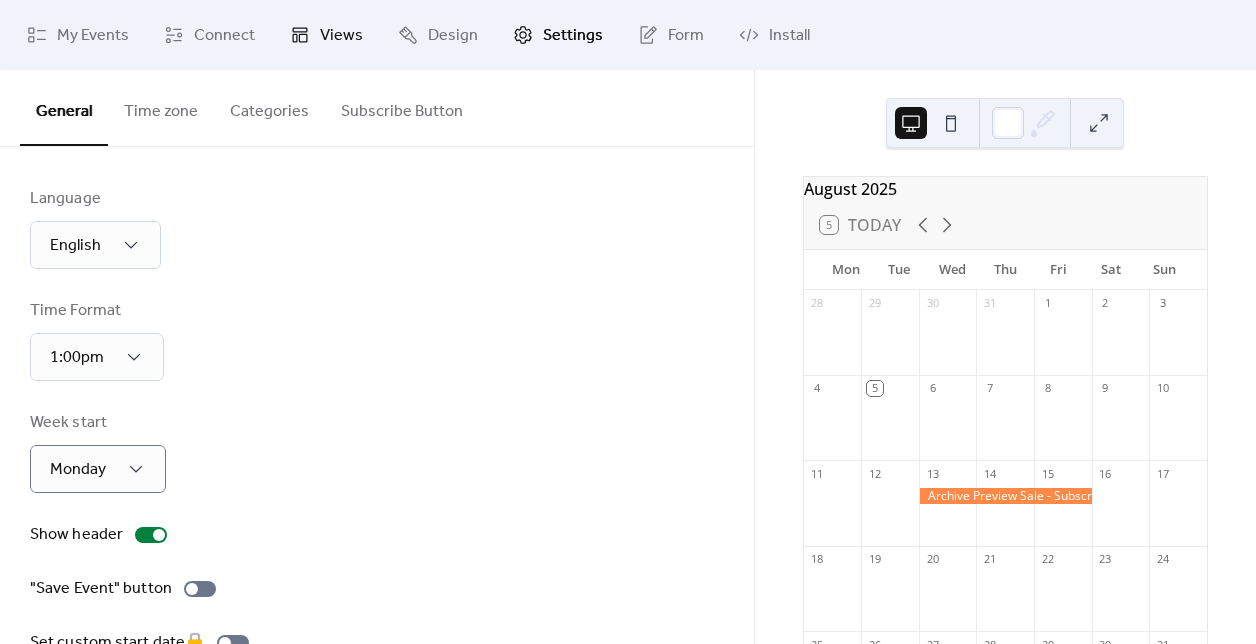 click on "Views" at bounding box center [341, 36] 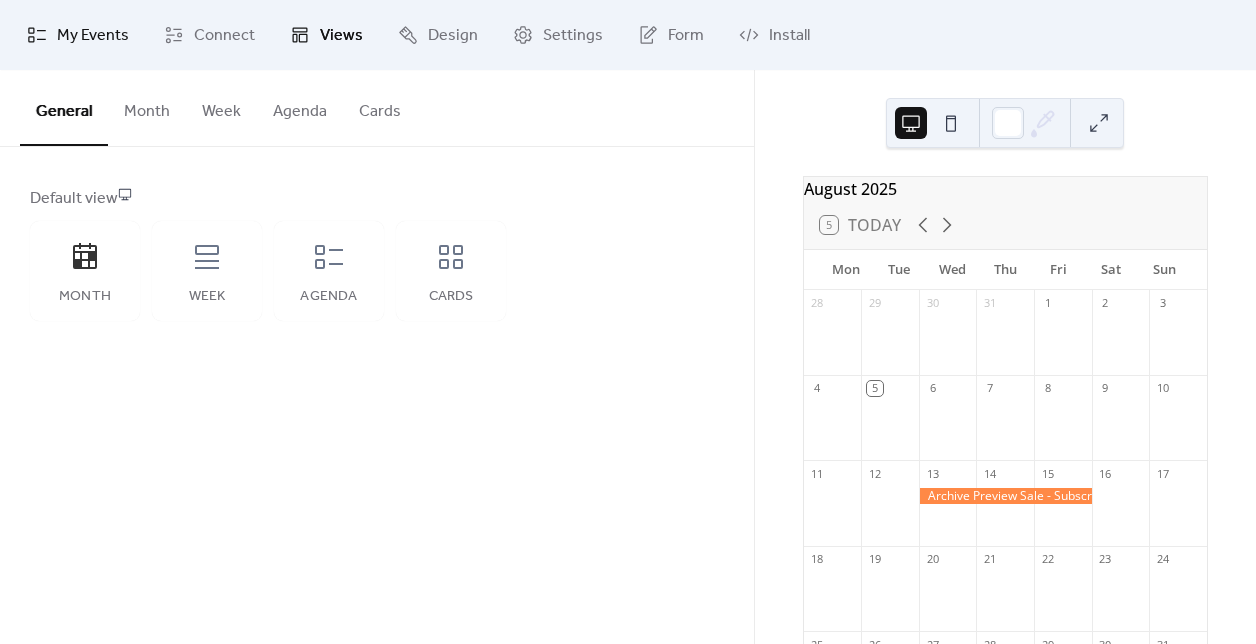 click on "My Events" at bounding box center (93, 36) 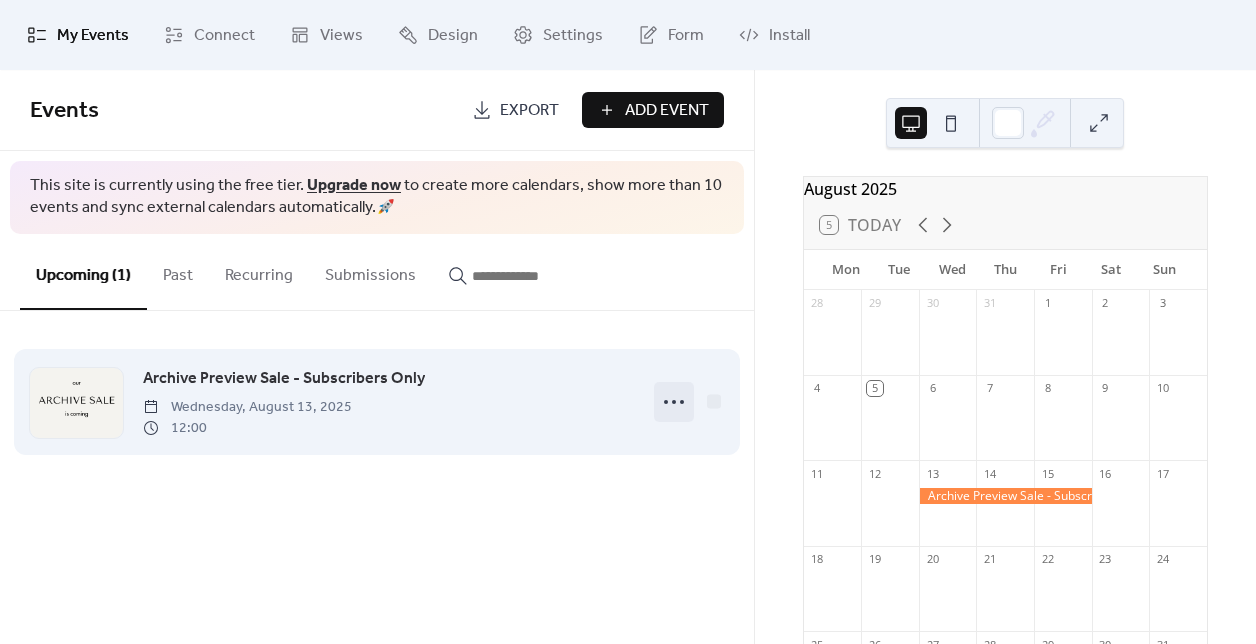 click 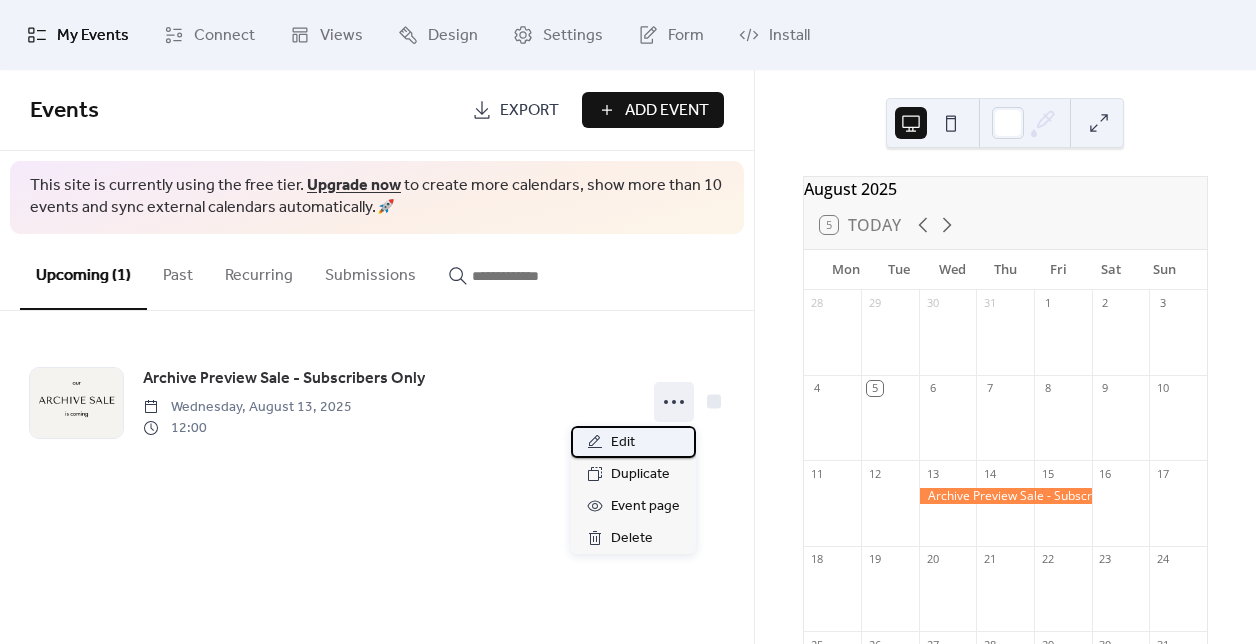 click on "Edit" at bounding box center [623, 443] 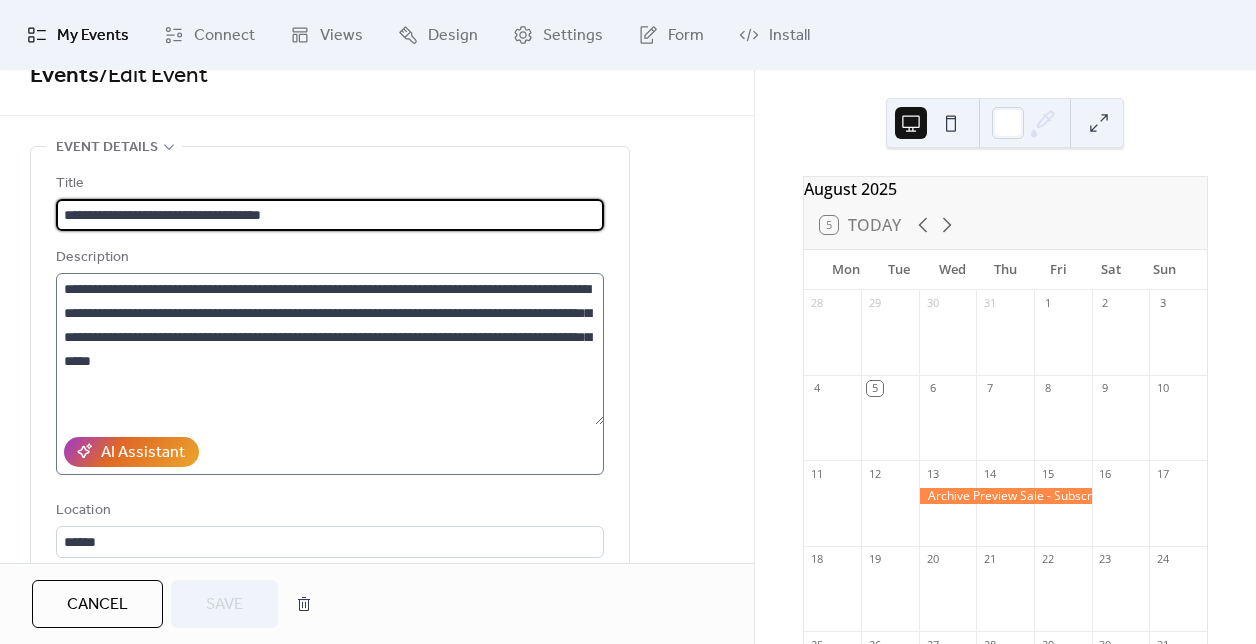 scroll, scrollTop: 0, scrollLeft: 0, axis: both 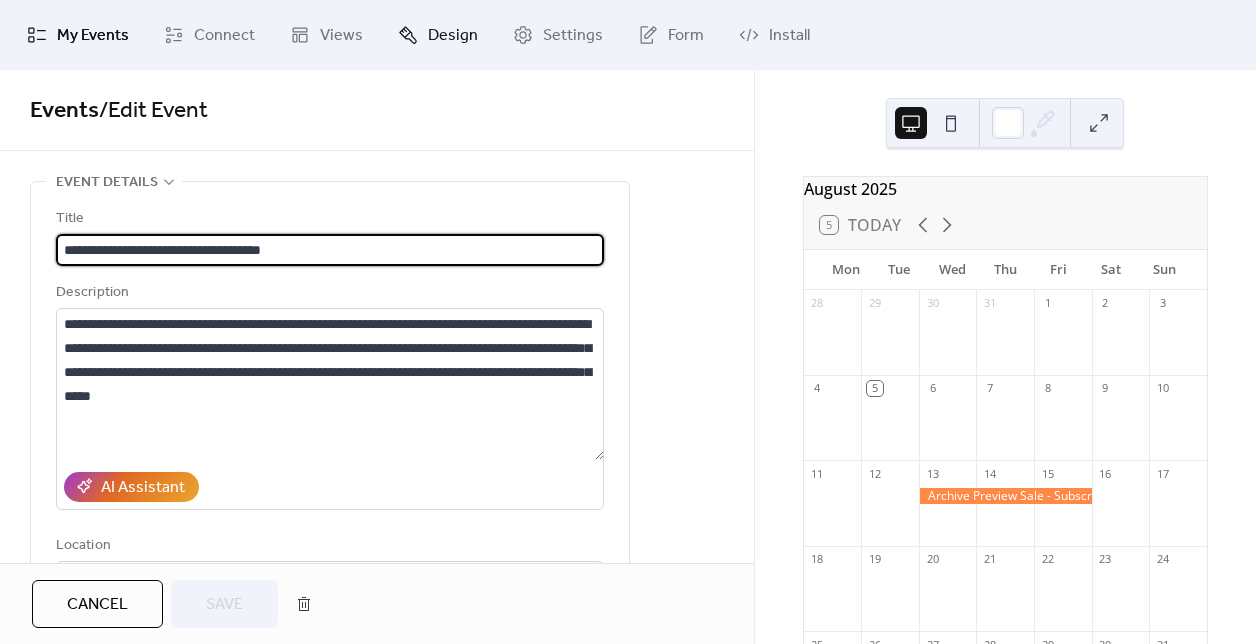 click on "Design" at bounding box center (453, 36) 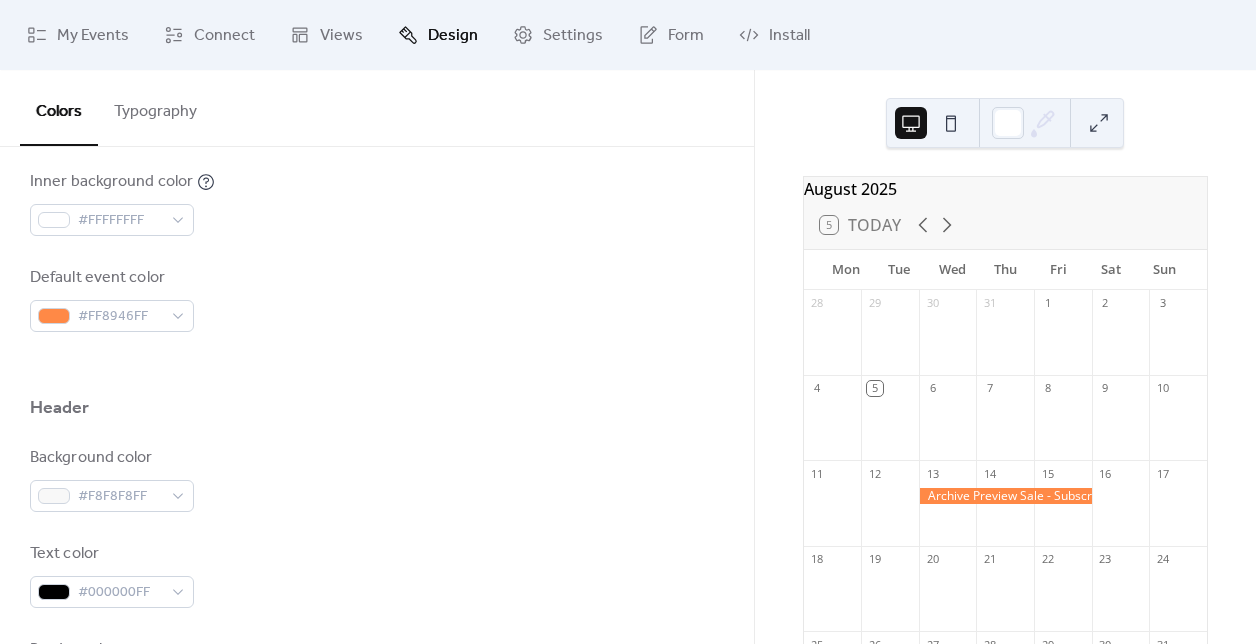 scroll, scrollTop: 640, scrollLeft: 0, axis: vertical 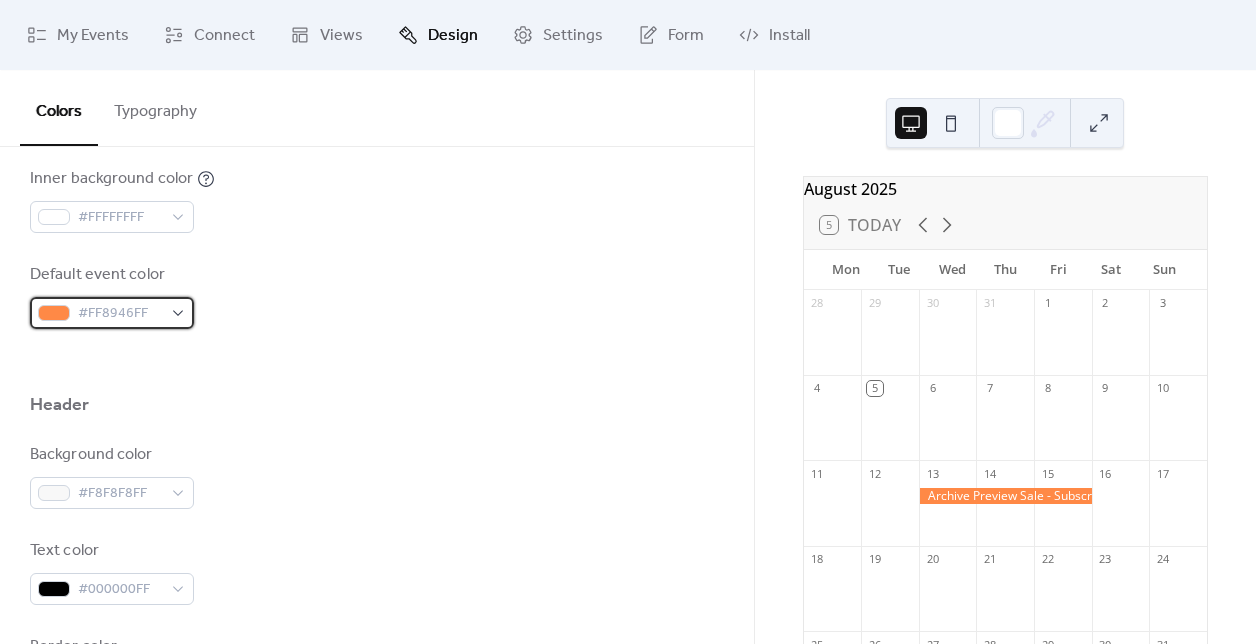 click on "#FF8946FF" at bounding box center [120, 314] 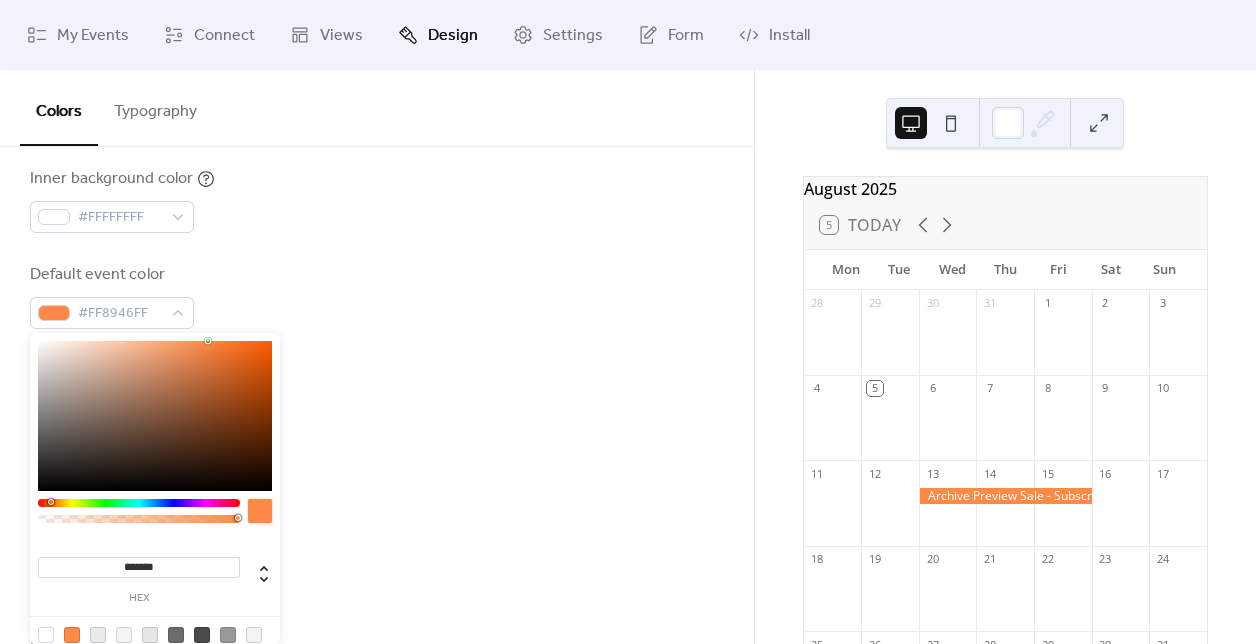 drag, startPoint x: 182, startPoint y: 570, endPoint x: 75, endPoint y: 554, distance: 108.18965 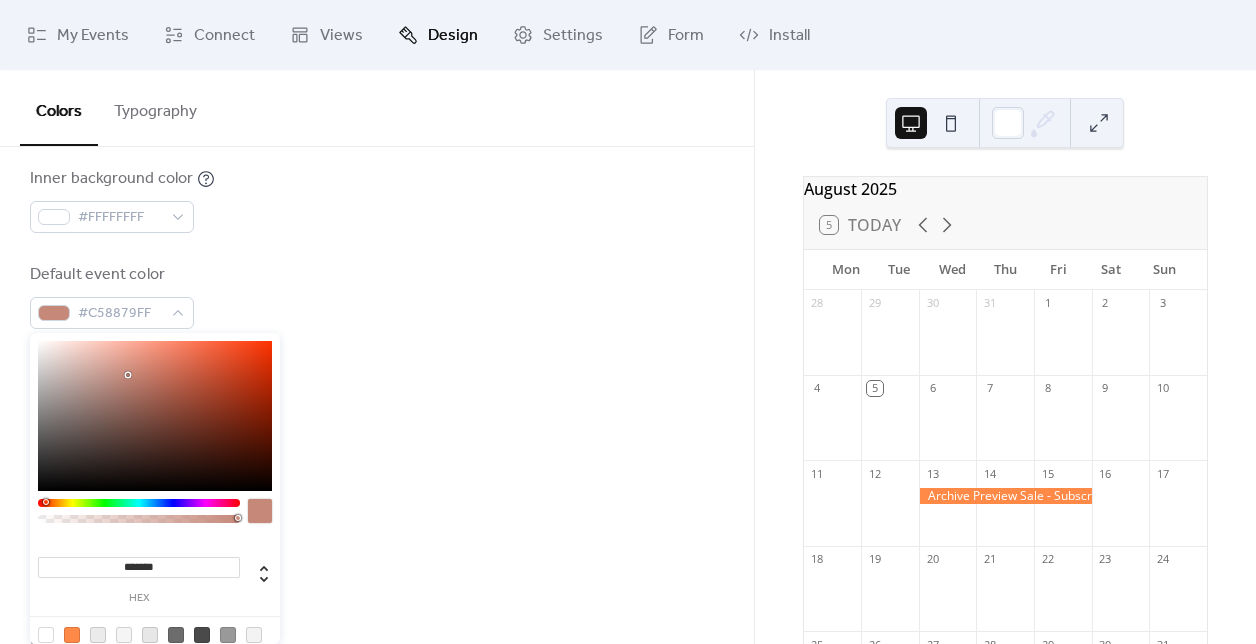 type on "*******" 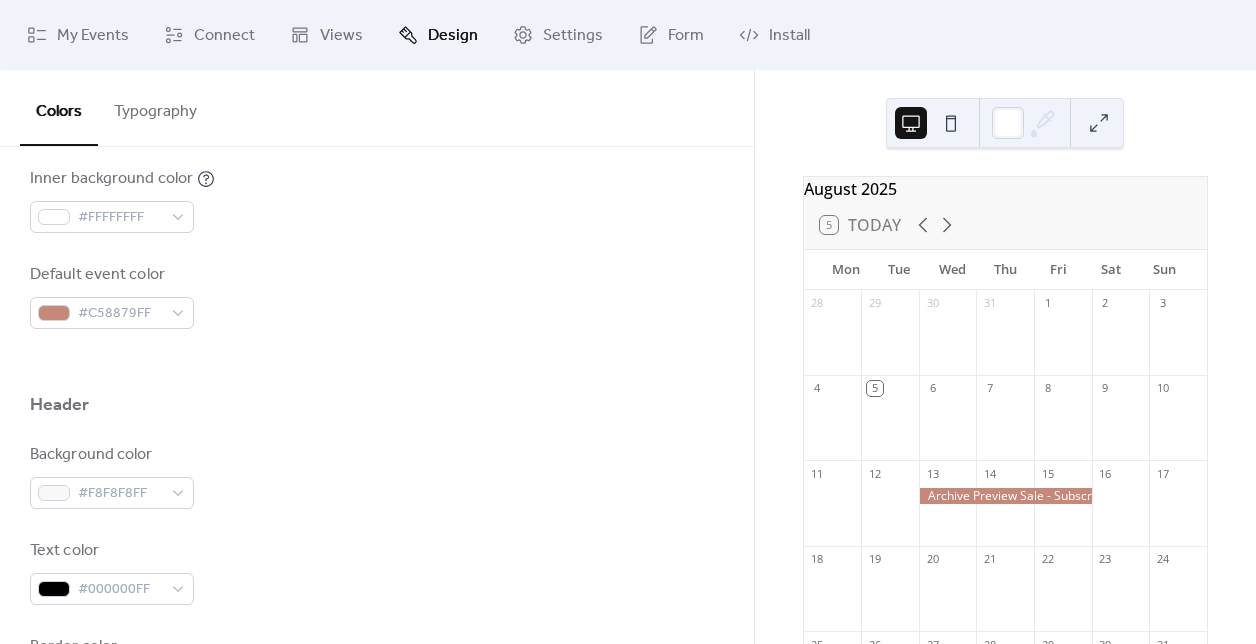 click at bounding box center (377, 361) 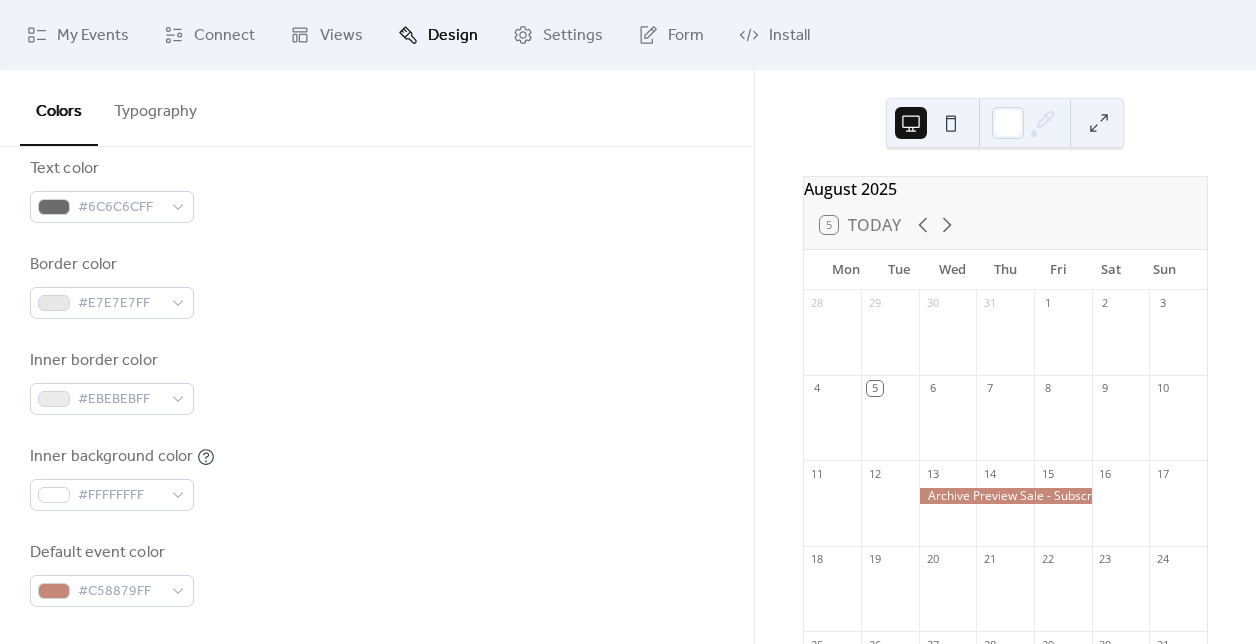 scroll, scrollTop: 403, scrollLeft: 0, axis: vertical 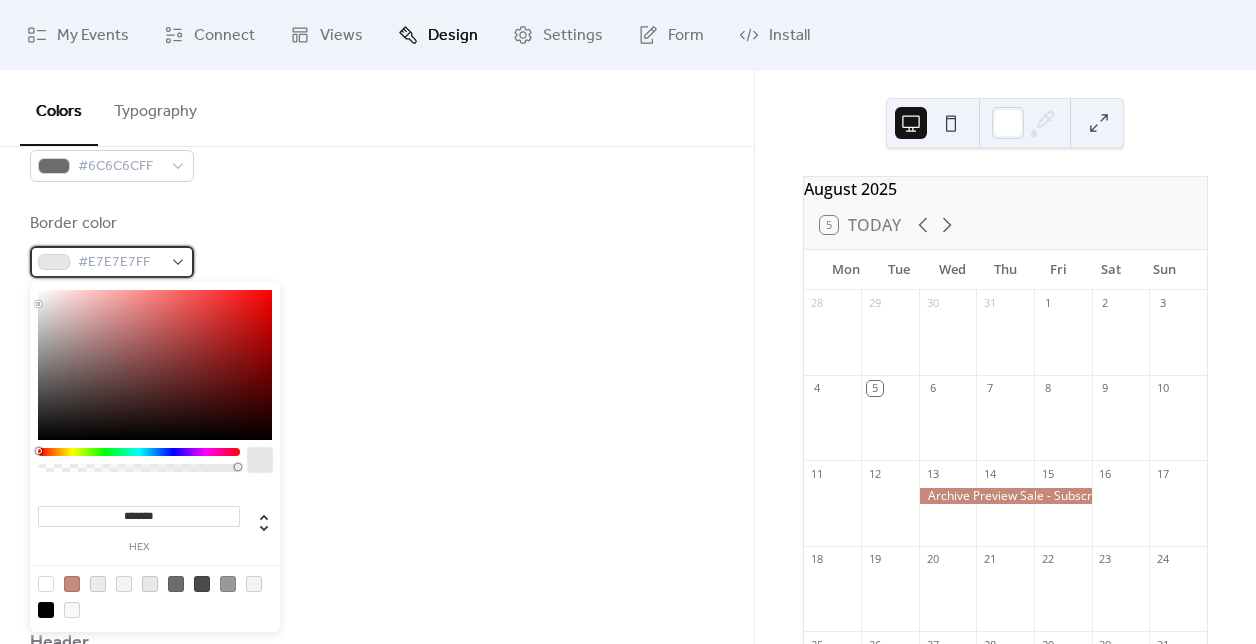 click on "#E7E7E7FF" at bounding box center [120, 263] 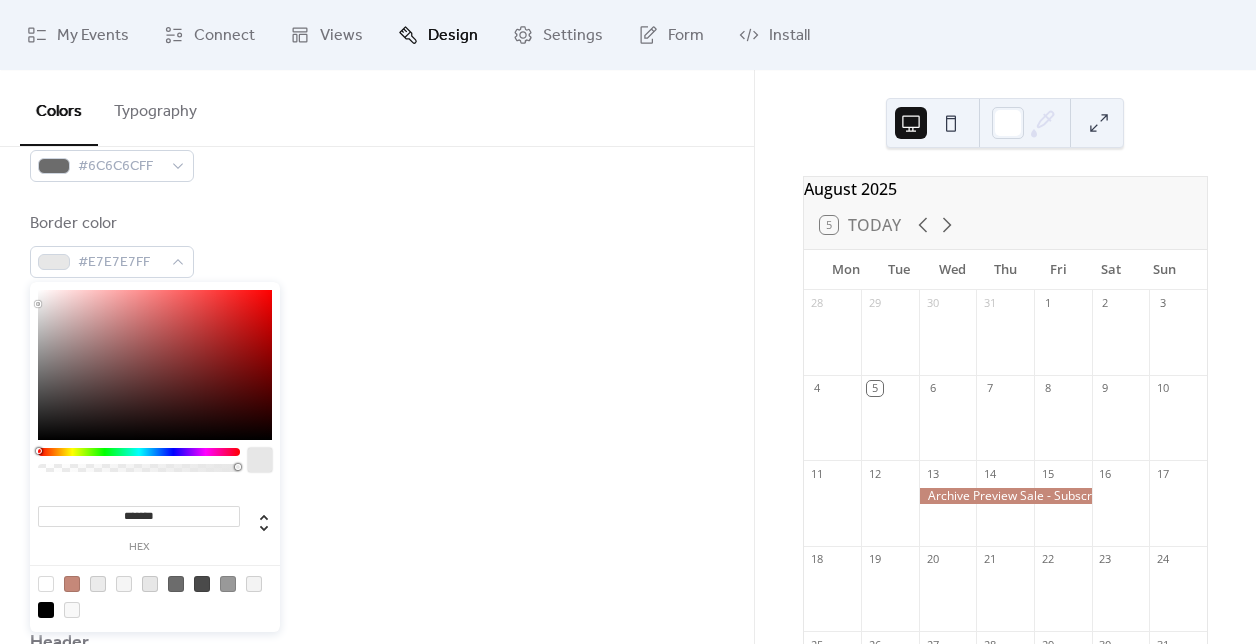 drag, startPoint x: 172, startPoint y: 512, endPoint x: 76, endPoint y: 502, distance: 96.519424 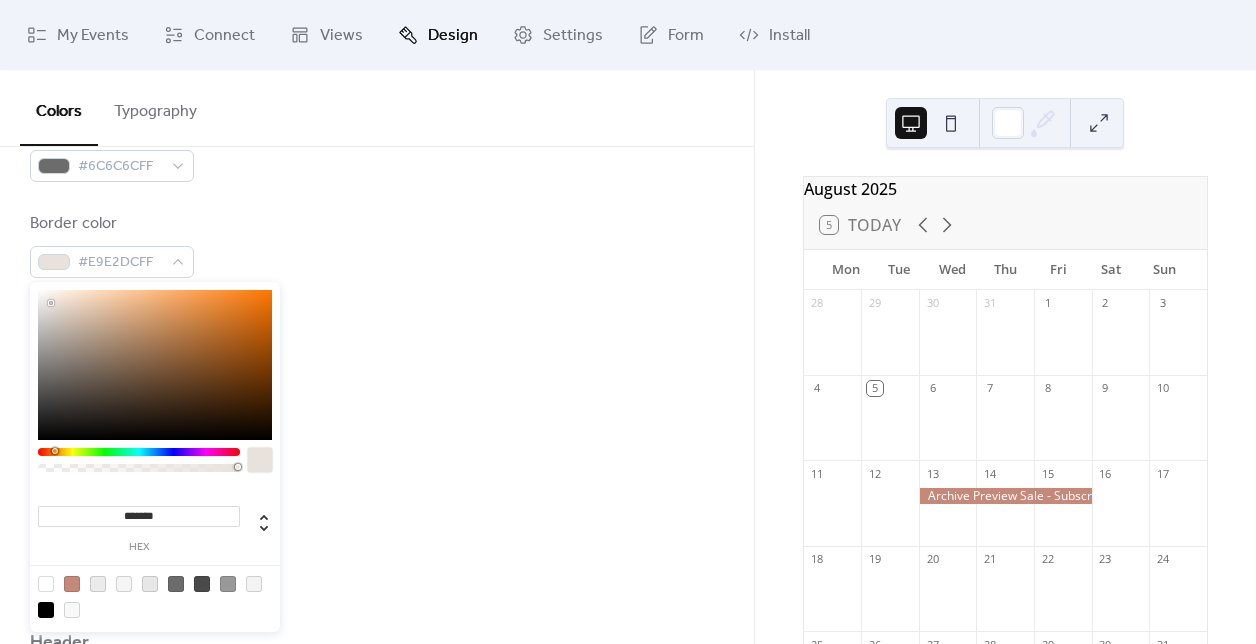 type on "*******" 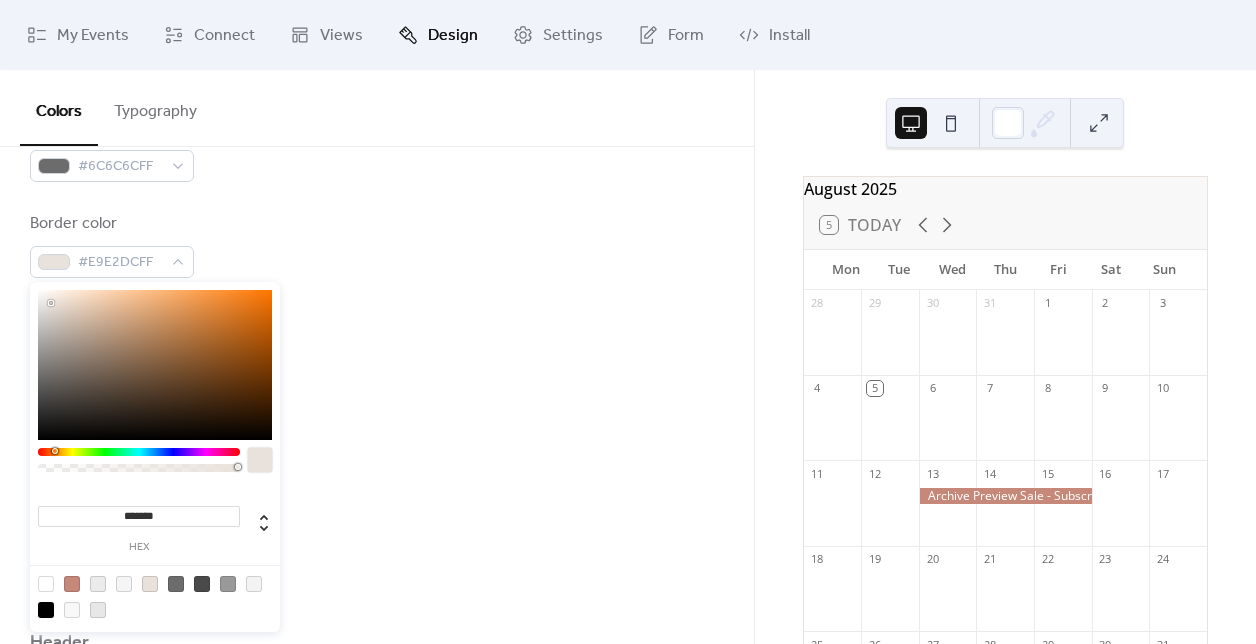 click on "Background color #FFFFFFFF Text color #6C6C6CFF Border color #E9E2DCFF Inner border color #EBEBEBFF Inner background color #FFFFFFFF Default event color #C58879FF" at bounding box center (377, 293) 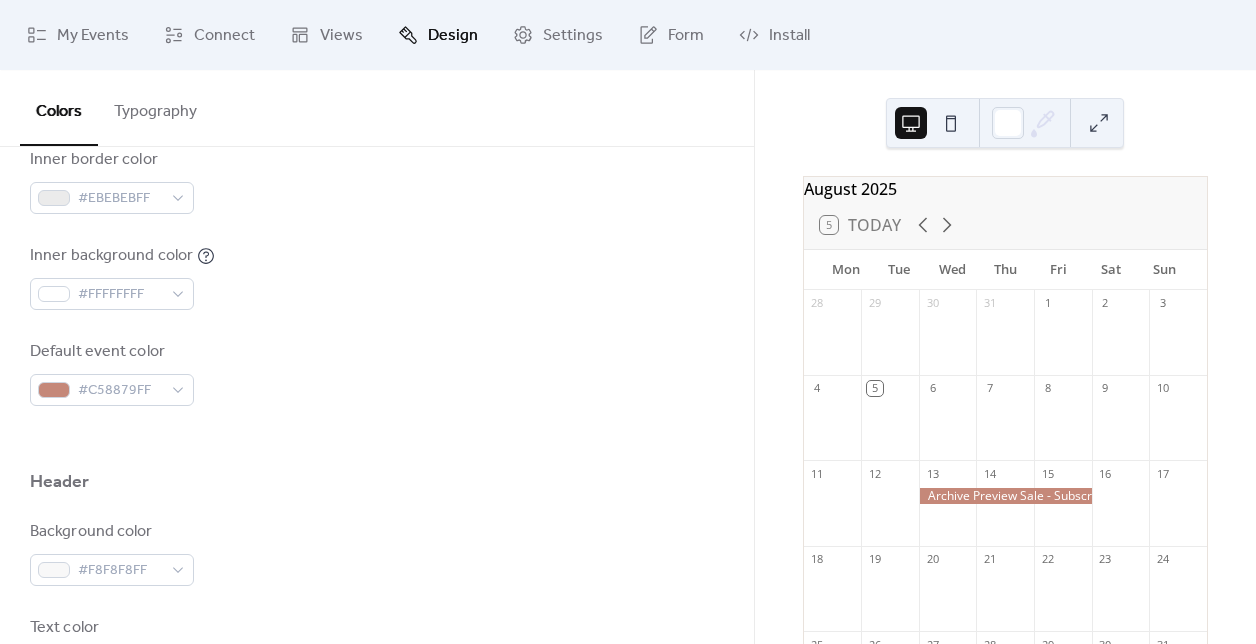 scroll, scrollTop: 609, scrollLeft: 0, axis: vertical 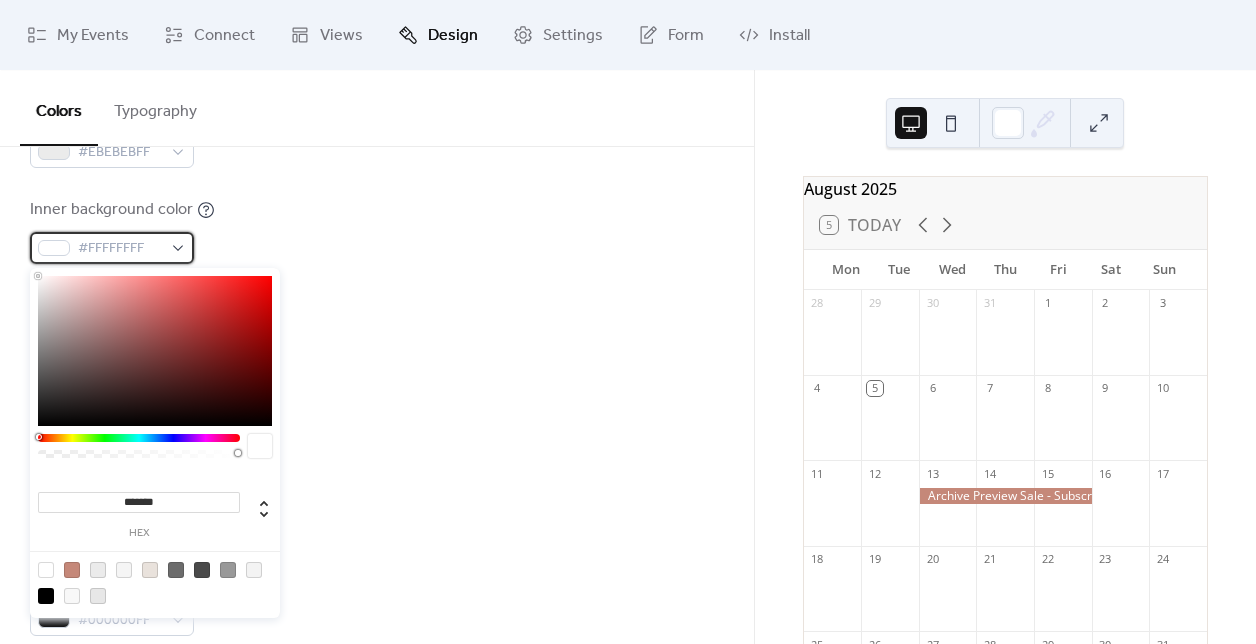 click on "#FFFFFFFF" at bounding box center [120, 249] 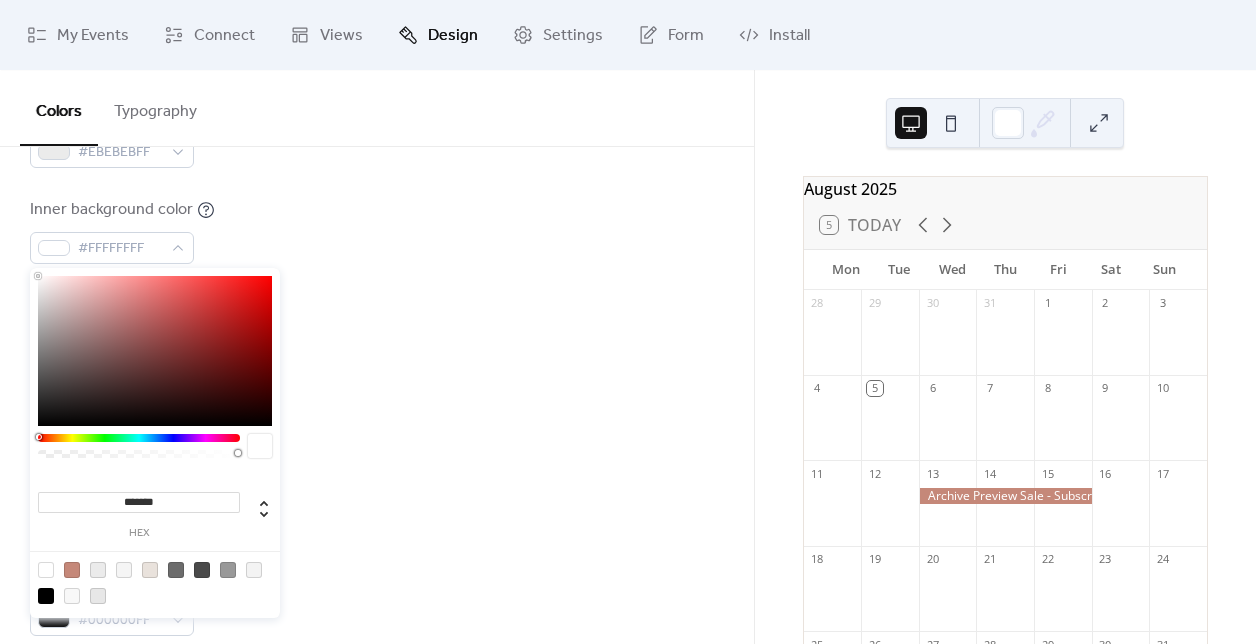 drag, startPoint x: 180, startPoint y: 495, endPoint x: 59, endPoint y: 502, distance: 121.20231 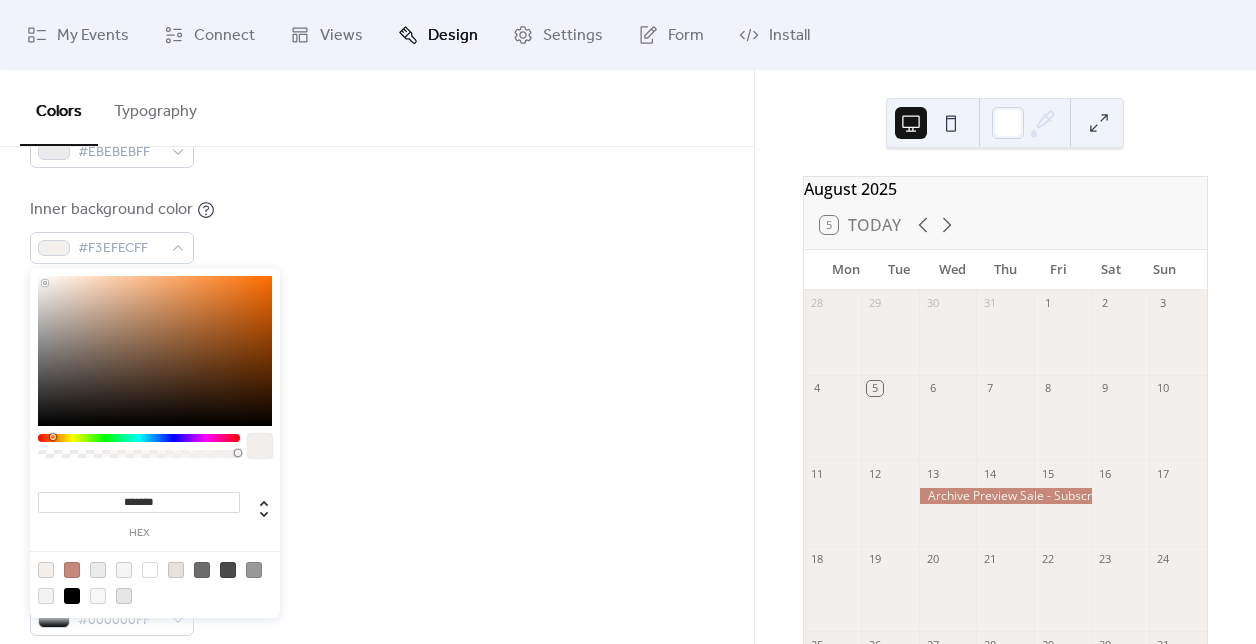 type on "*******" 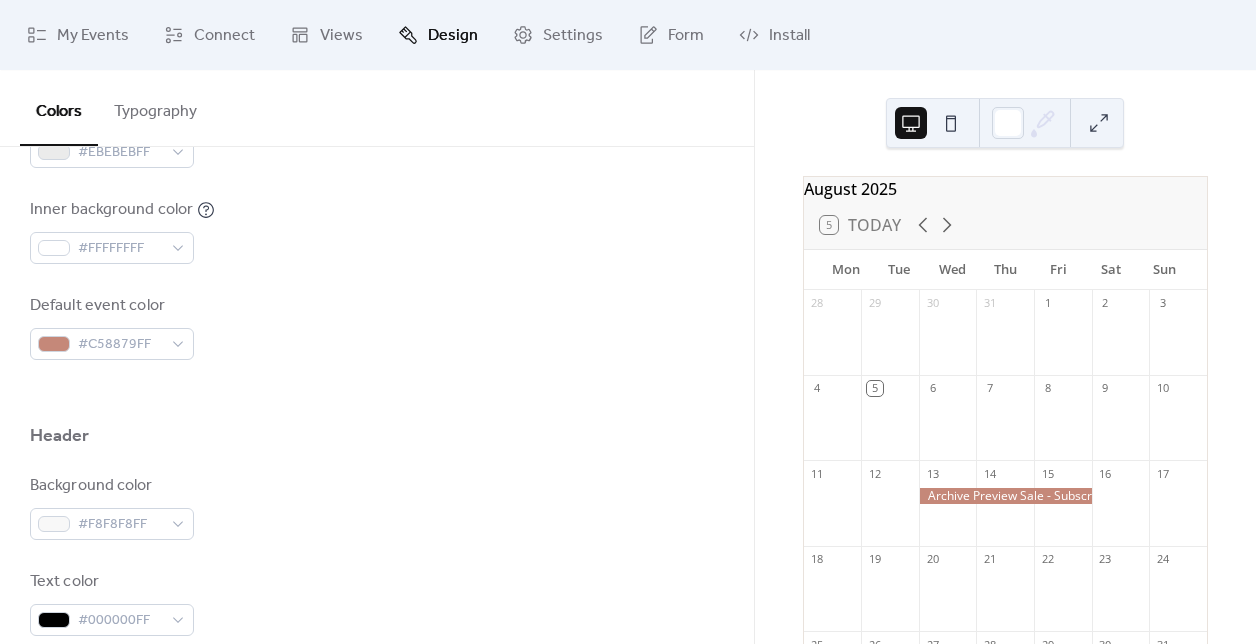 click at bounding box center [377, 392] 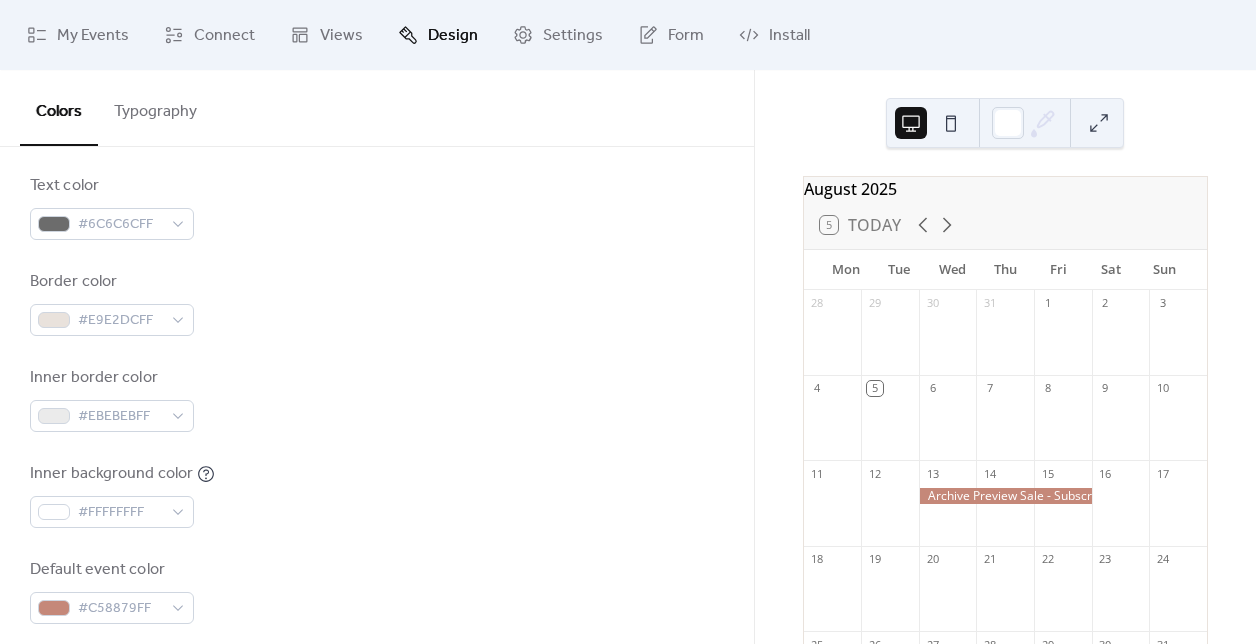 scroll, scrollTop: 341, scrollLeft: 0, axis: vertical 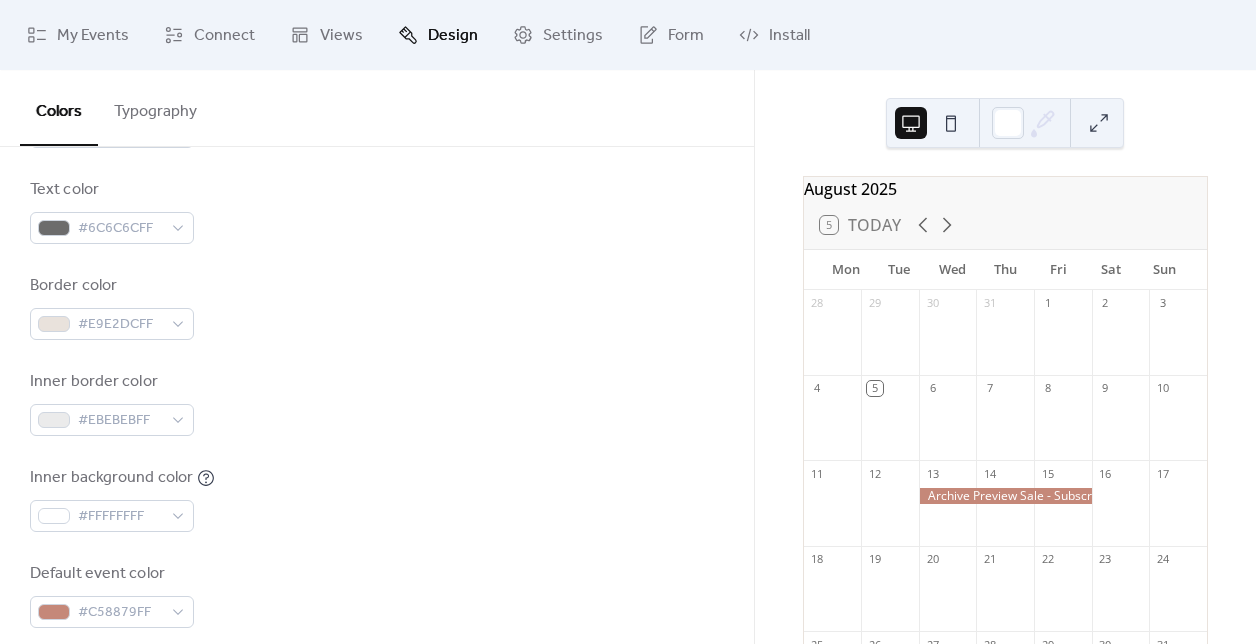 click on "August 2025" at bounding box center (1005, 189) 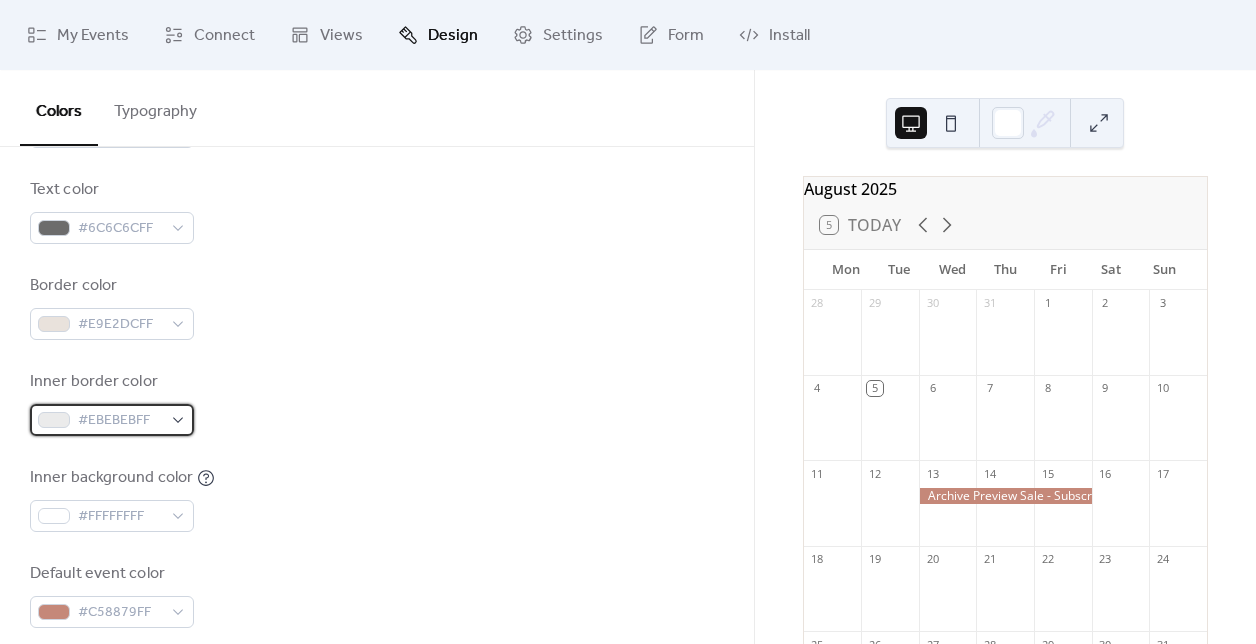 click on "#EBEBEBFF" at bounding box center [120, 421] 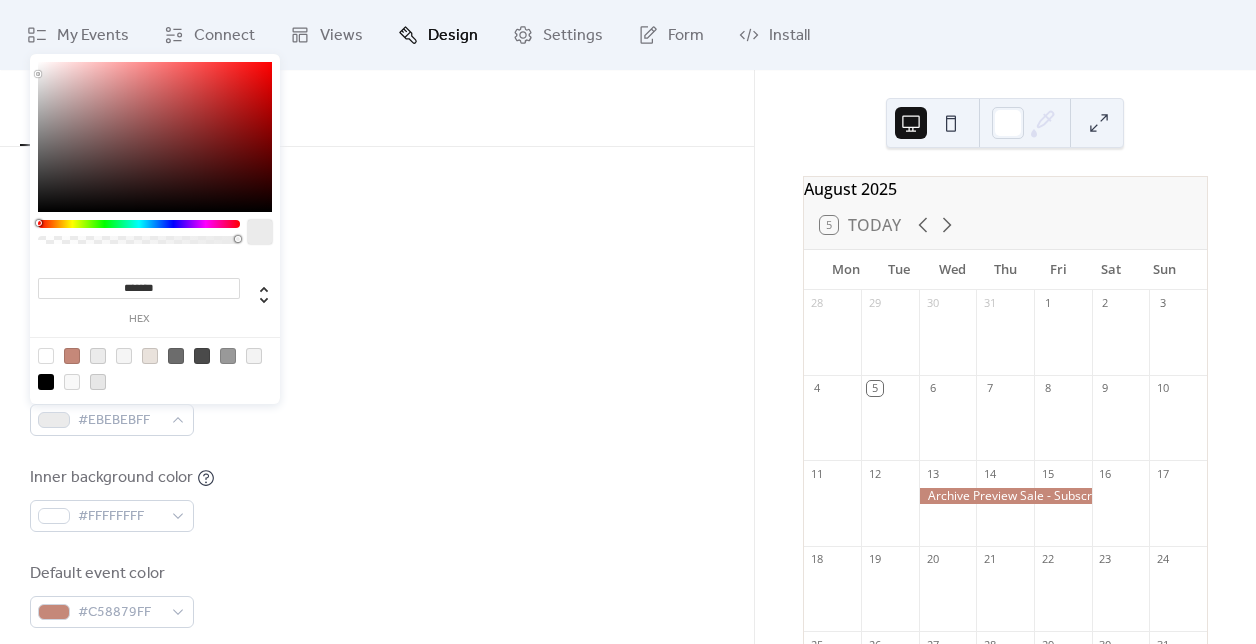 click on "Inner border color #EBEBEBFF" at bounding box center (377, 403) 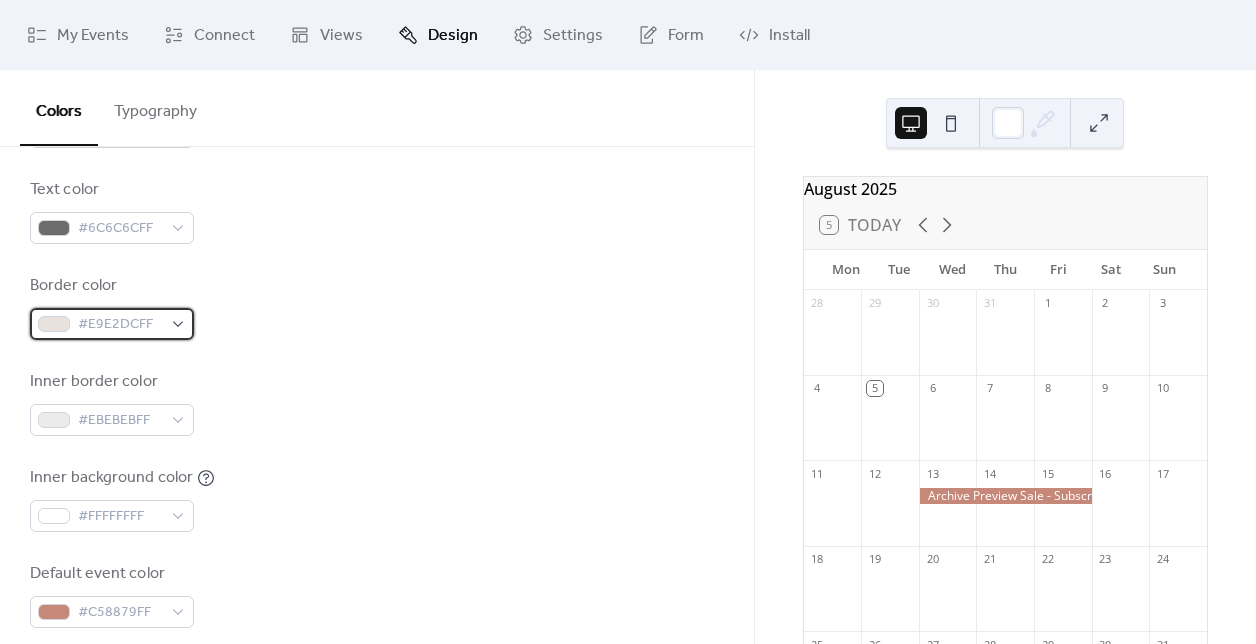 click on "#E9E2DCFF" at bounding box center [120, 325] 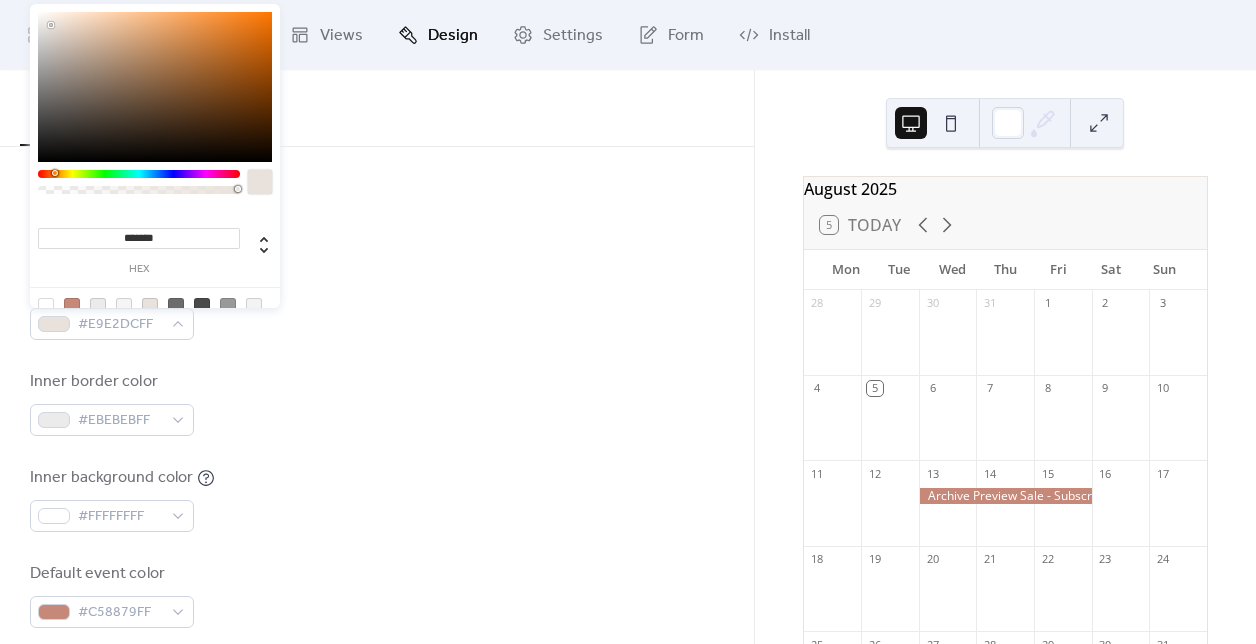 drag, startPoint x: 165, startPoint y: 233, endPoint x: 96, endPoint y: 232, distance: 69.00725 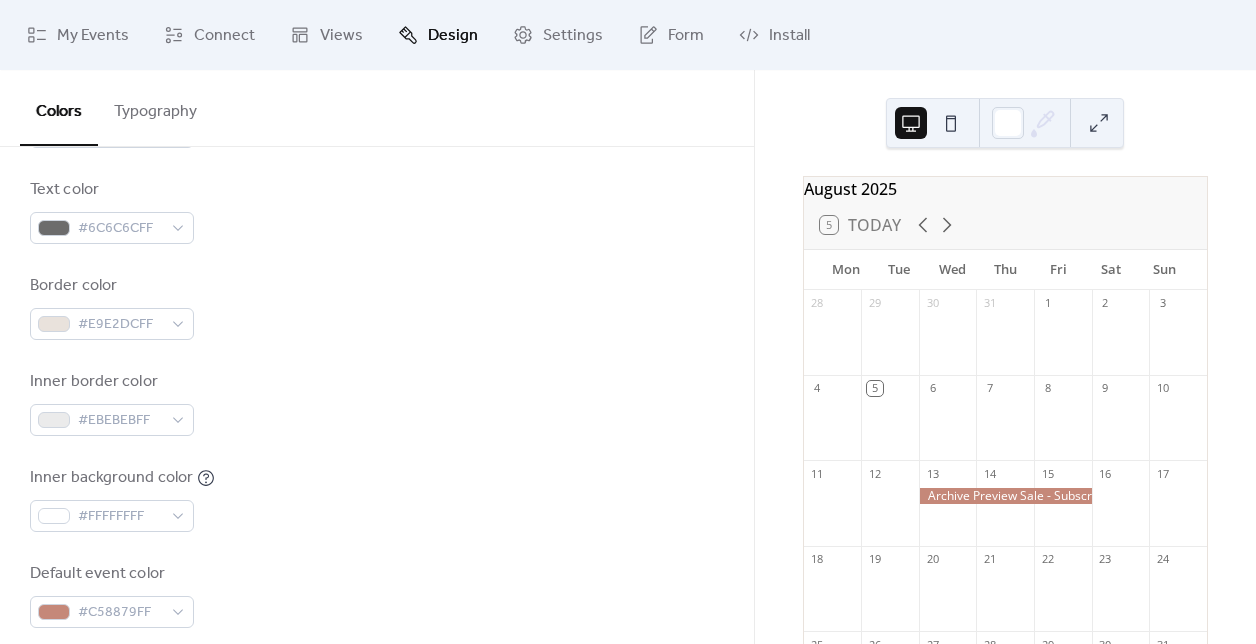 click on "Background color #FFFFFFFF Text color #6C6C6CFF Border color #E9E2DCFF Inner border color #EBEBEBFF Inner background color #FFFFFFFF Default event color #C58879FF" at bounding box center (377, 355) 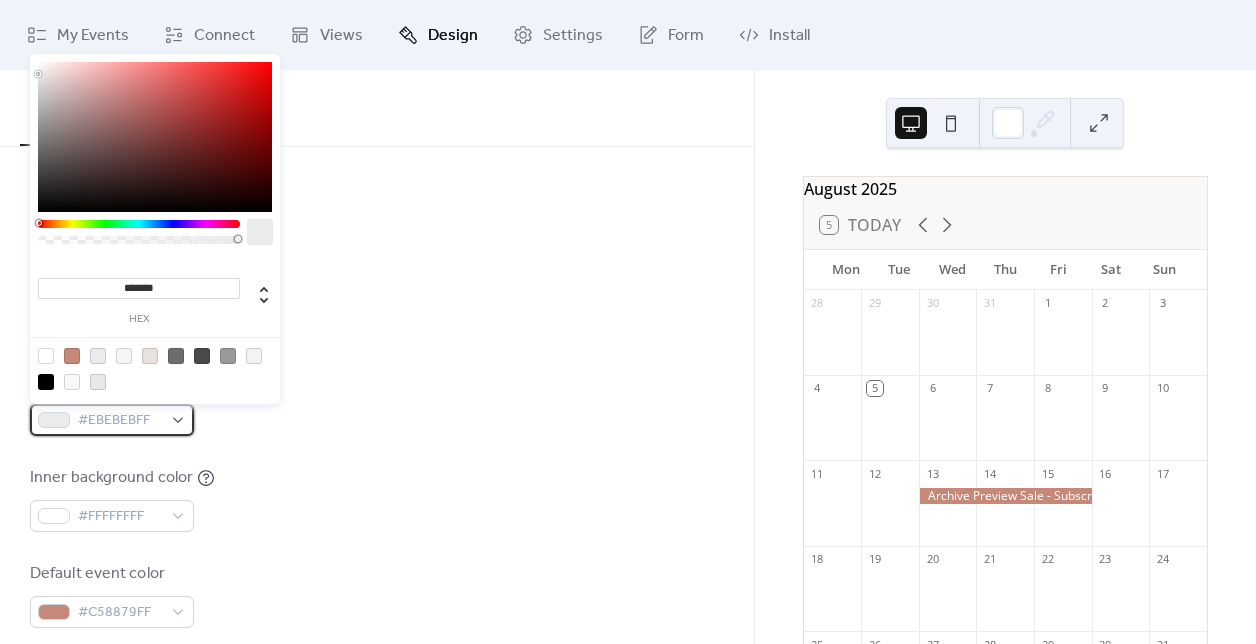 click on "#EBEBEBFF" at bounding box center (120, 421) 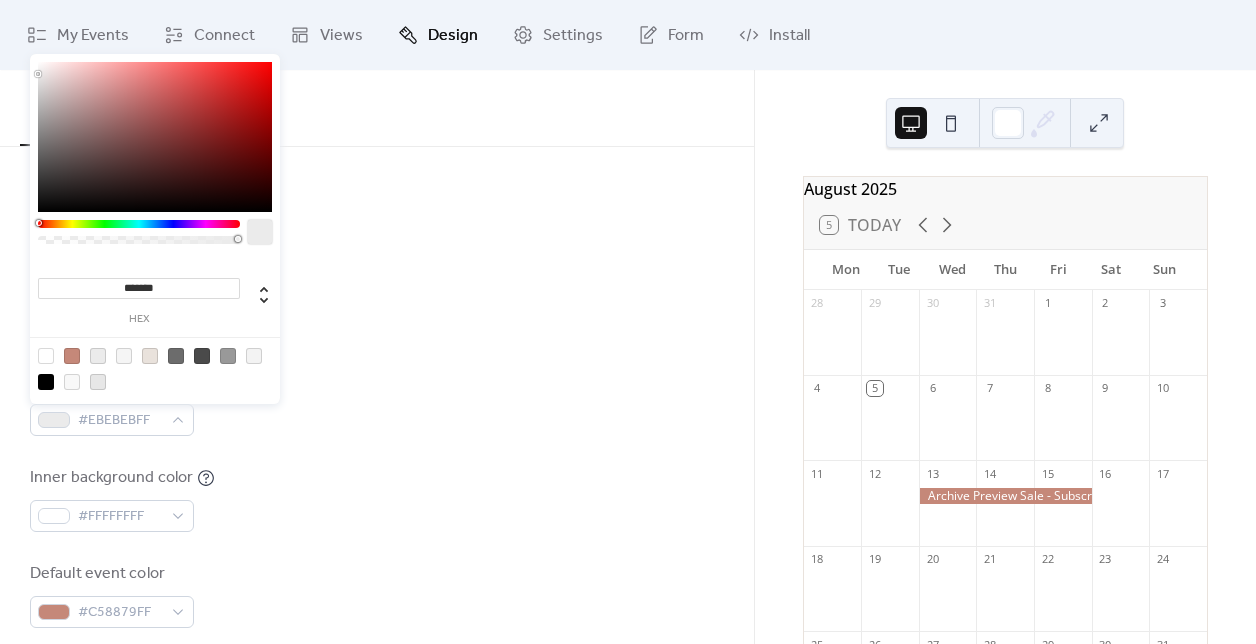 drag, startPoint x: 167, startPoint y: 289, endPoint x: 84, endPoint y: 285, distance: 83.09633 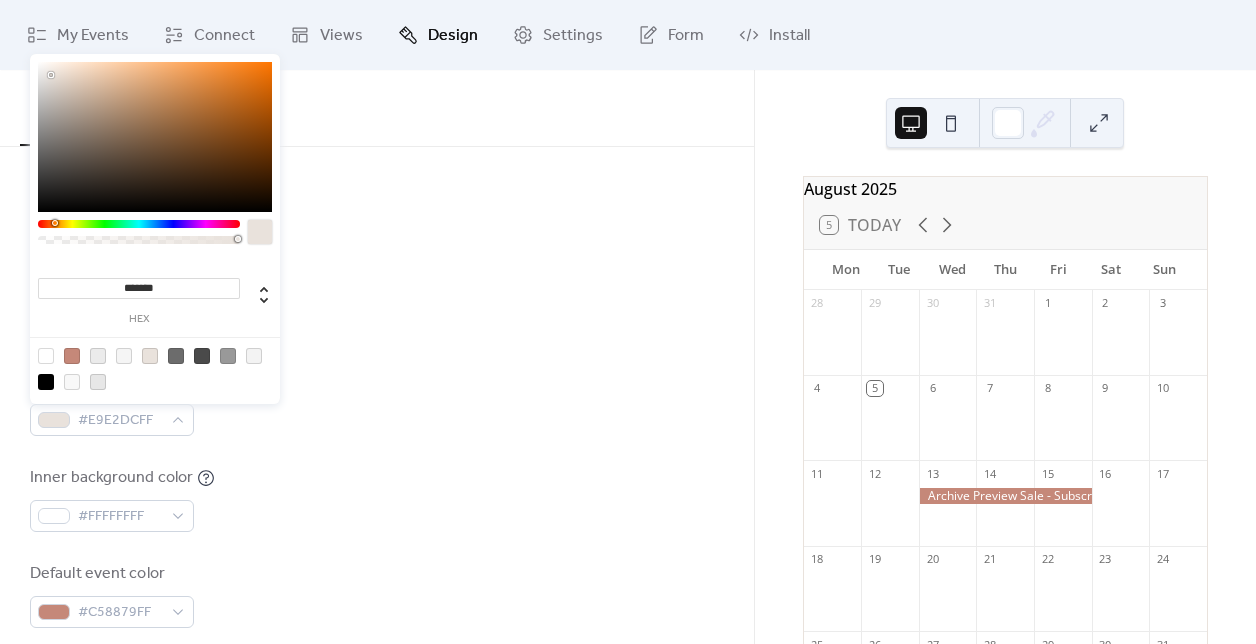 type on "*******" 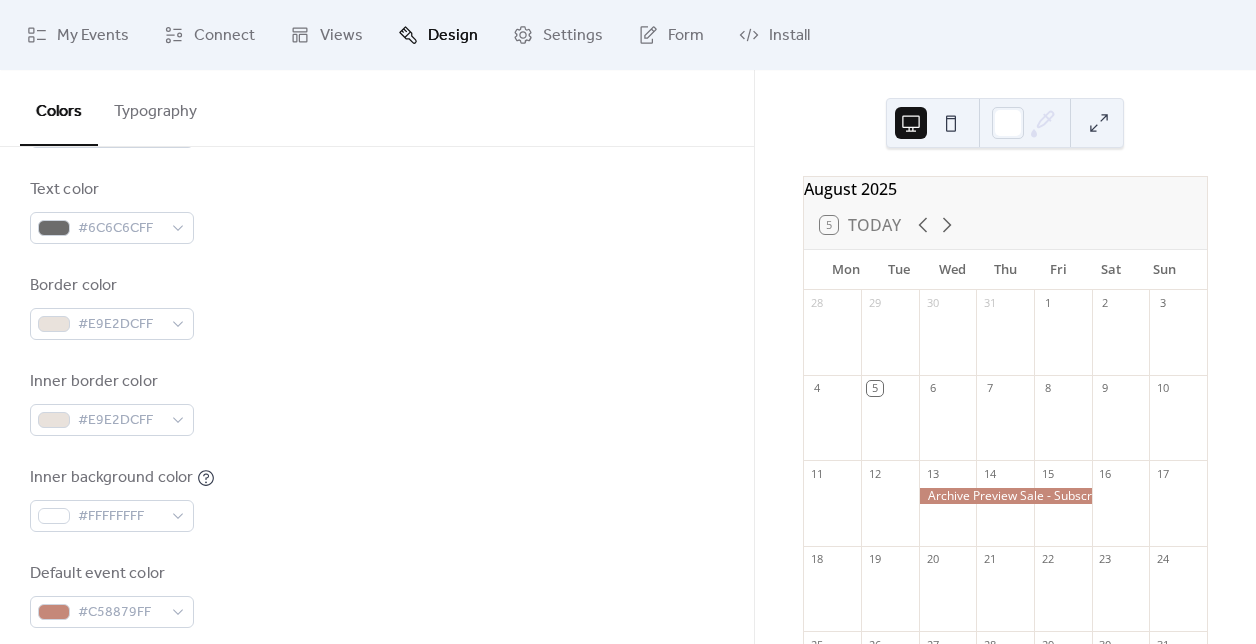 click on "Border color #E9E2DCFF" at bounding box center [377, 307] 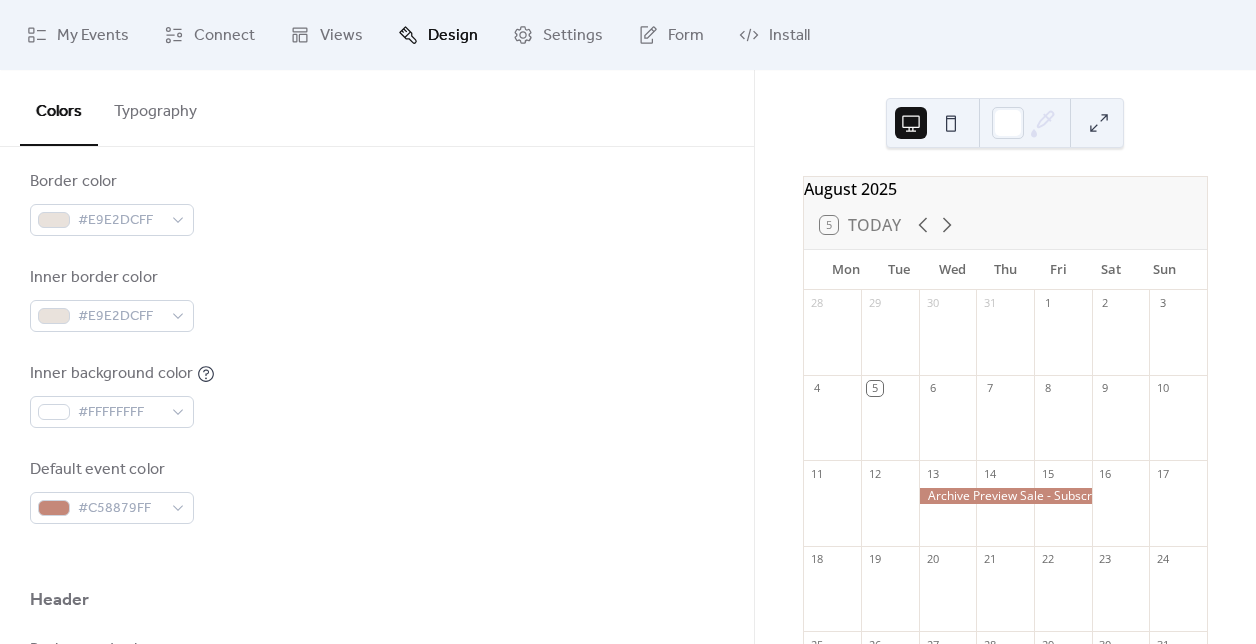 scroll, scrollTop: 448, scrollLeft: 0, axis: vertical 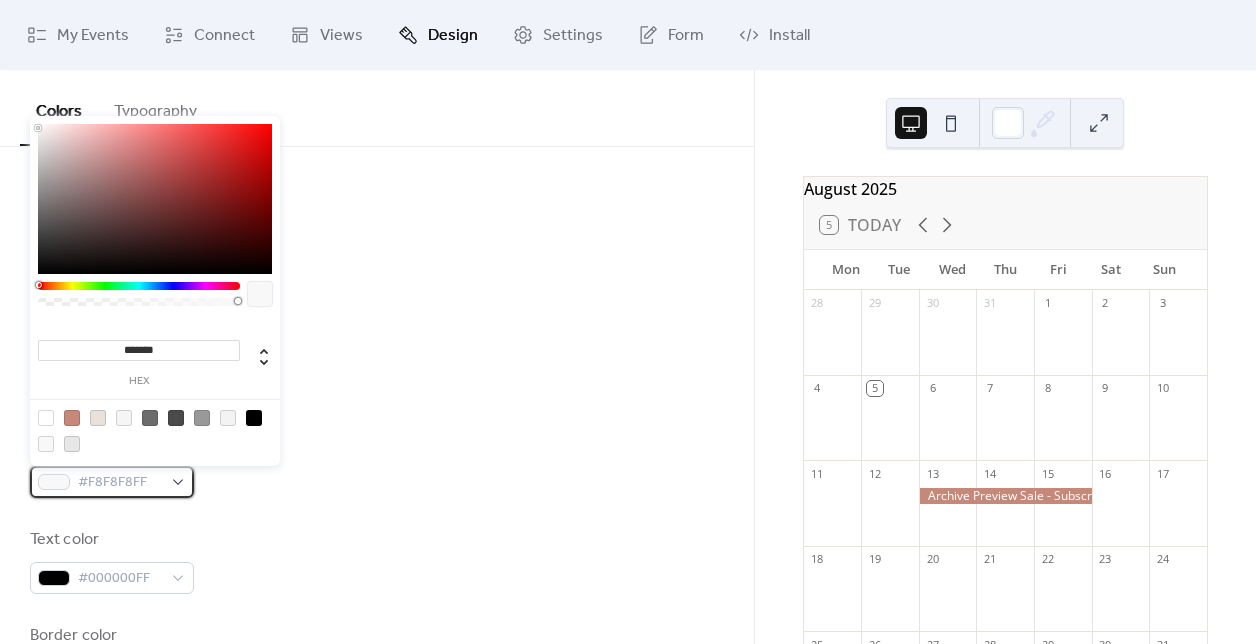 click on "#F8F8F8FF" at bounding box center (120, 483) 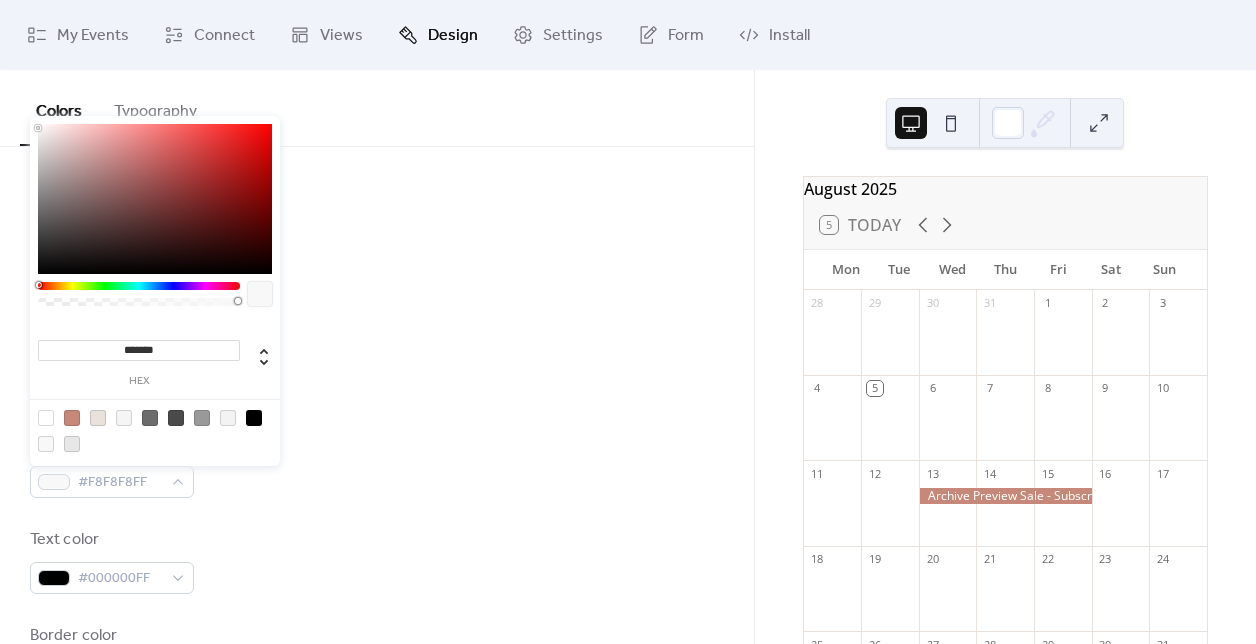 drag, startPoint x: 173, startPoint y: 346, endPoint x: 50, endPoint y: 345, distance: 123.00407 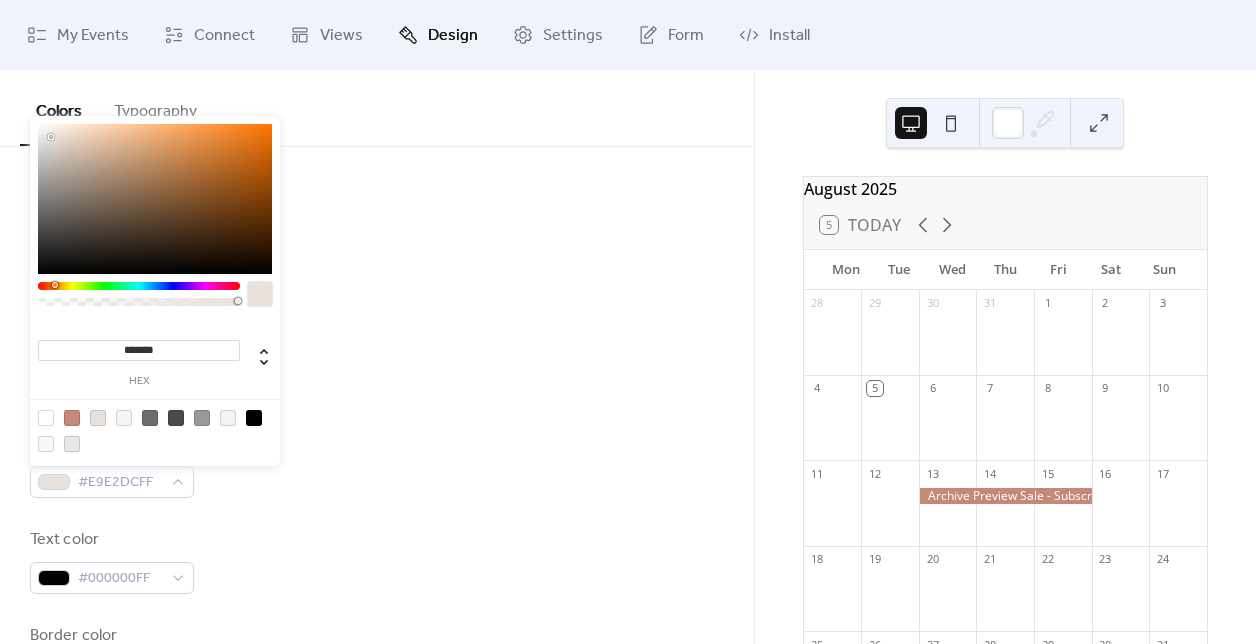type on "*******" 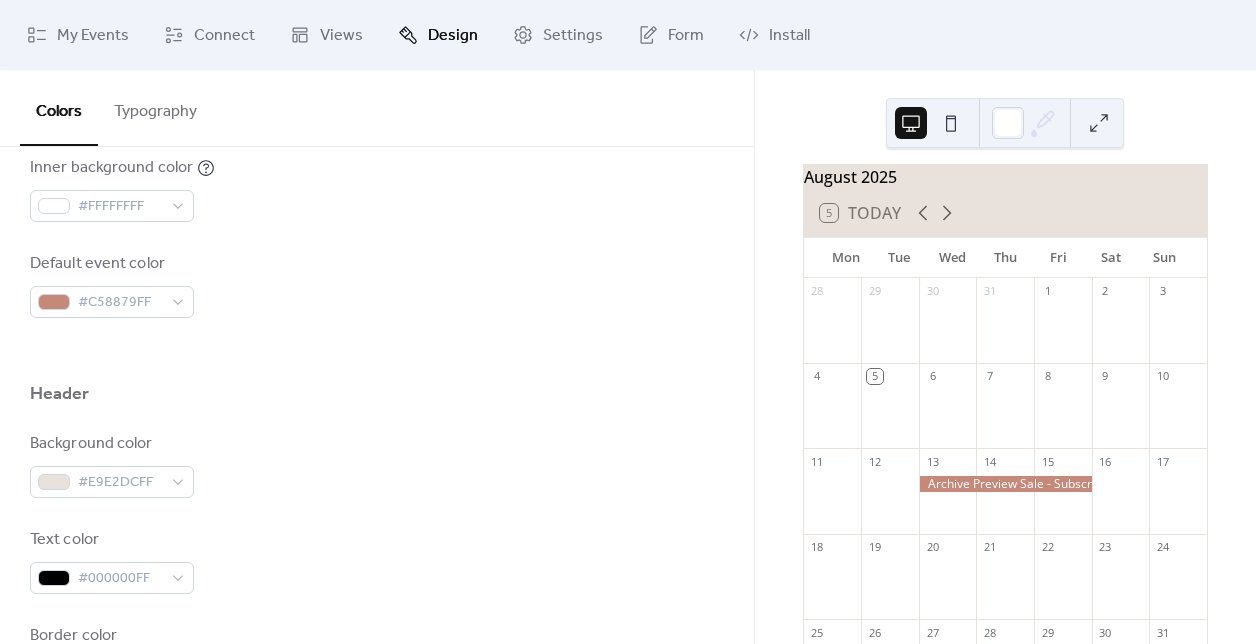 scroll, scrollTop: 5, scrollLeft: 0, axis: vertical 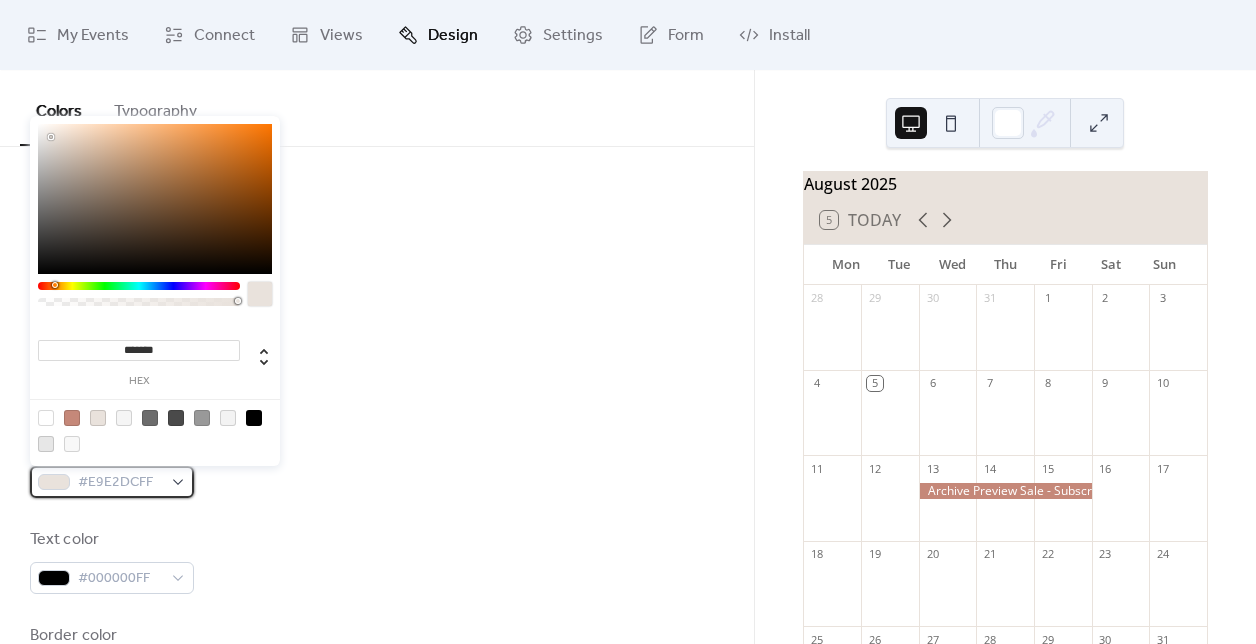 click on "#E9E2DCFF" at bounding box center (120, 483) 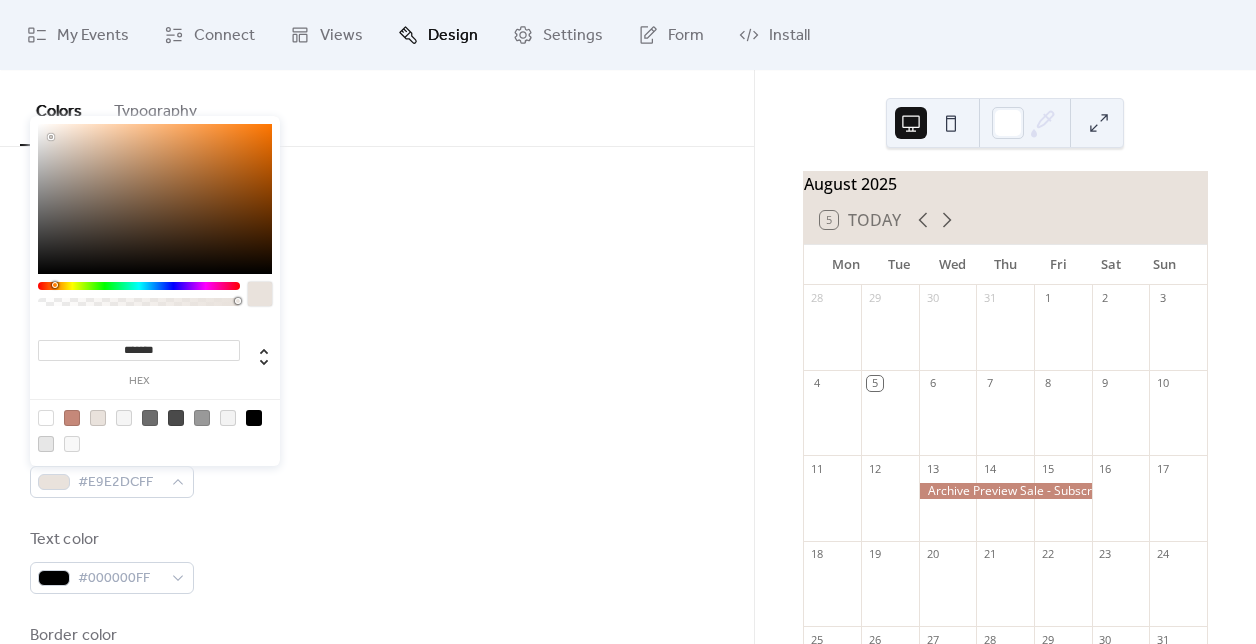 drag, startPoint x: 177, startPoint y: 345, endPoint x: 61, endPoint y: 341, distance: 116.06895 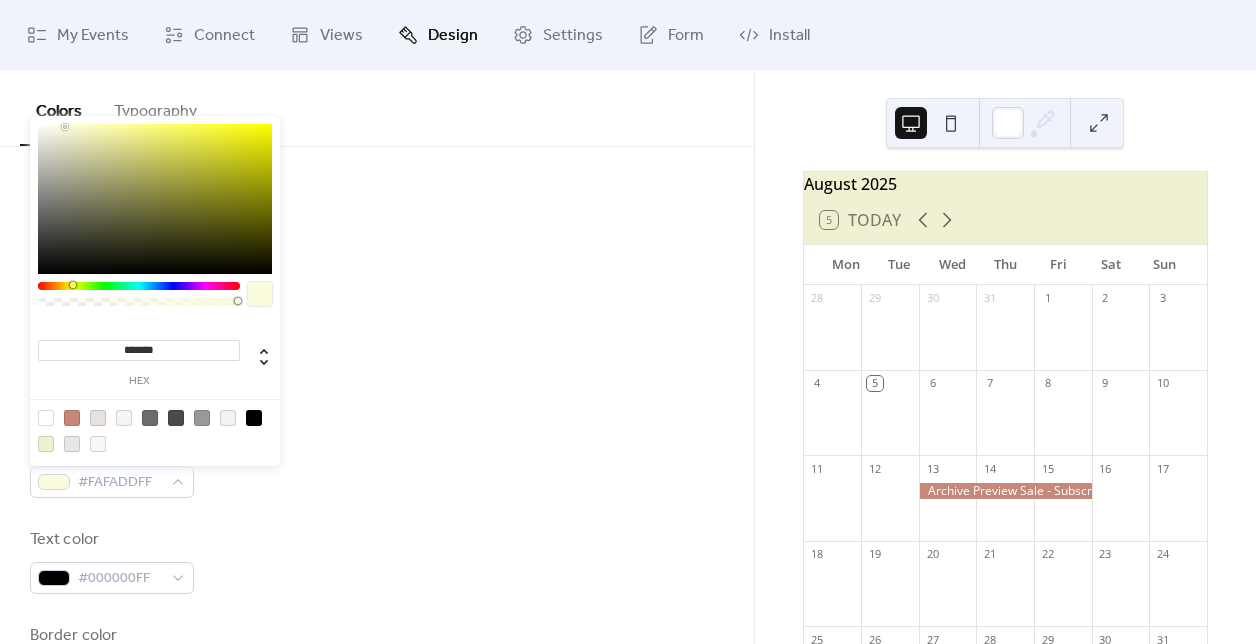 click at bounding box center [155, 199] 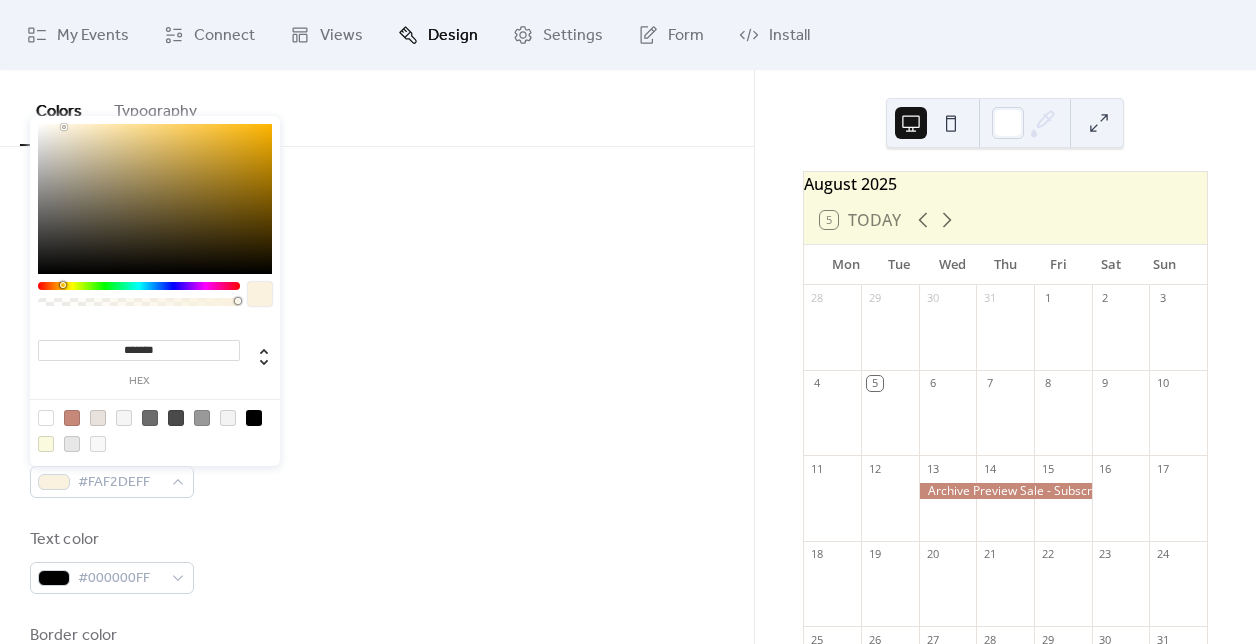 click at bounding box center (63, 285) 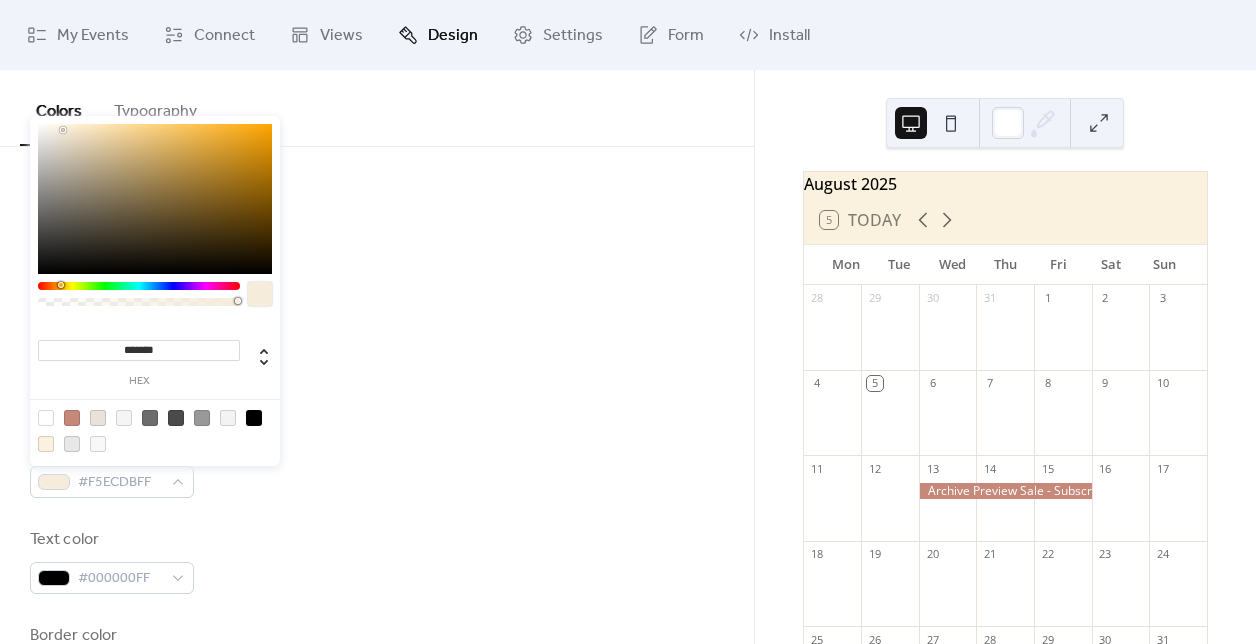 click at bounding box center (65, 132) 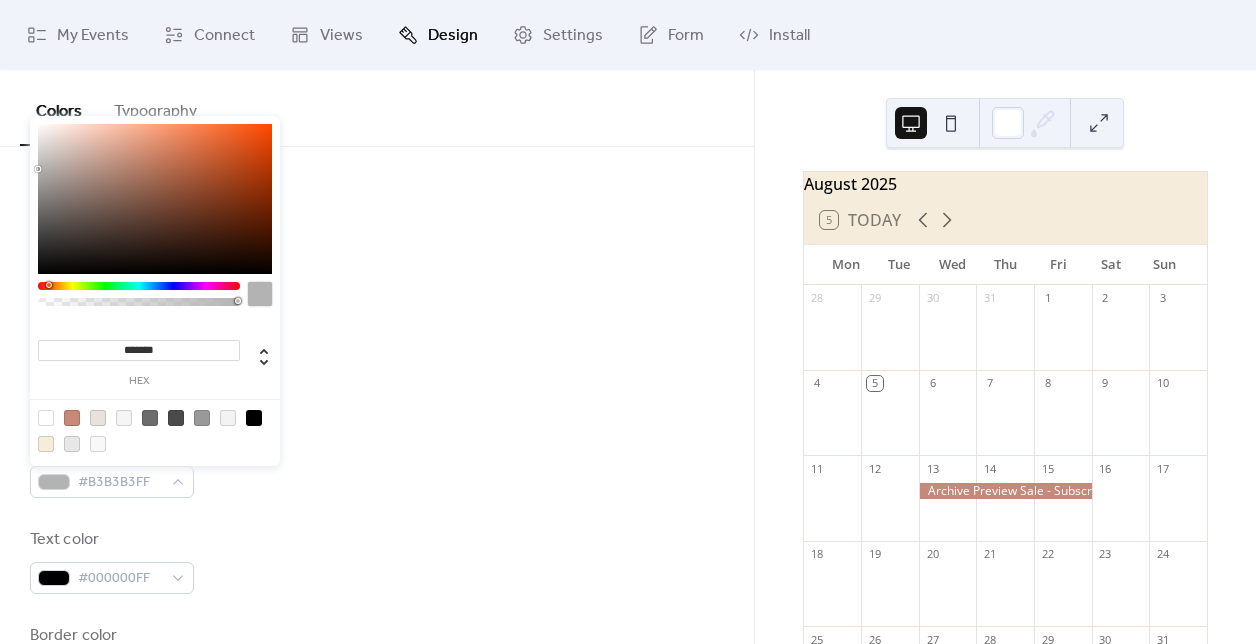 type on "*******" 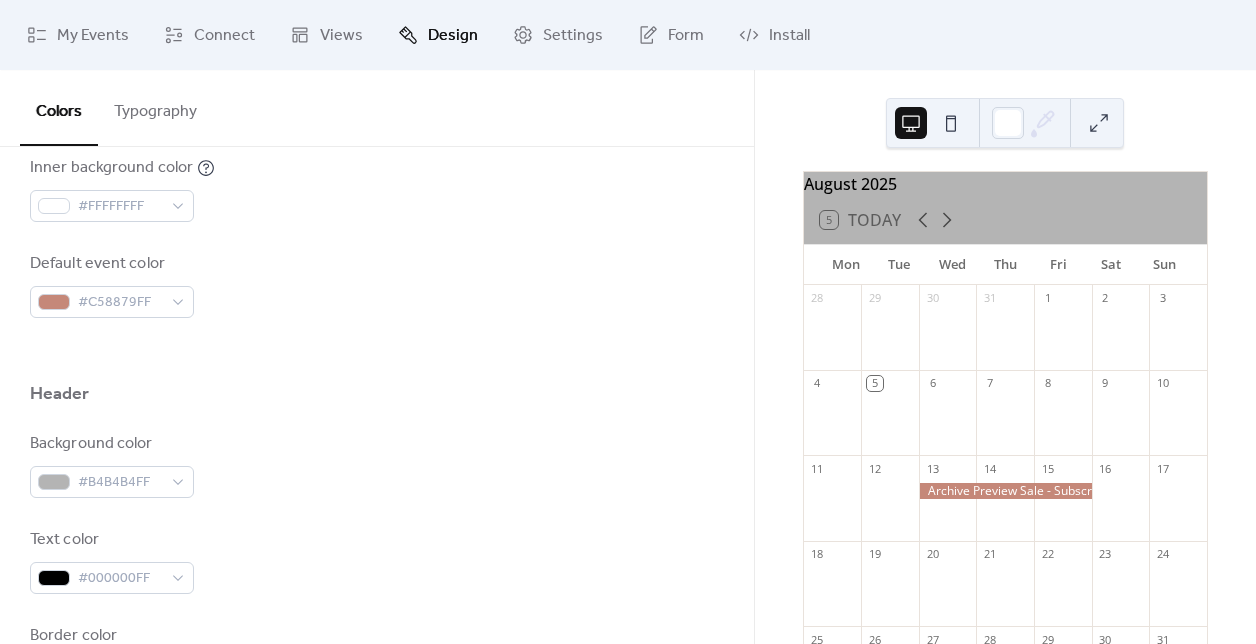click on "Header" at bounding box center (377, 399) 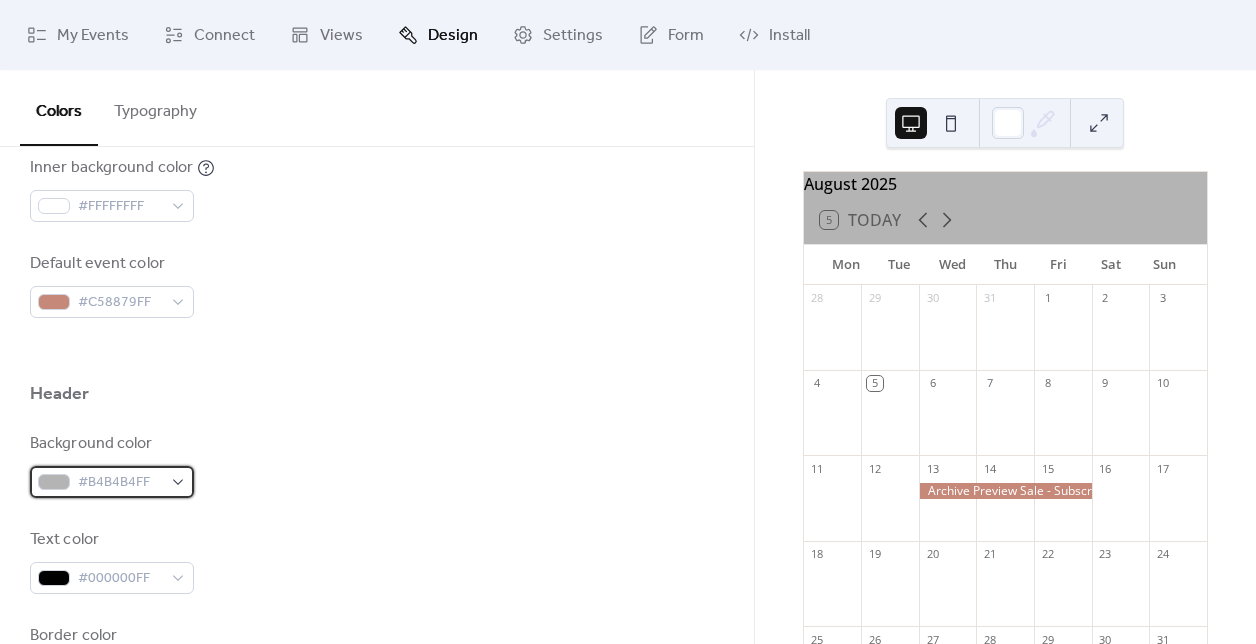 click on "#B4B4B4FF" at bounding box center [120, 483] 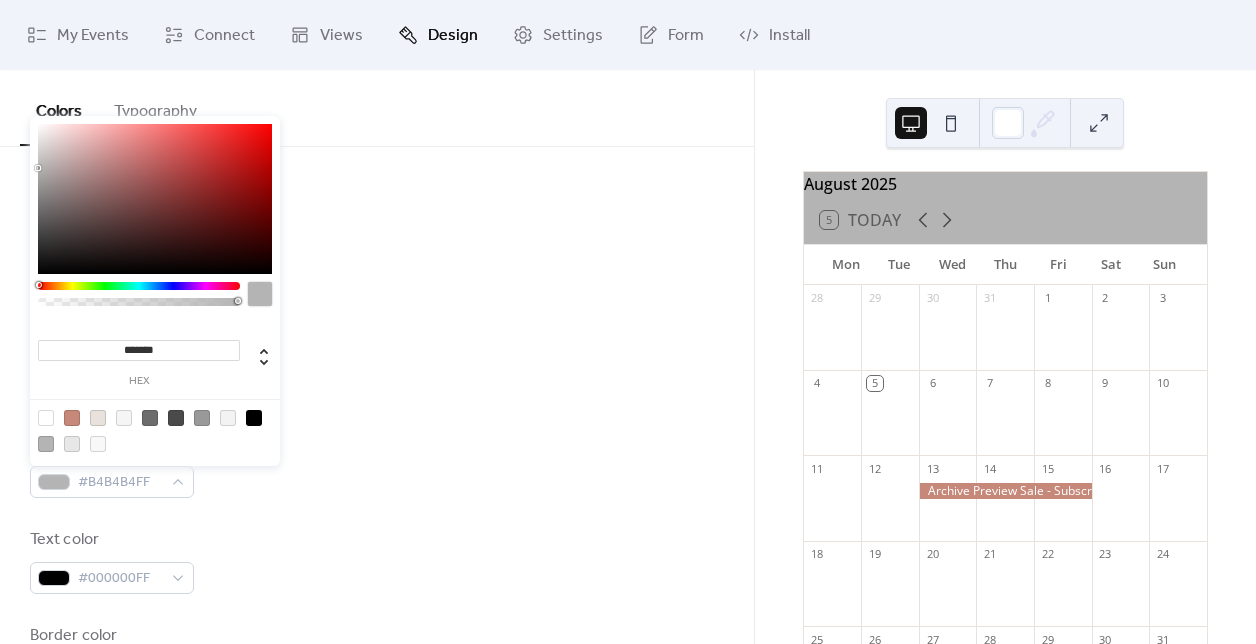 click at bounding box center (228, 418) 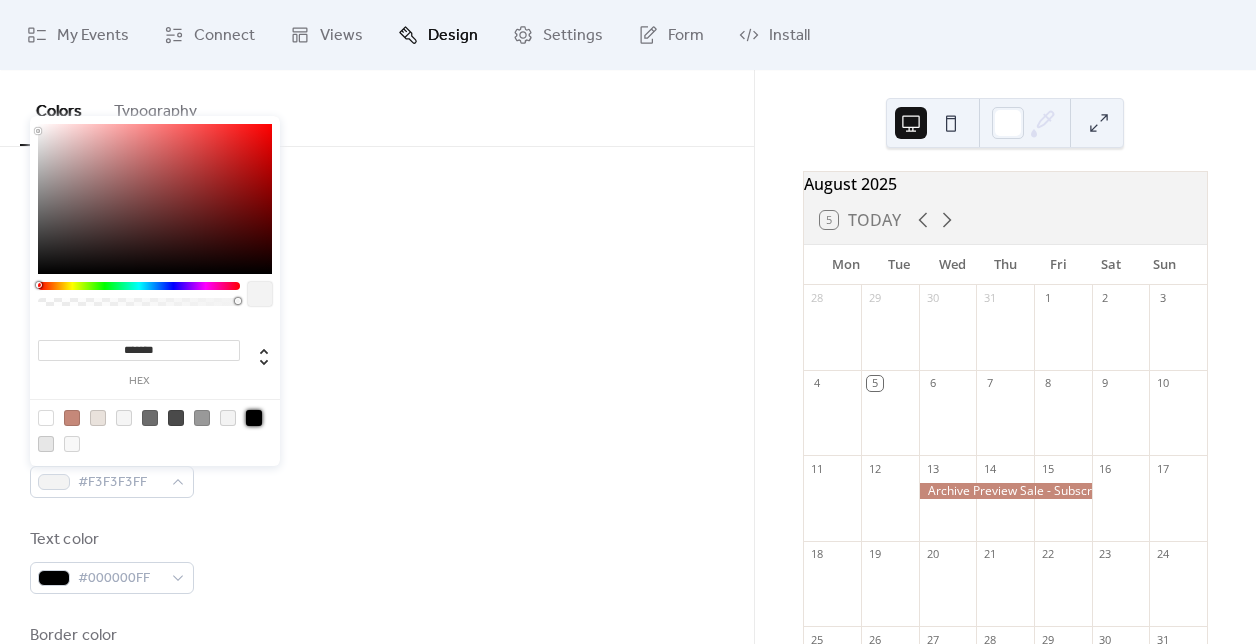 click at bounding box center (254, 418) 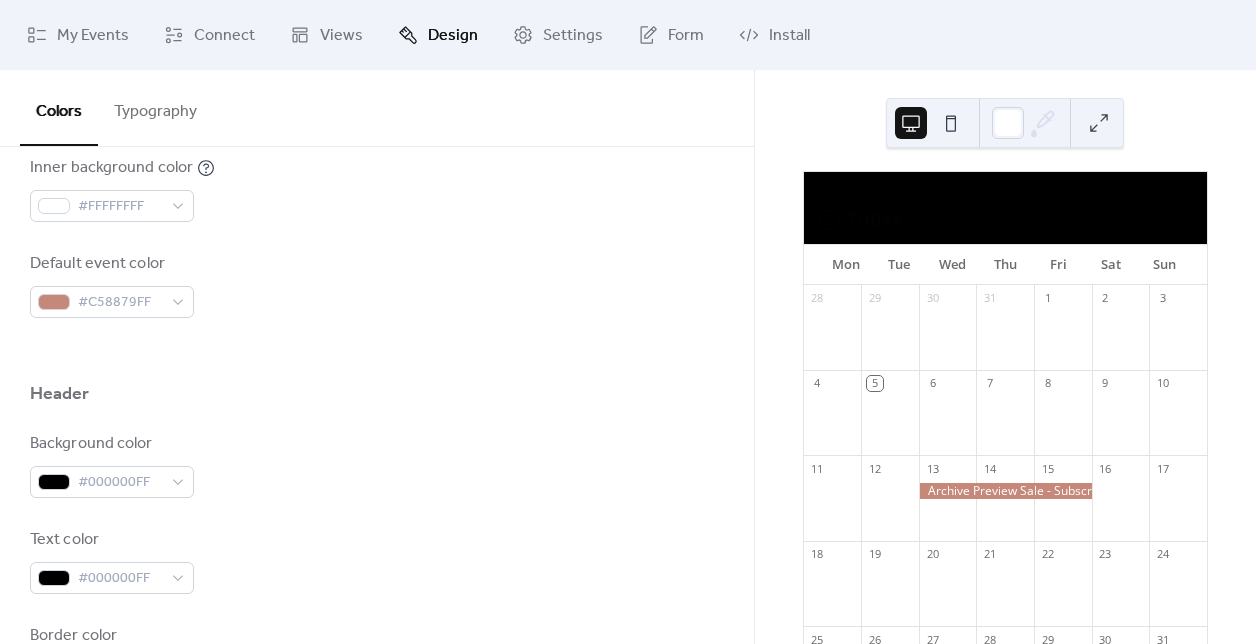 click at bounding box center (377, 350) 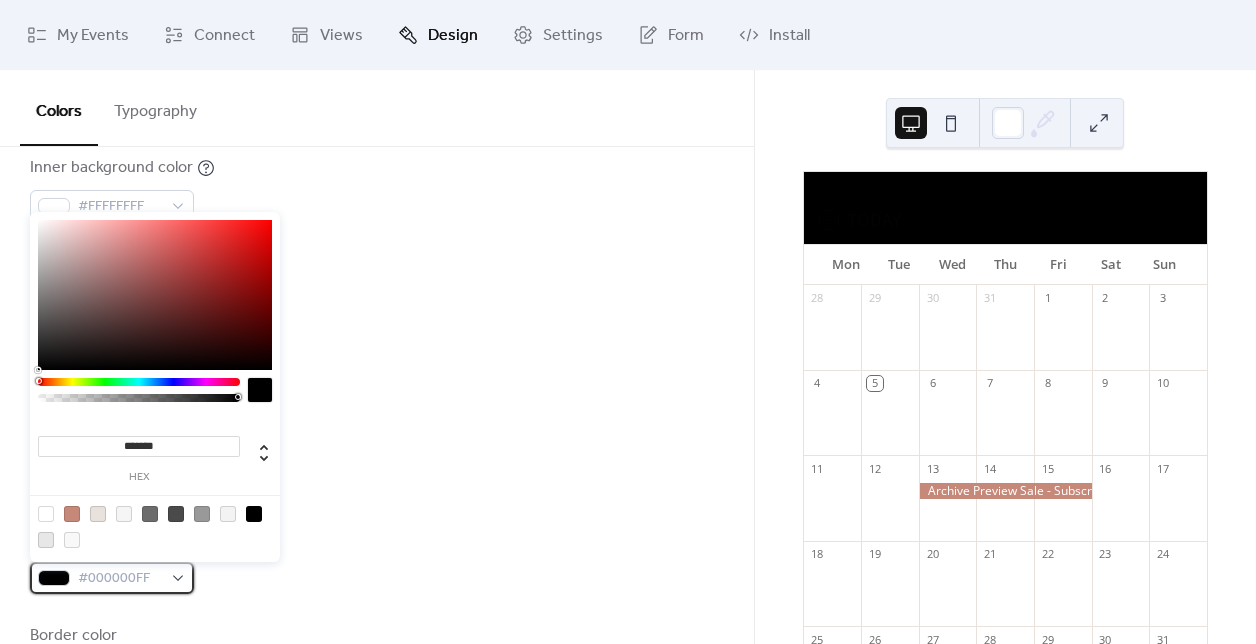 click on "#000000FF" at bounding box center [120, 579] 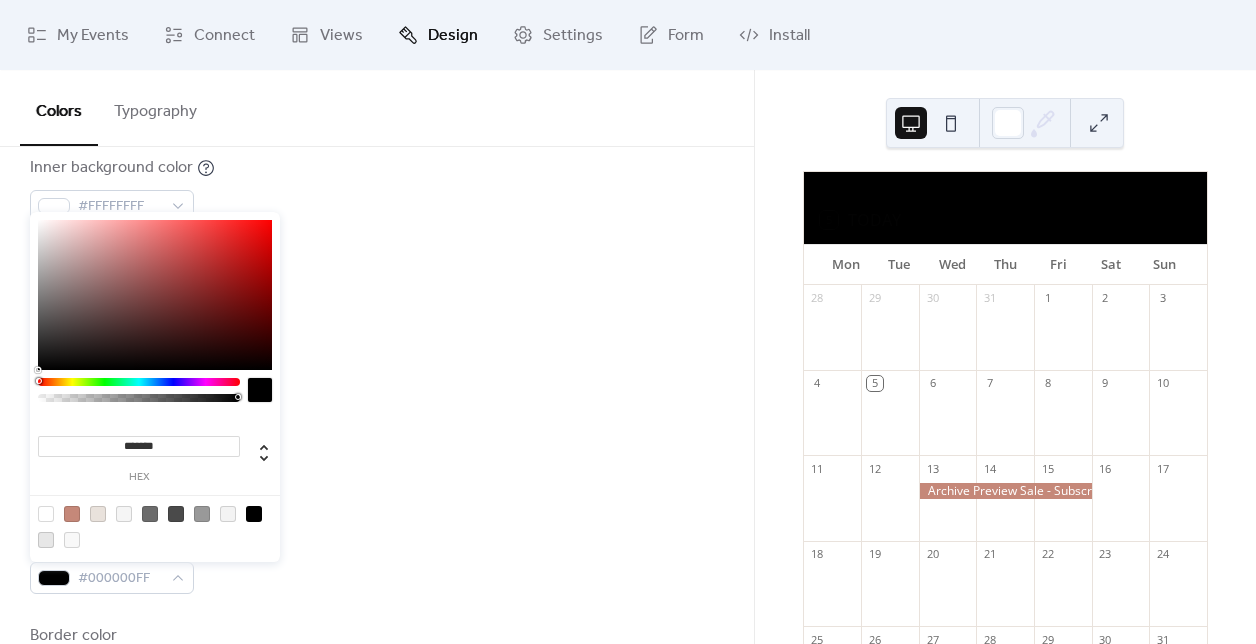 click at bounding box center (46, 514) 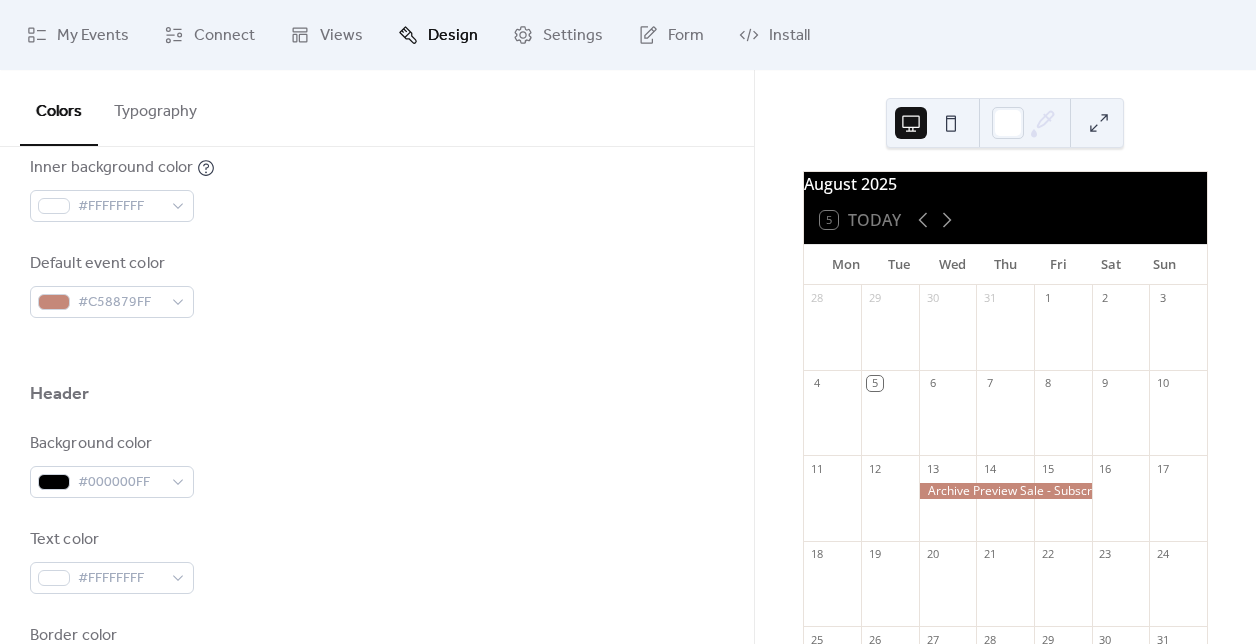 click at bounding box center (377, 350) 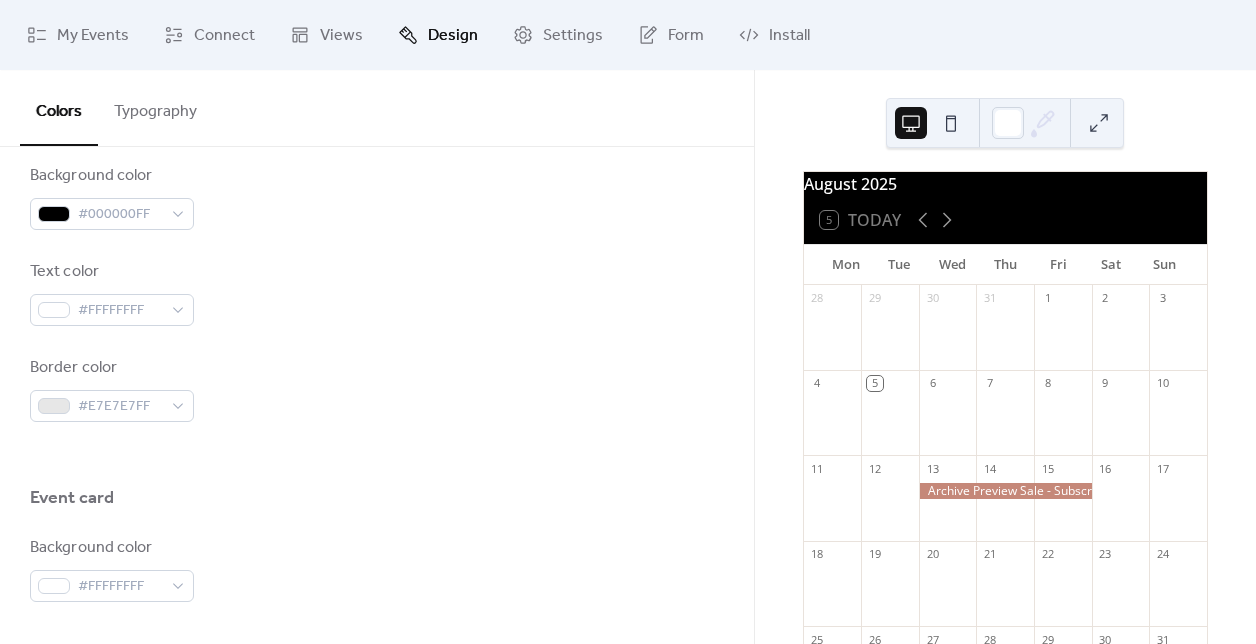 scroll, scrollTop: 920, scrollLeft: 0, axis: vertical 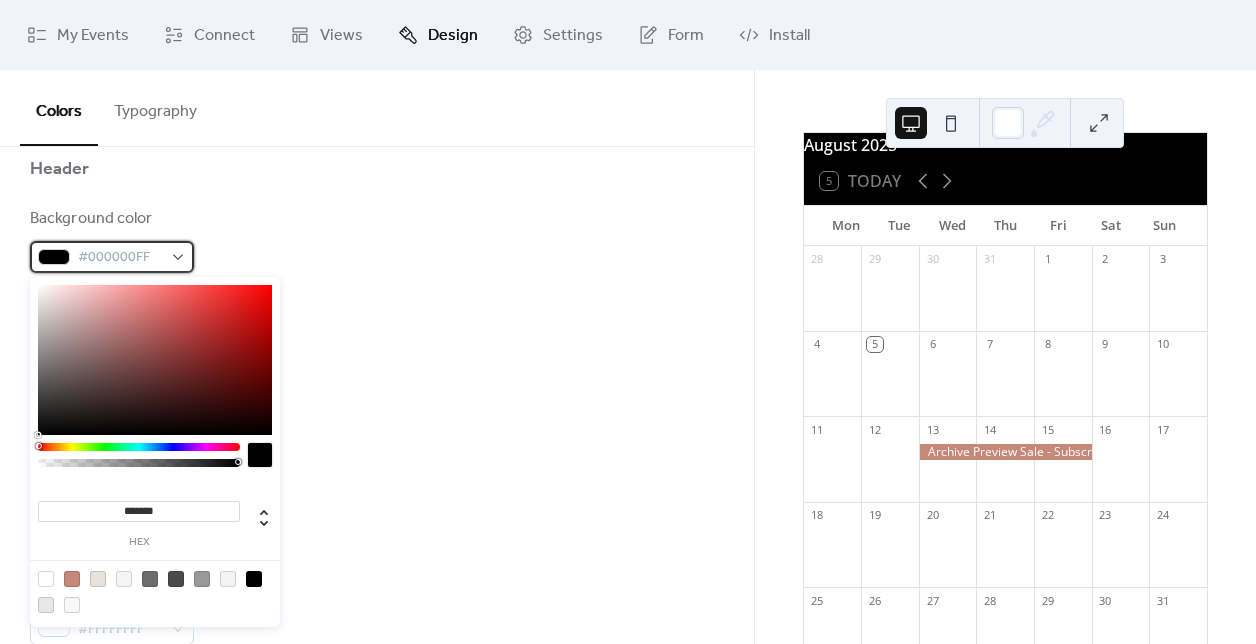 click on "#000000FF" at bounding box center [120, 258] 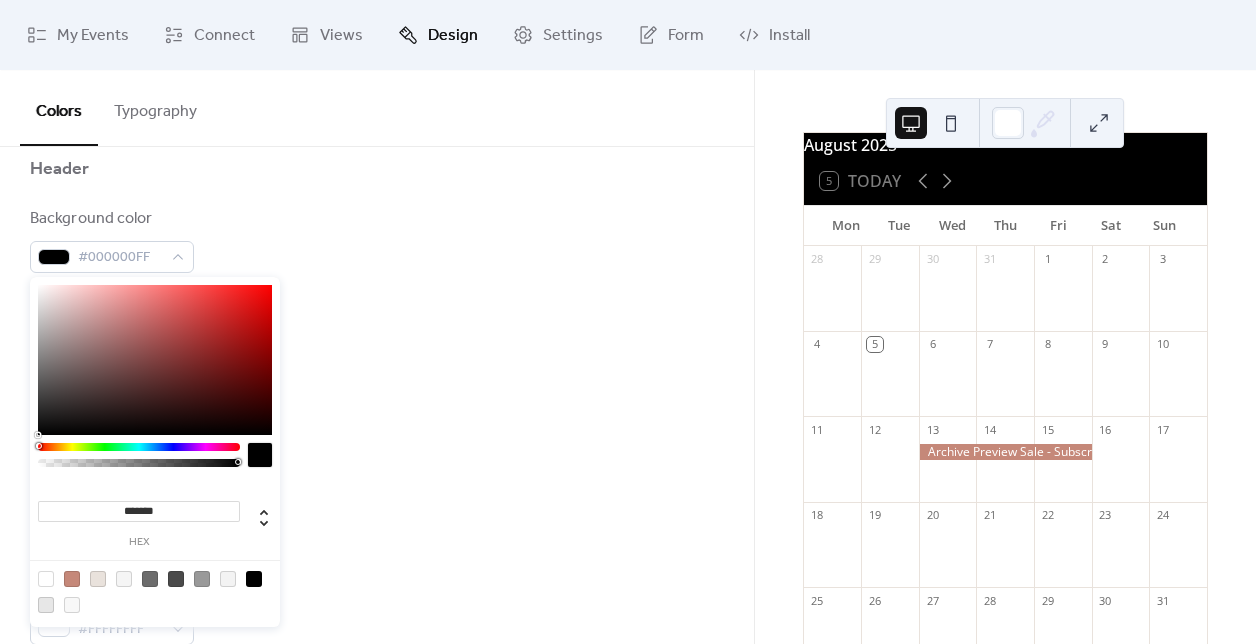 click at bounding box center (228, 579) 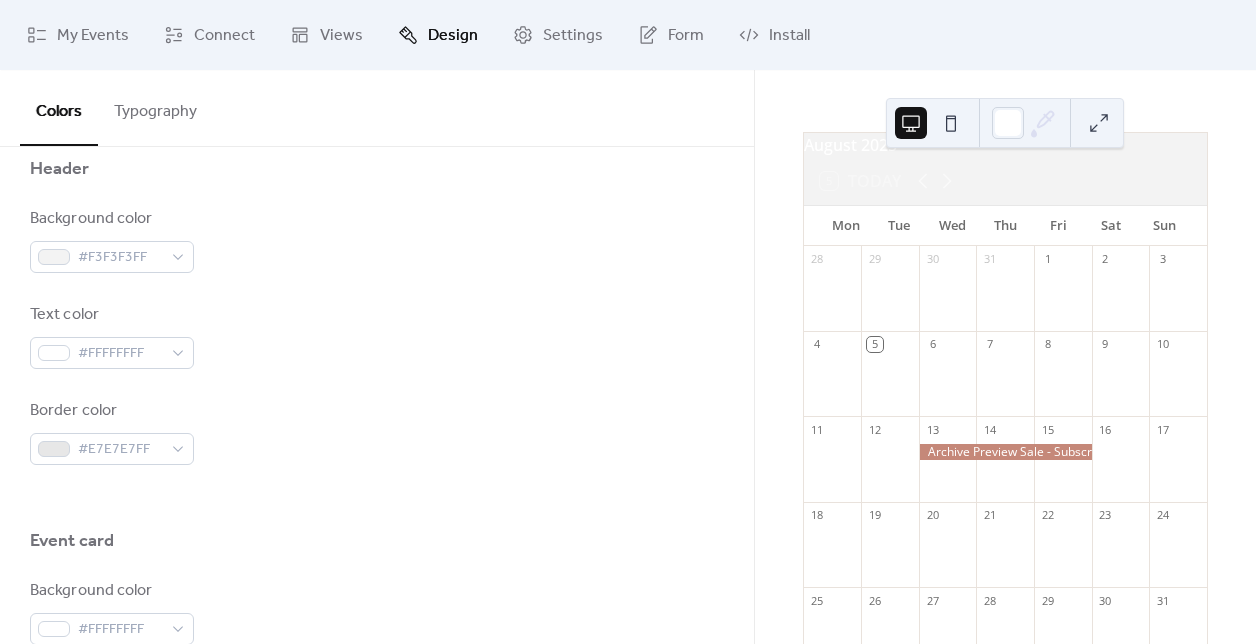 click on "Border color #E7E7E7FF" at bounding box center [377, 432] 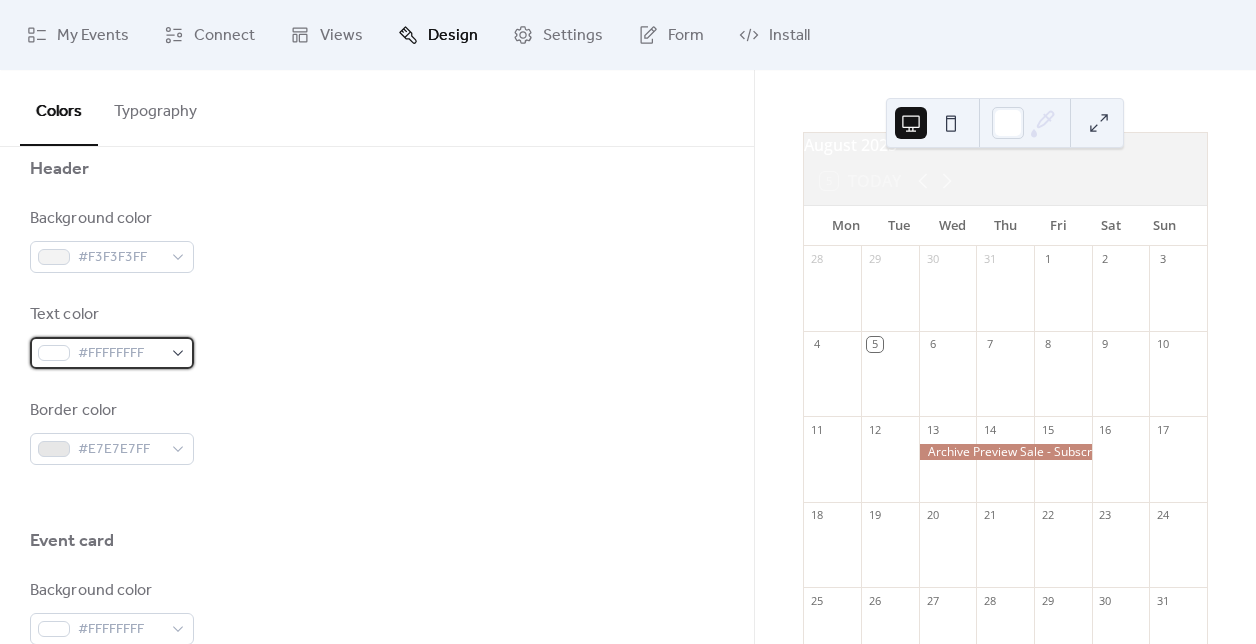 click on "#FFFFFFFF" at bounding box center [120, 354] 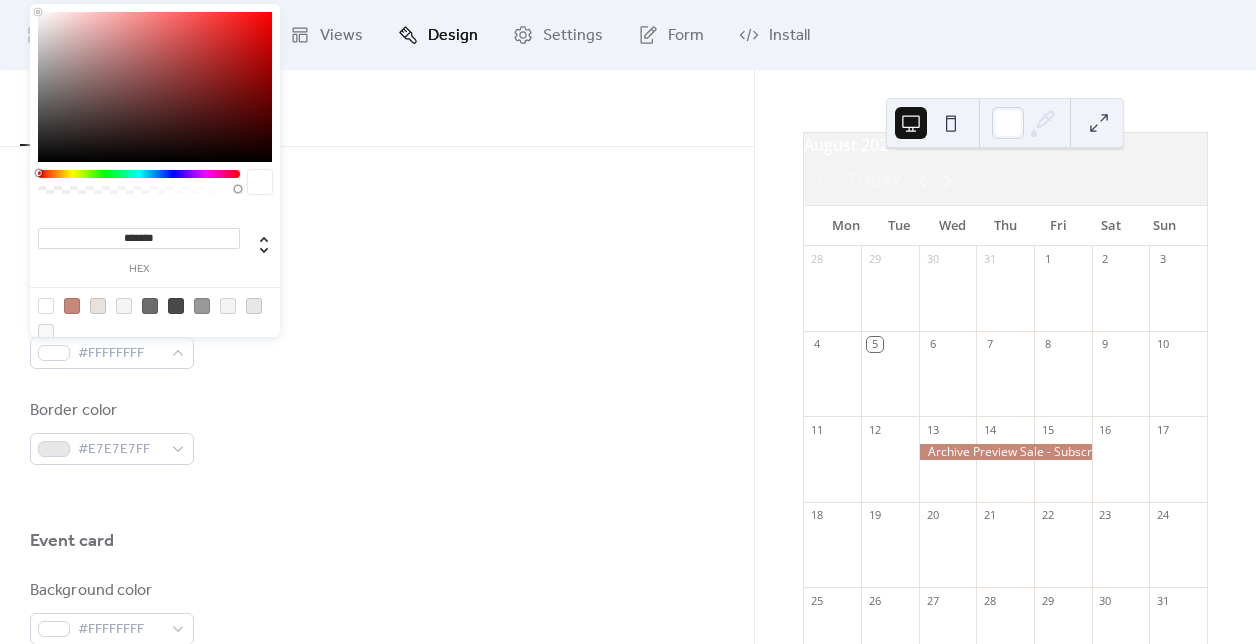 click at bounding box center [176, 306] 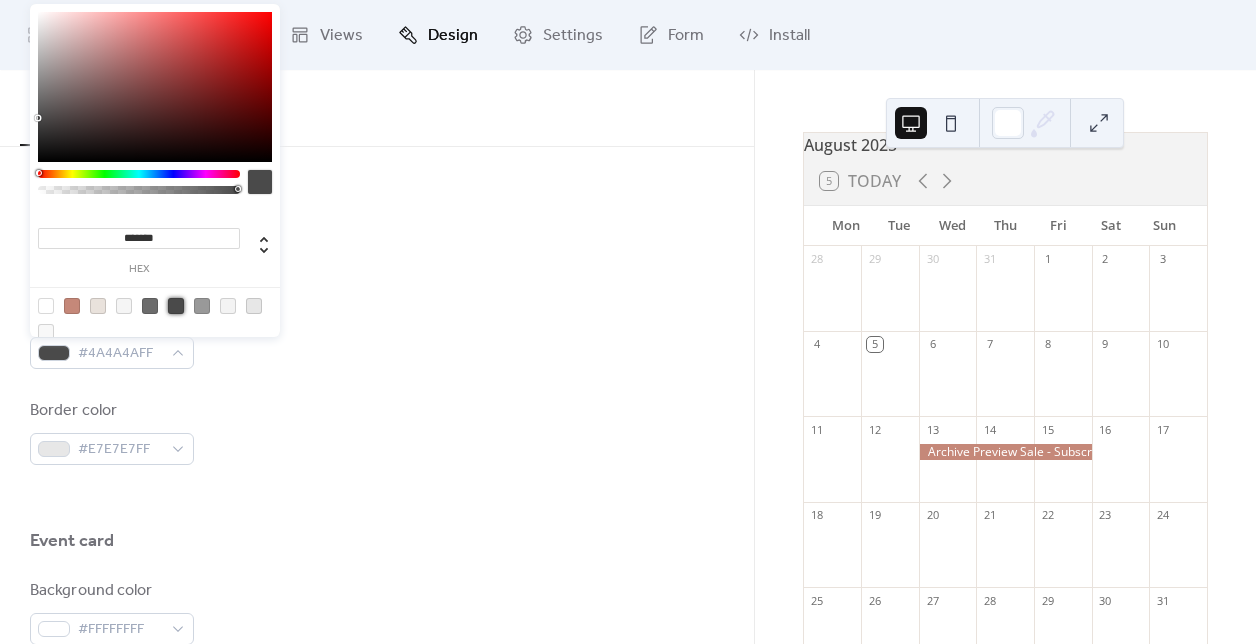 click on "Background color #F3F3F3FF Text color #4A4A4AFF Border color #E7E7E7FF" at bounding box center [377, 336] 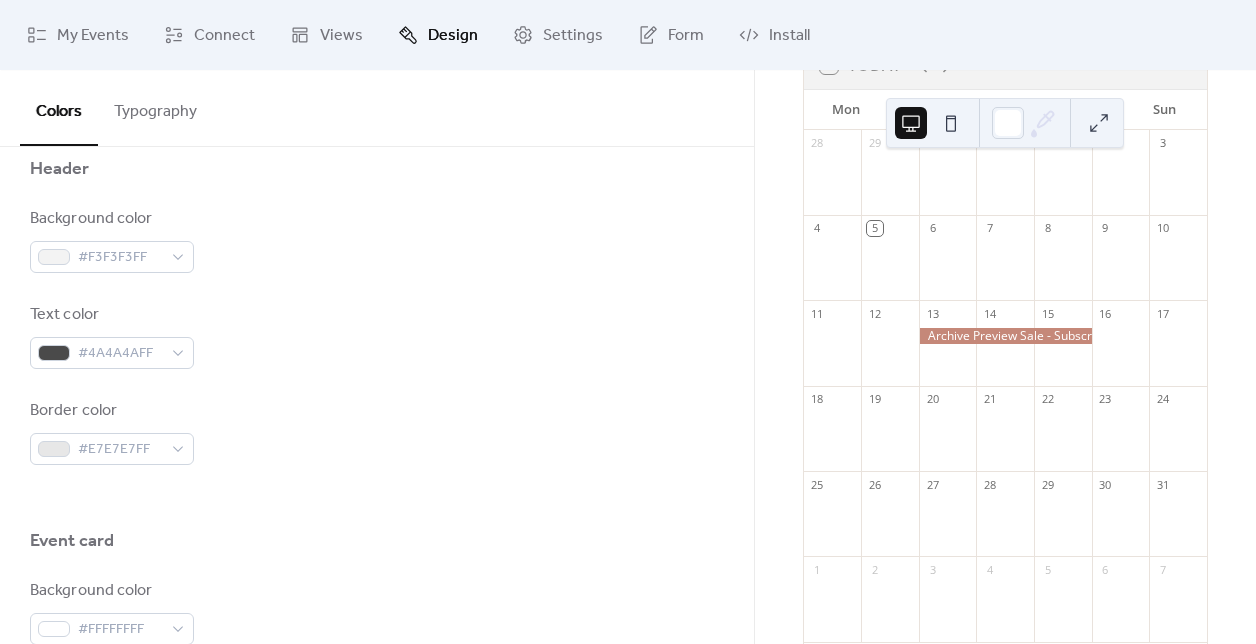 scroll, scrollTop: 218, scrollLeft: 0, axis: vertical 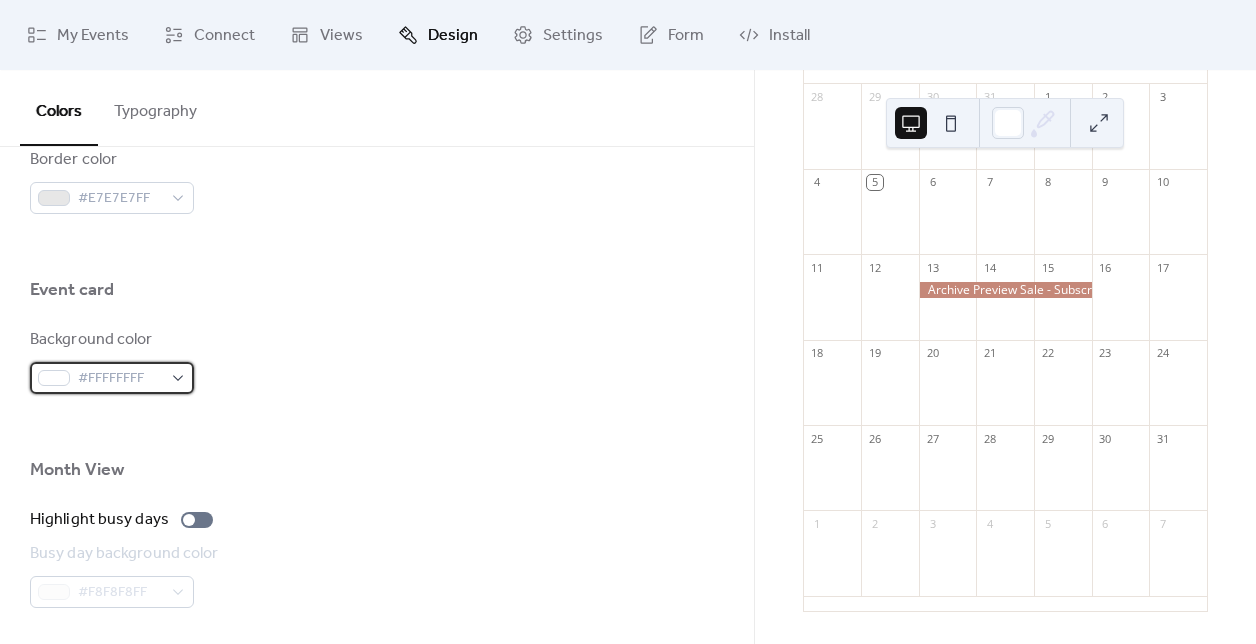 click on "#FFFFFFFF" at bounding box center (112, 378) 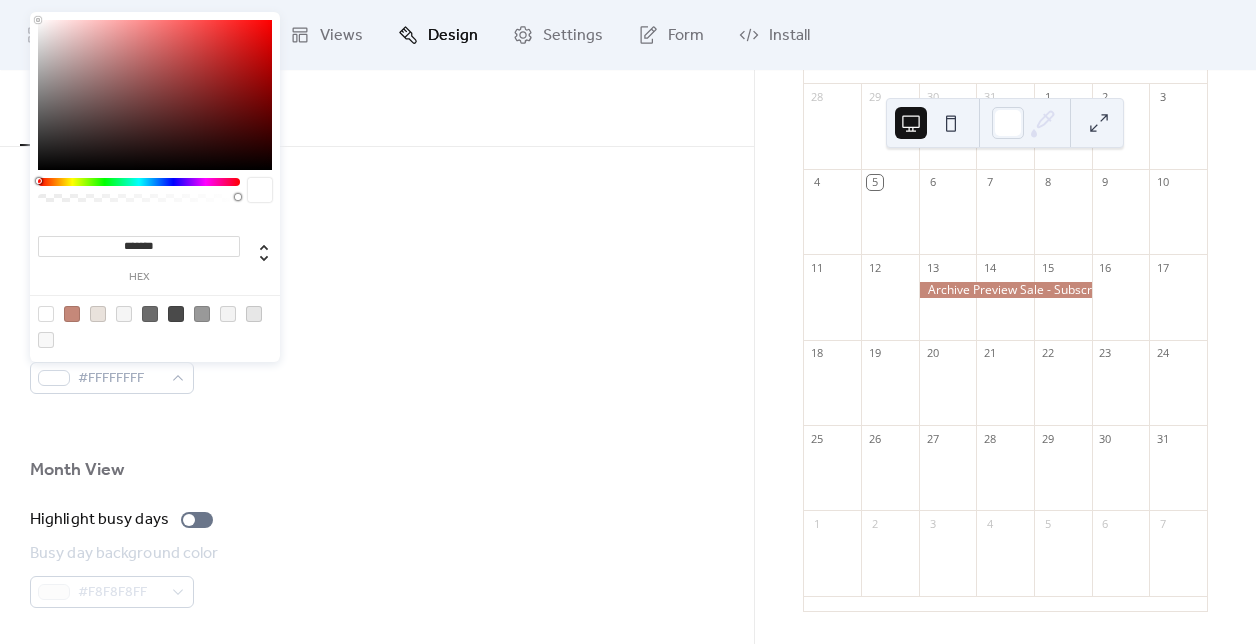click at bounding box center [98, 314] 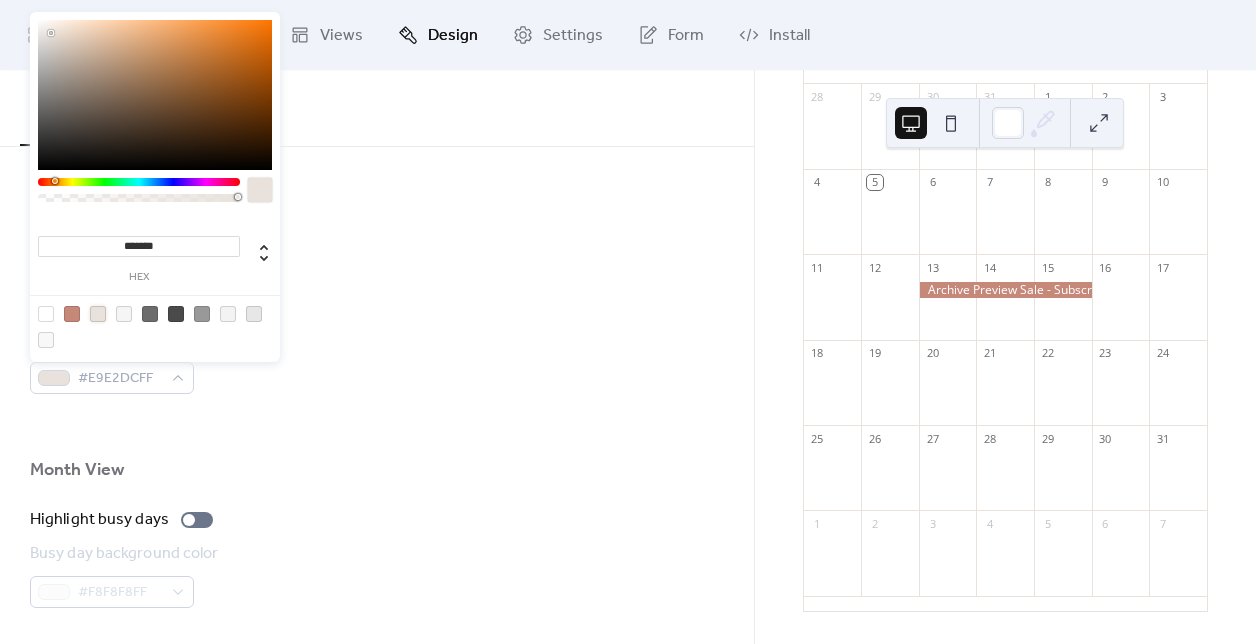 click at bounding box center (377, 426) 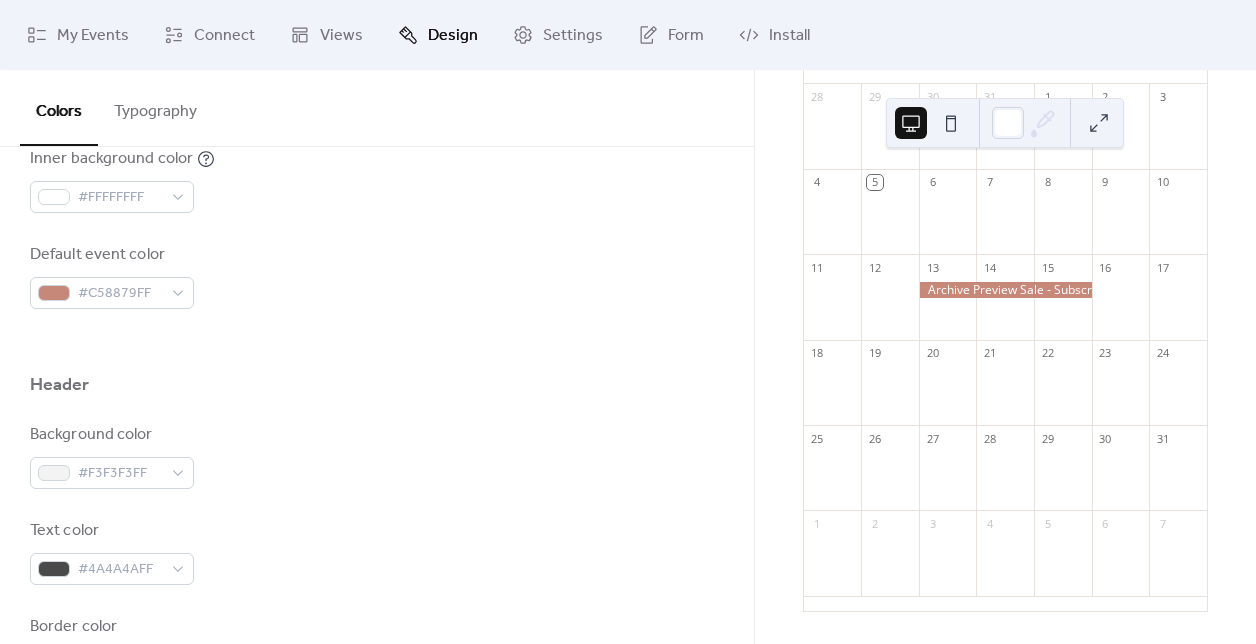 scroll, scrollTop: 0, scrollLeft: 0, axis: both 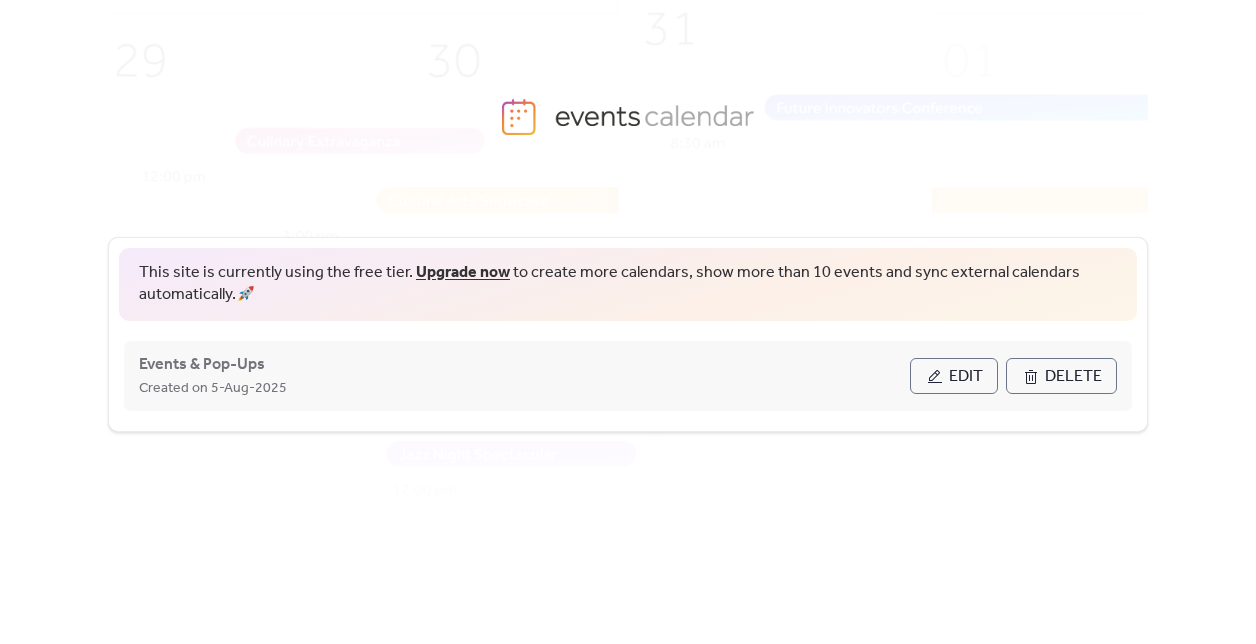 click on "Edit" at bounding box center (954, 376) 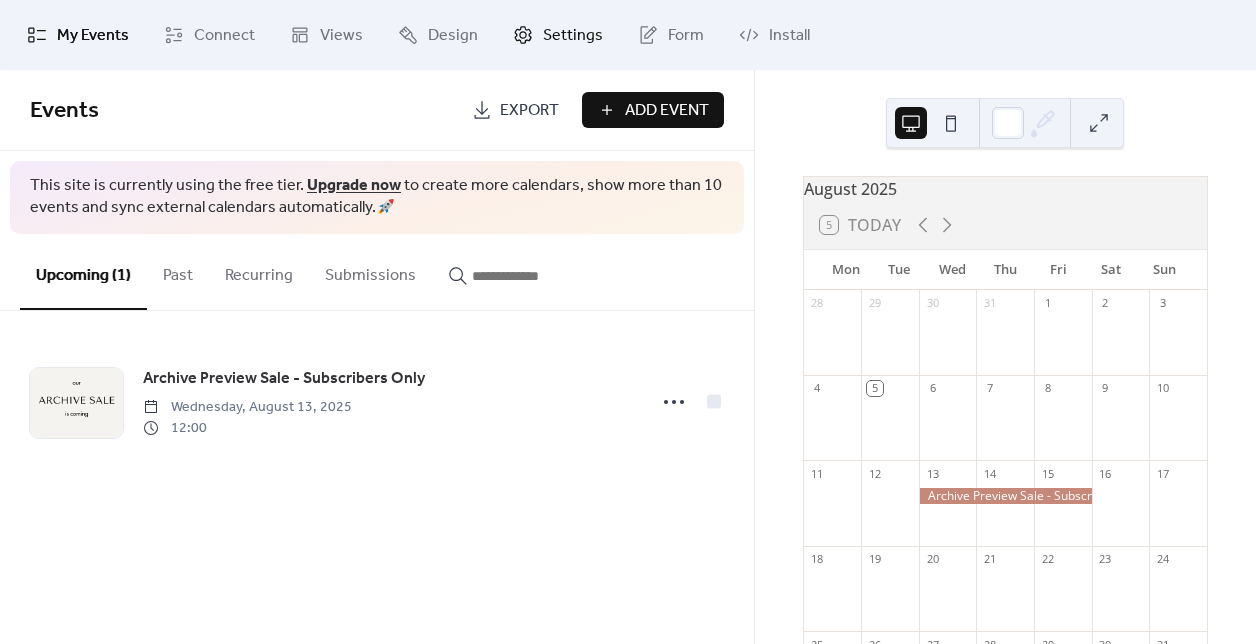 click on "Settings" at bounding box center (558, 35) 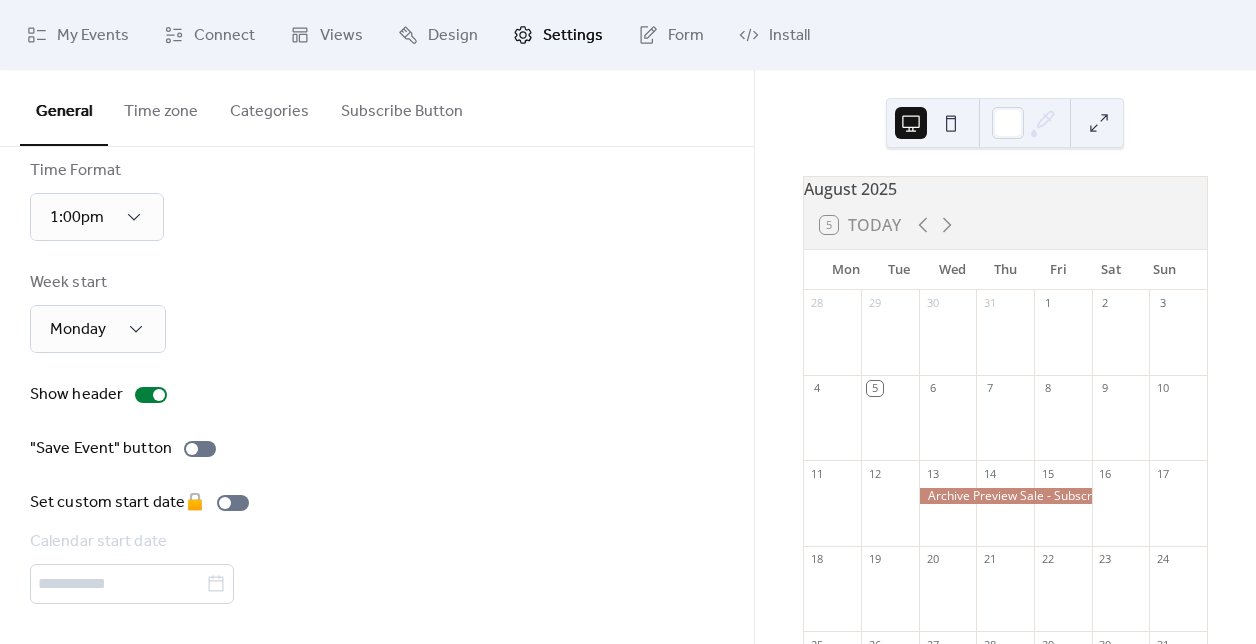 scroll, scrollTop: 0, scrollLeft: 0, axis: both 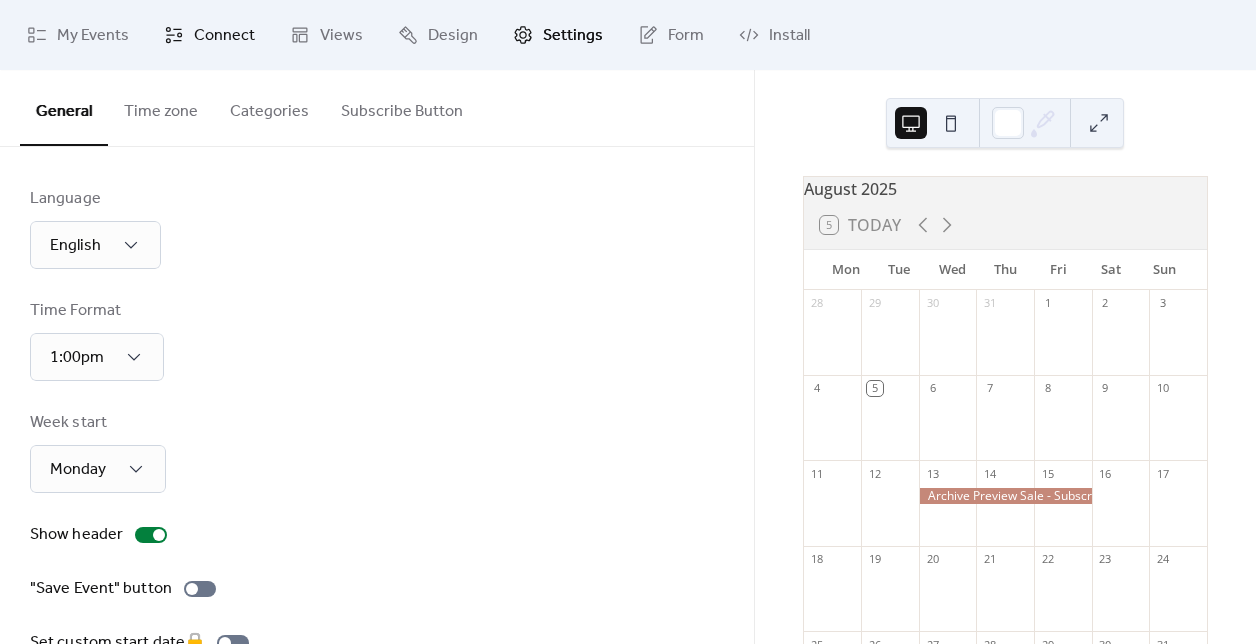 click on "Connect" at bounding box center (224, 36) 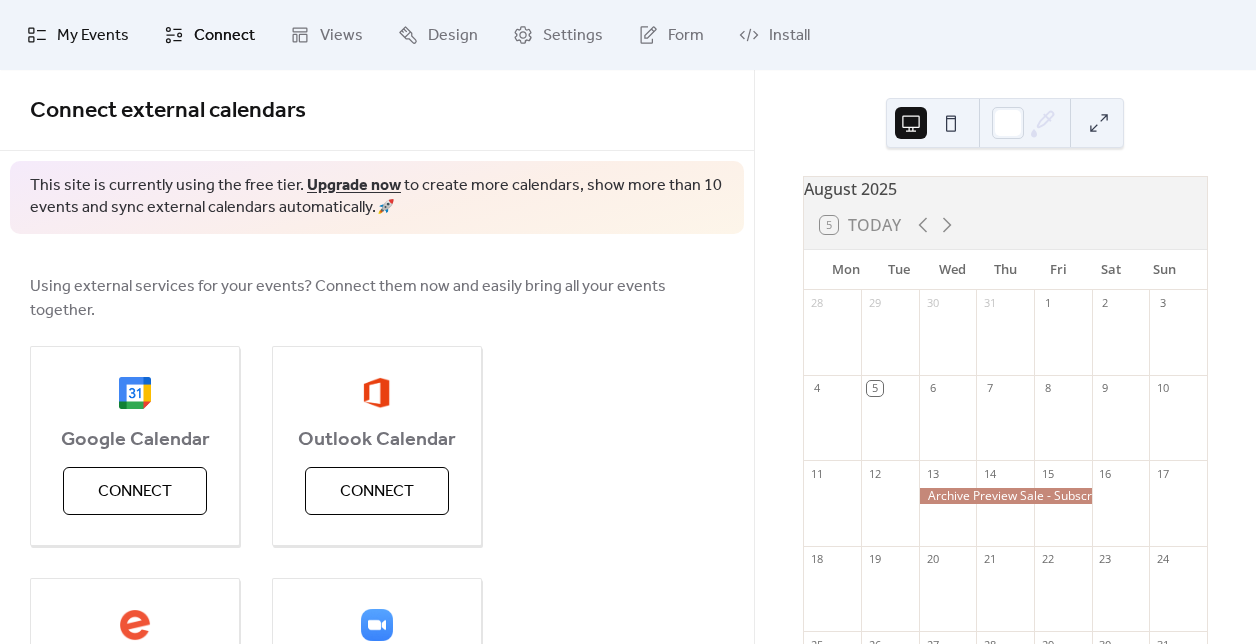 click on "My Events" at bounding box center [93, 36] 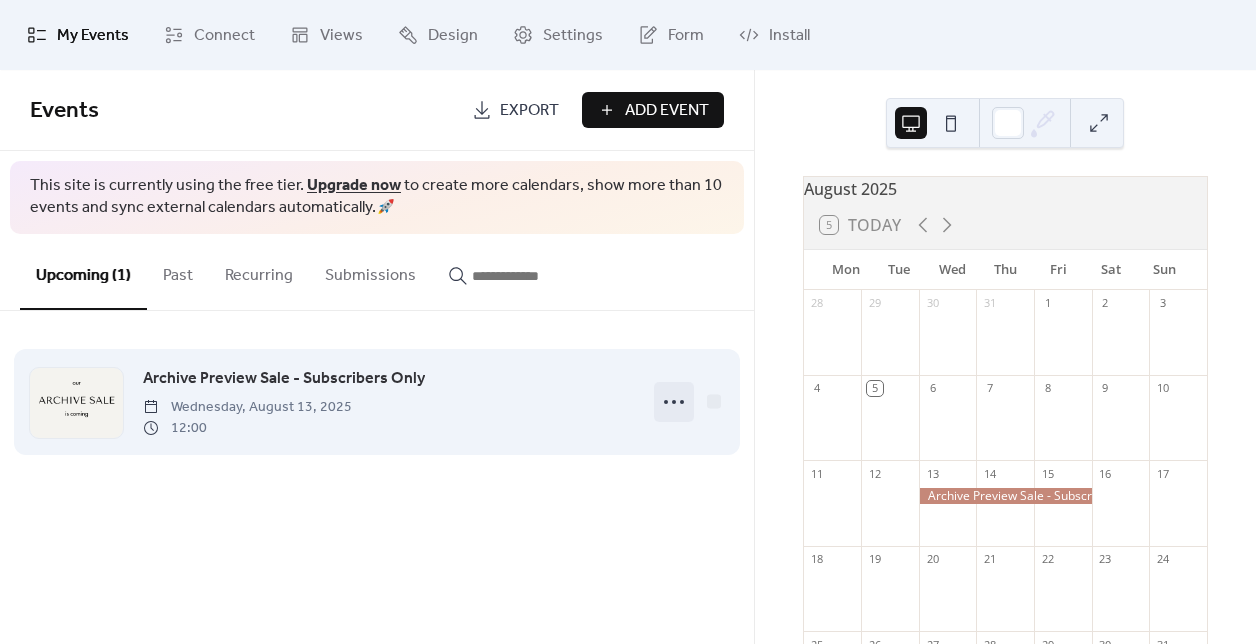 click 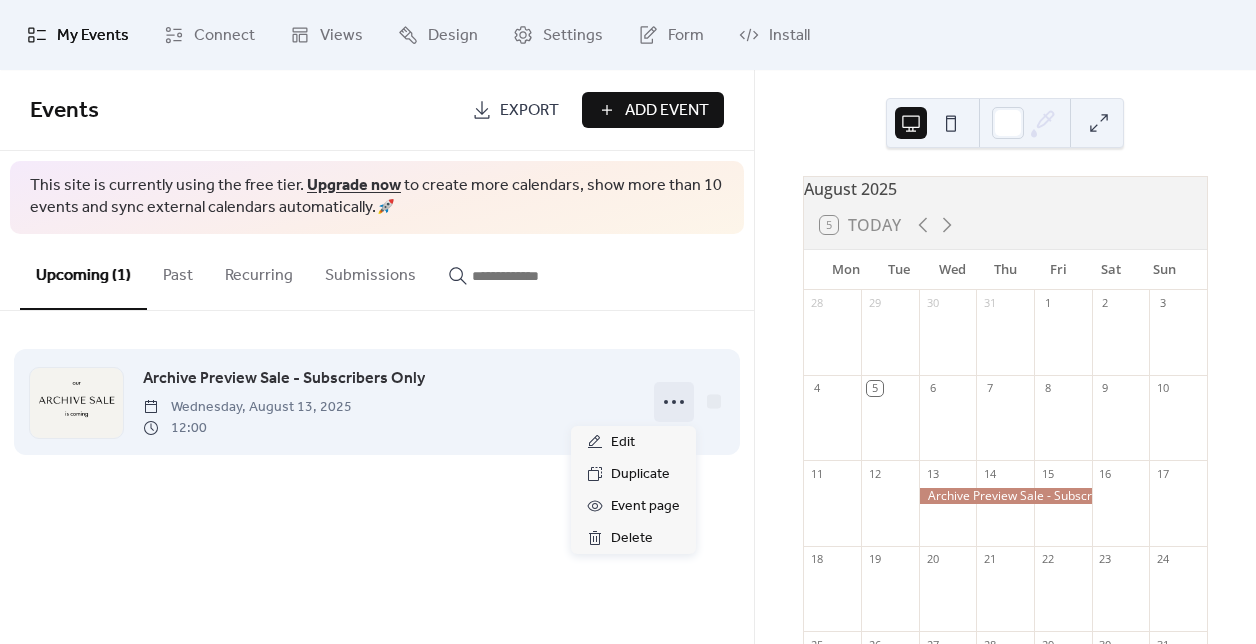 click 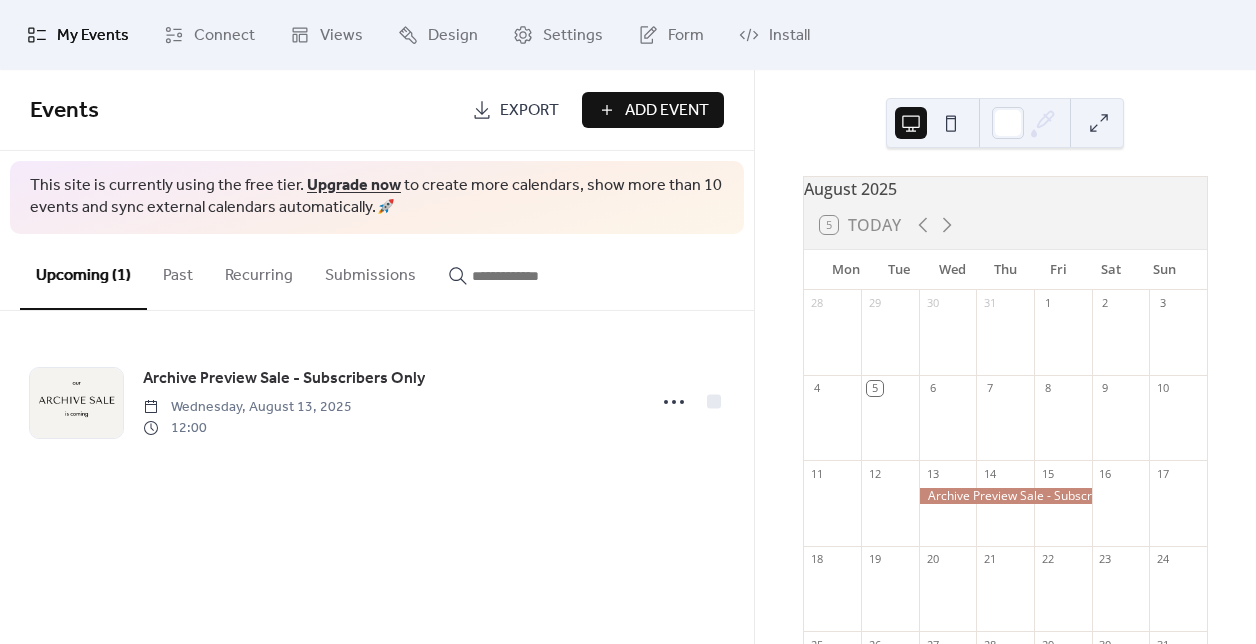click on "Add Event" at bounding box center (667, 111) 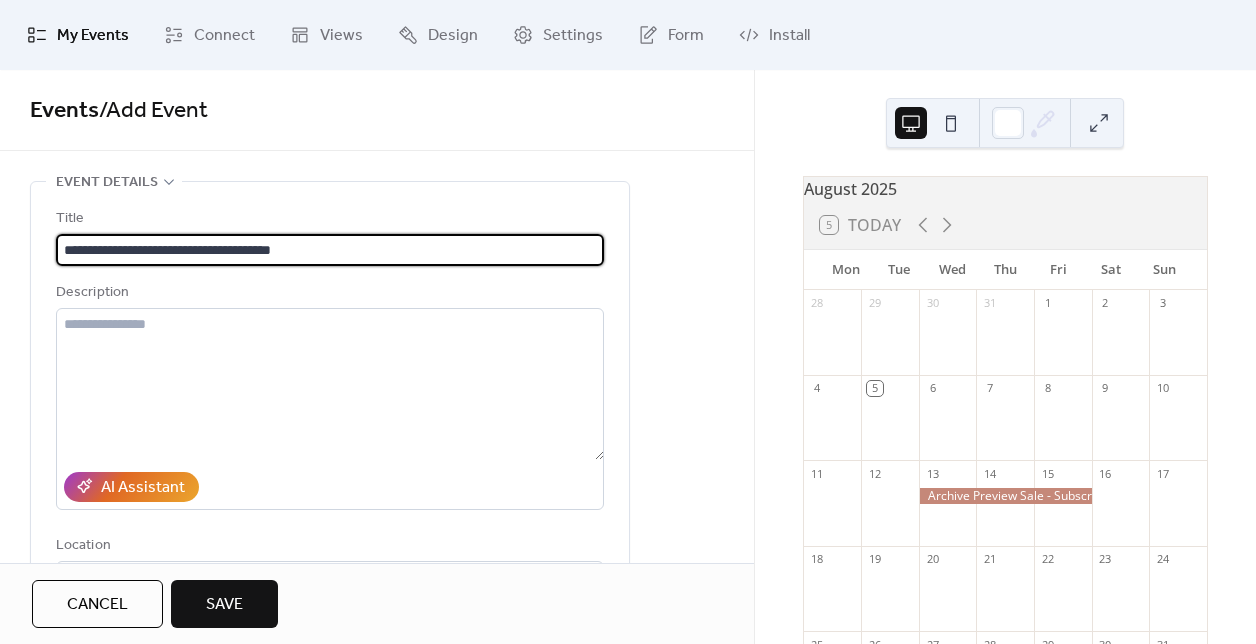 scroll, scrollTop: 1, scrollLeft: 0, axis: vertical 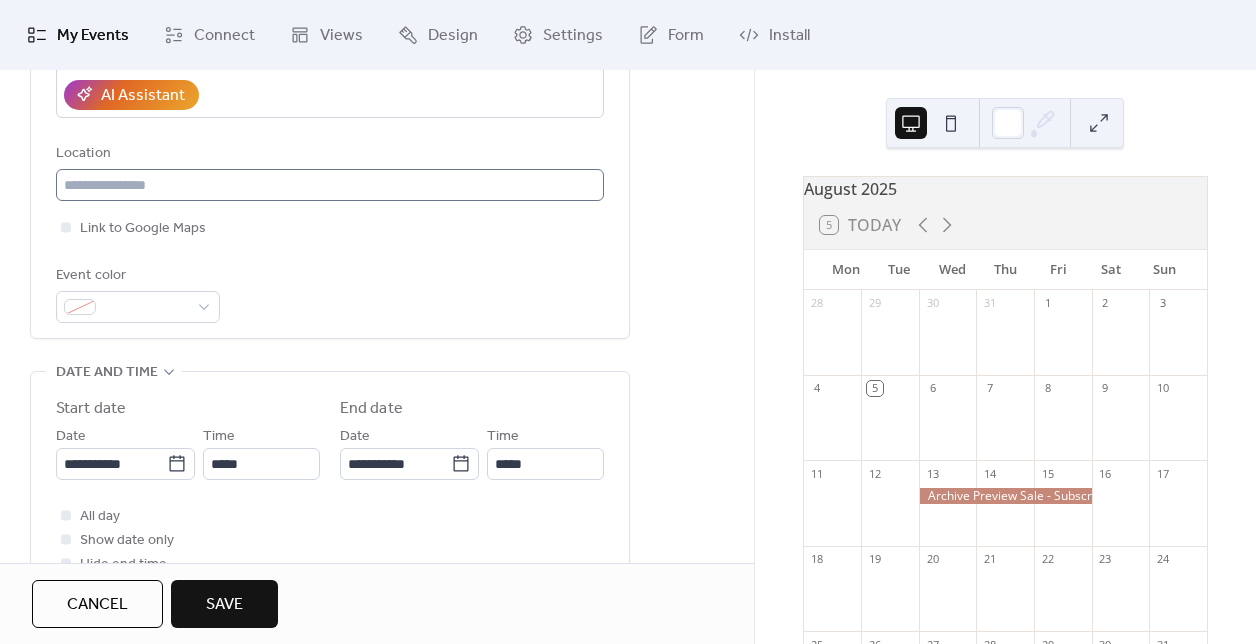type on "**********" 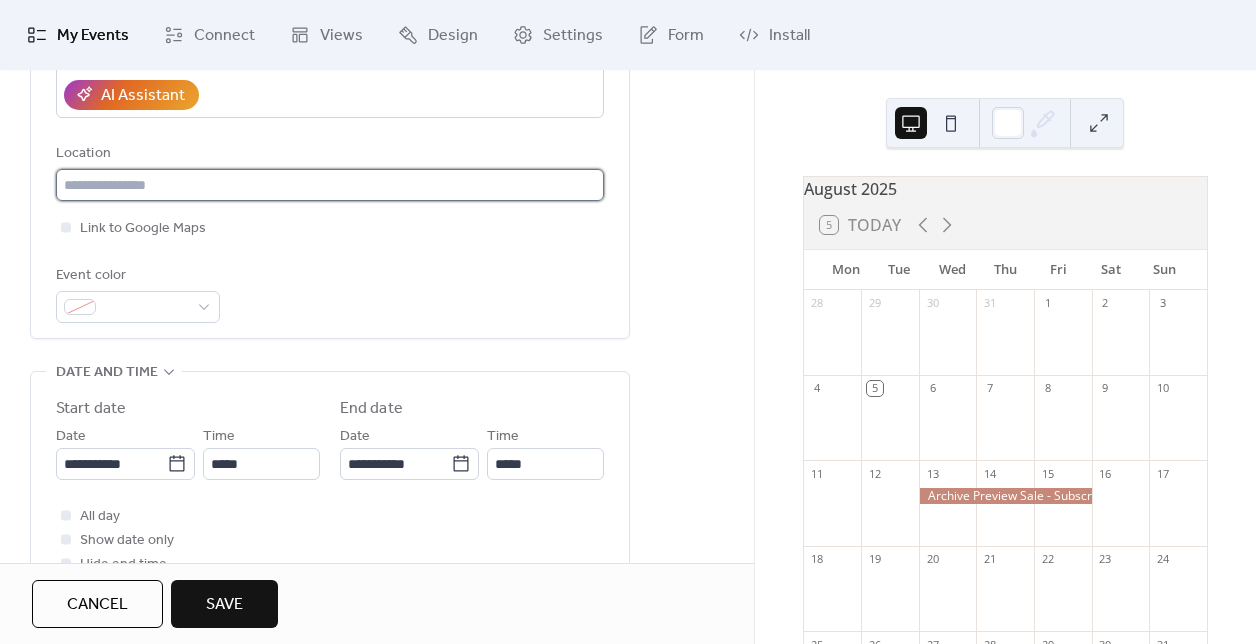 scroll, scrollTop: 0, scrollLeft: 0, axis: both 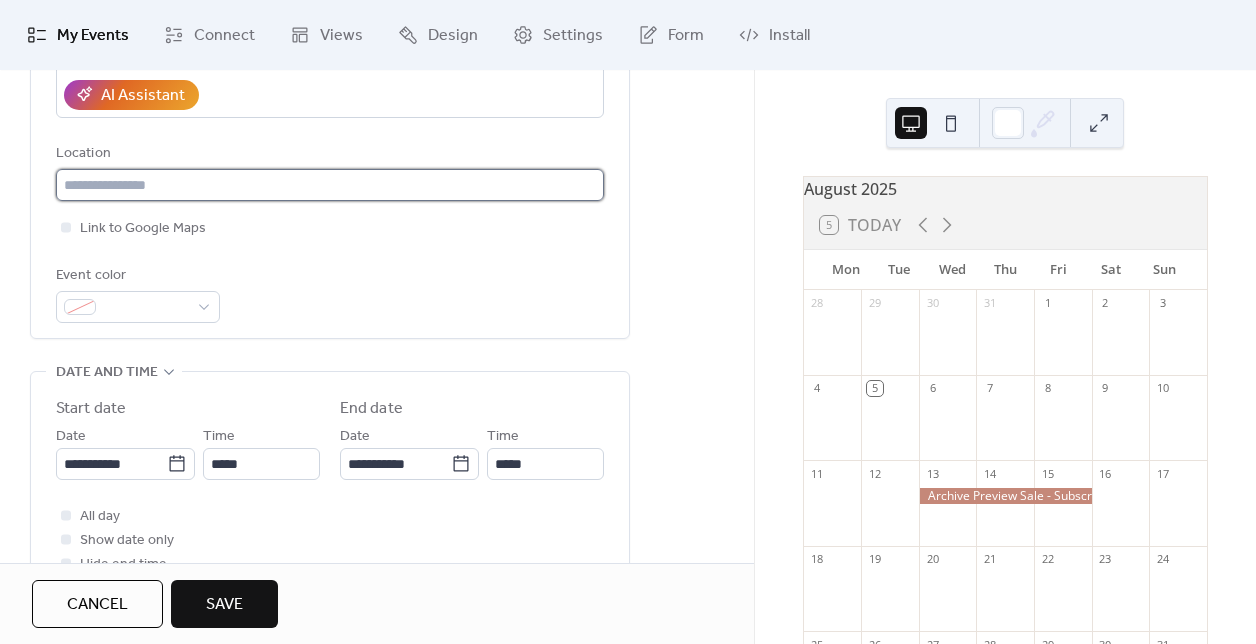 click at bounding box center [330, 185] 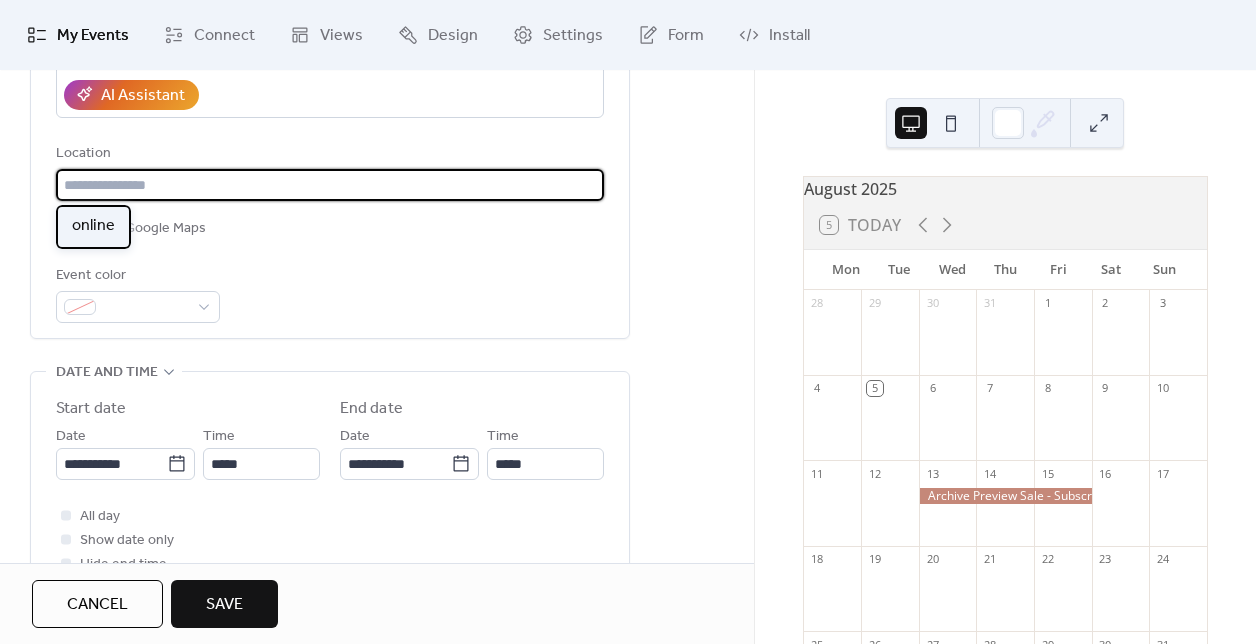 click on "online" at bounding box center [93, 226] 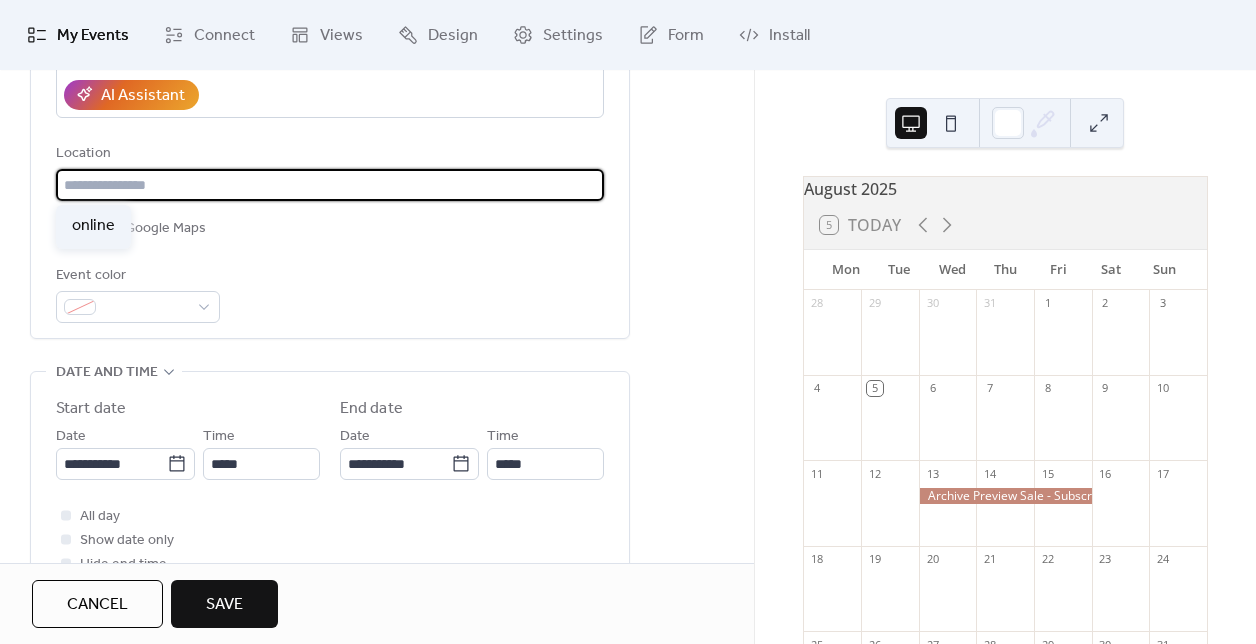 type on "******" 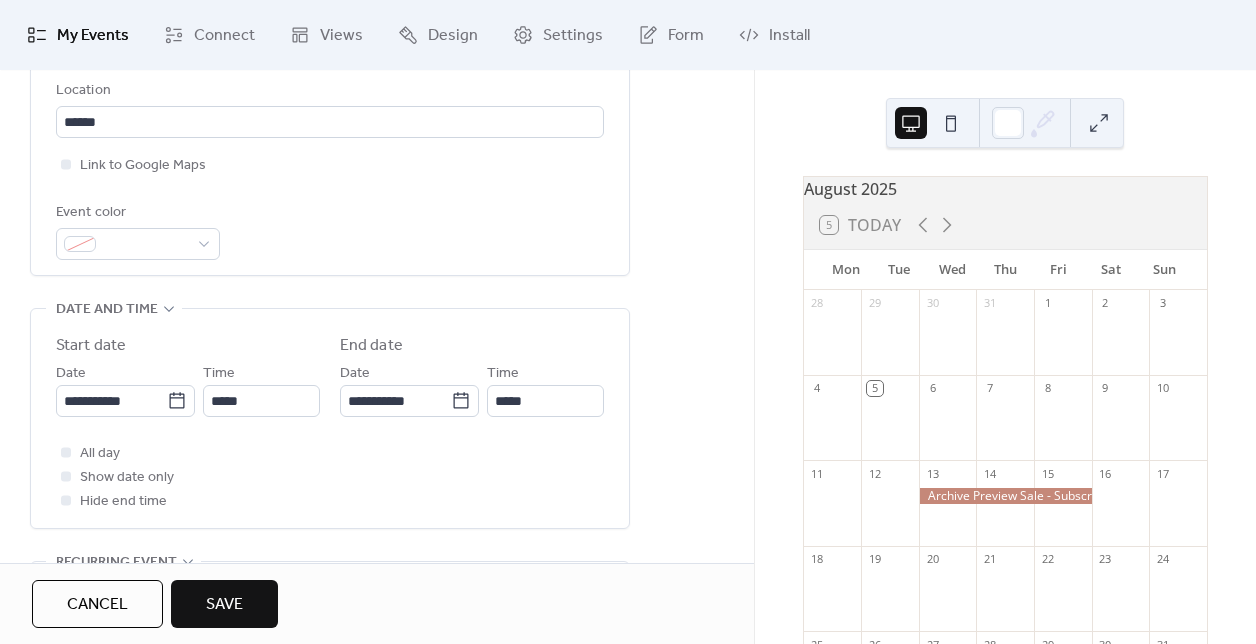 scroll, scrollTop: 459, scrollLeft: 0, axis: vertical 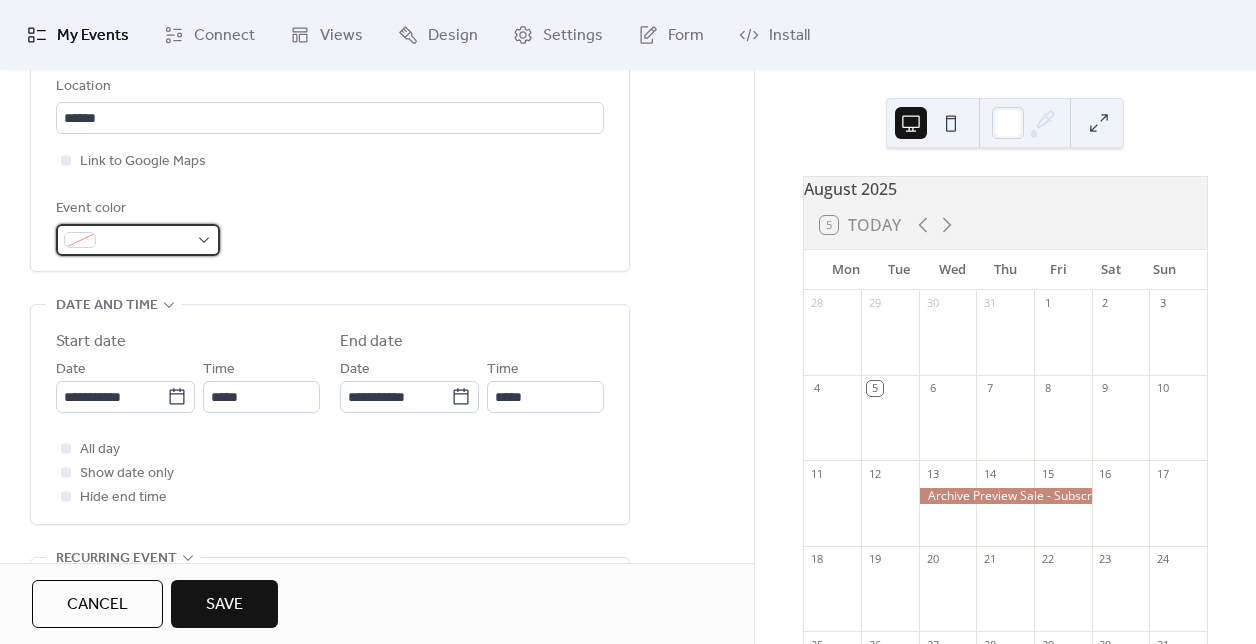 click at bounding box center [138, 240] 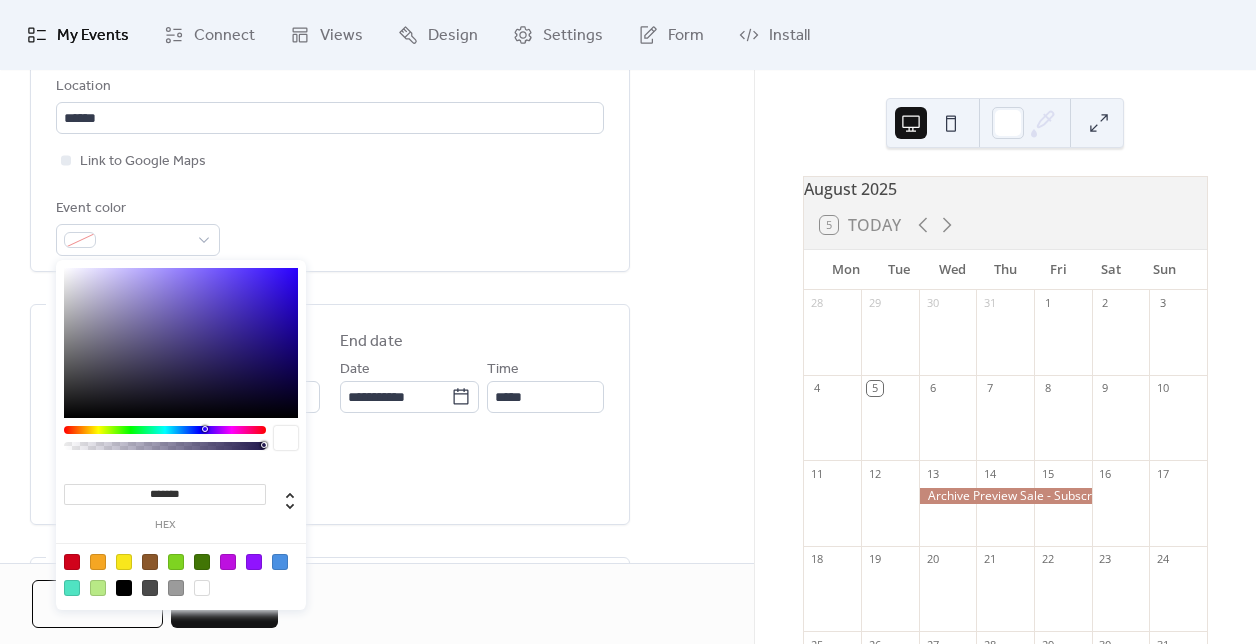drag, startPoint x: 197, startPoint y: 490, endPoint x: 65, endPoint y: 486, distance: 132.0606 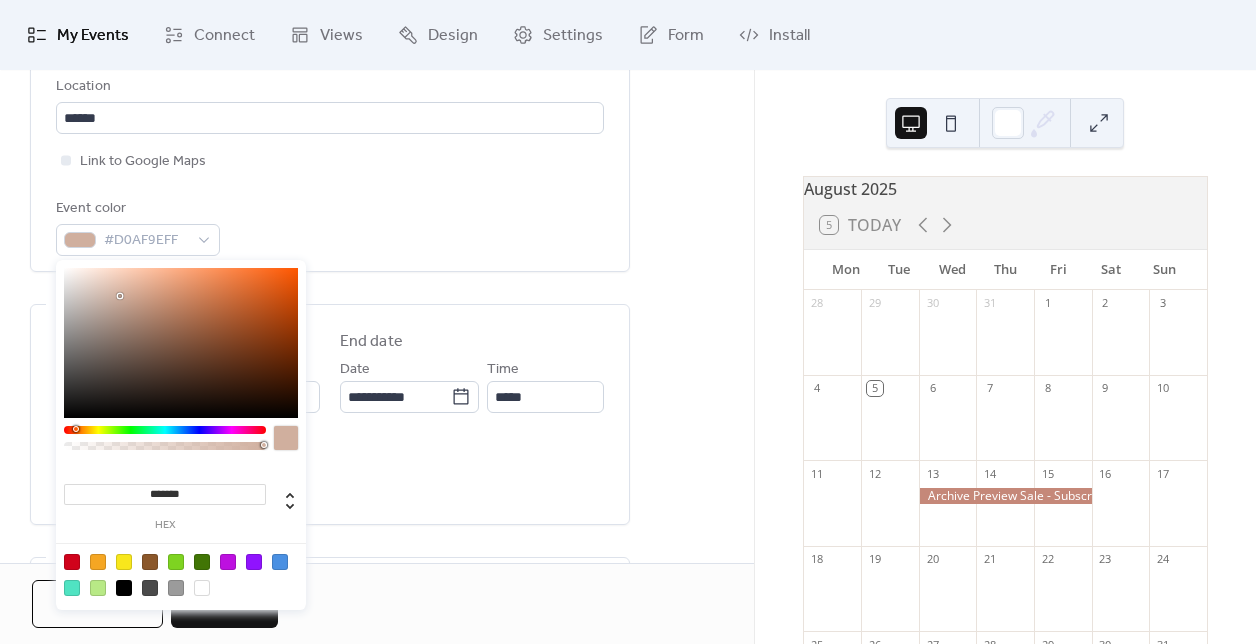 click on "All day Show date only Hide end time" at bounding box center [330, 473] 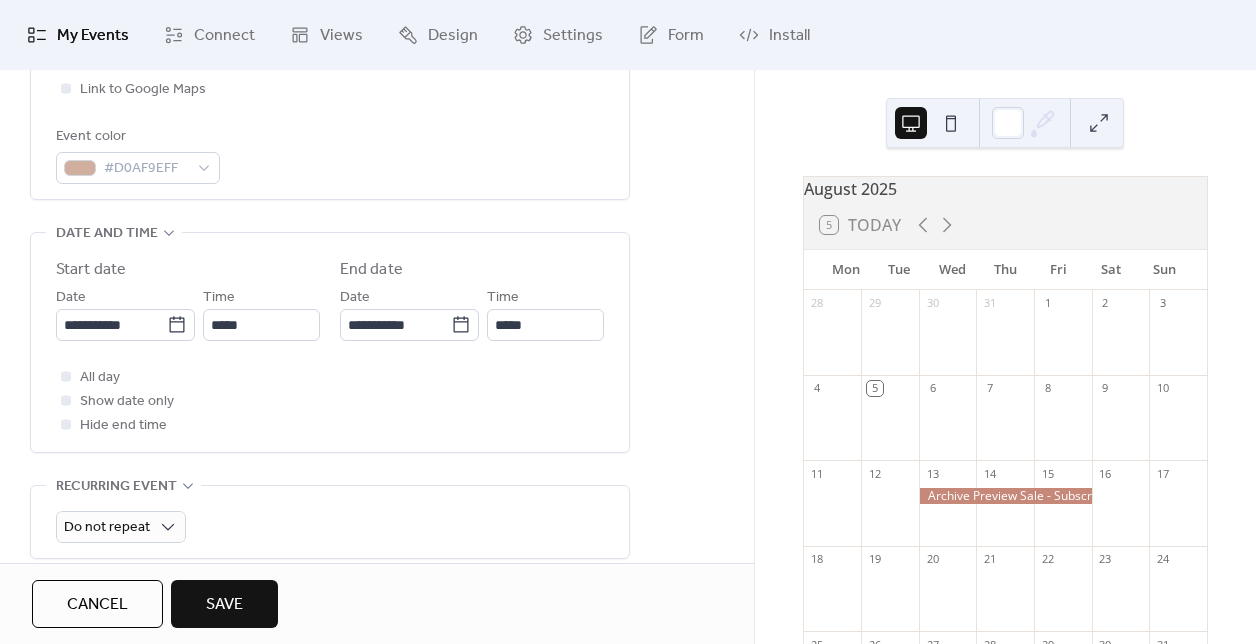 scroll, scrollTop: 537, scrollLeft: 0, axis: vertical 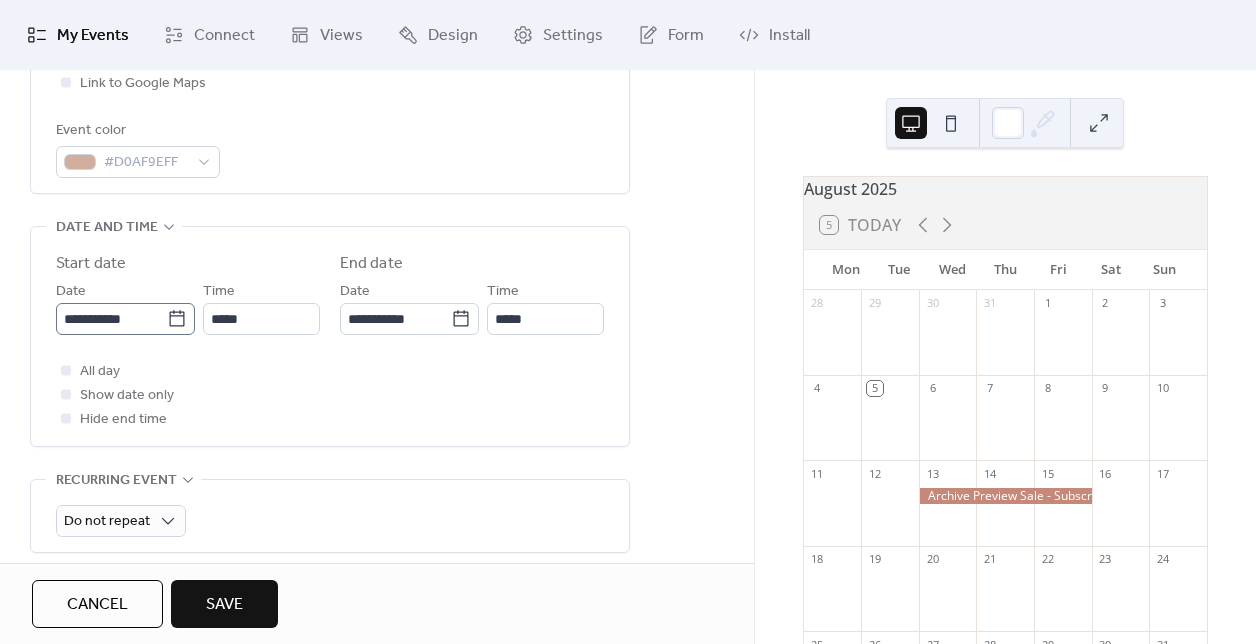 click 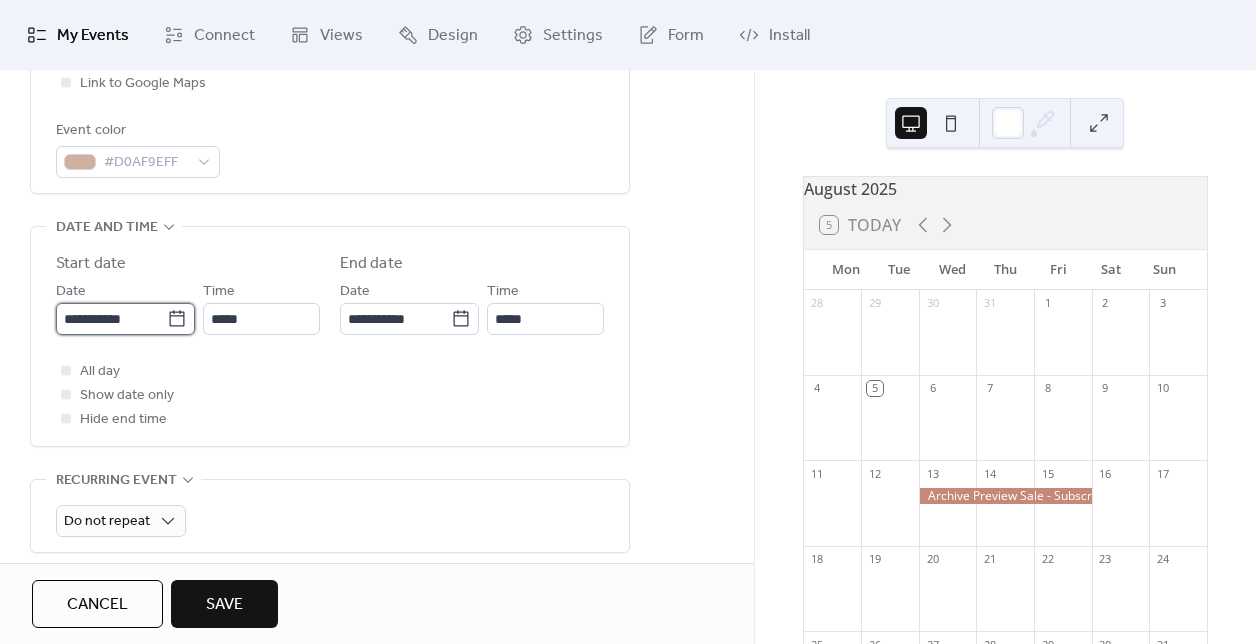 click on "**********" at bounding box center (111, 319) 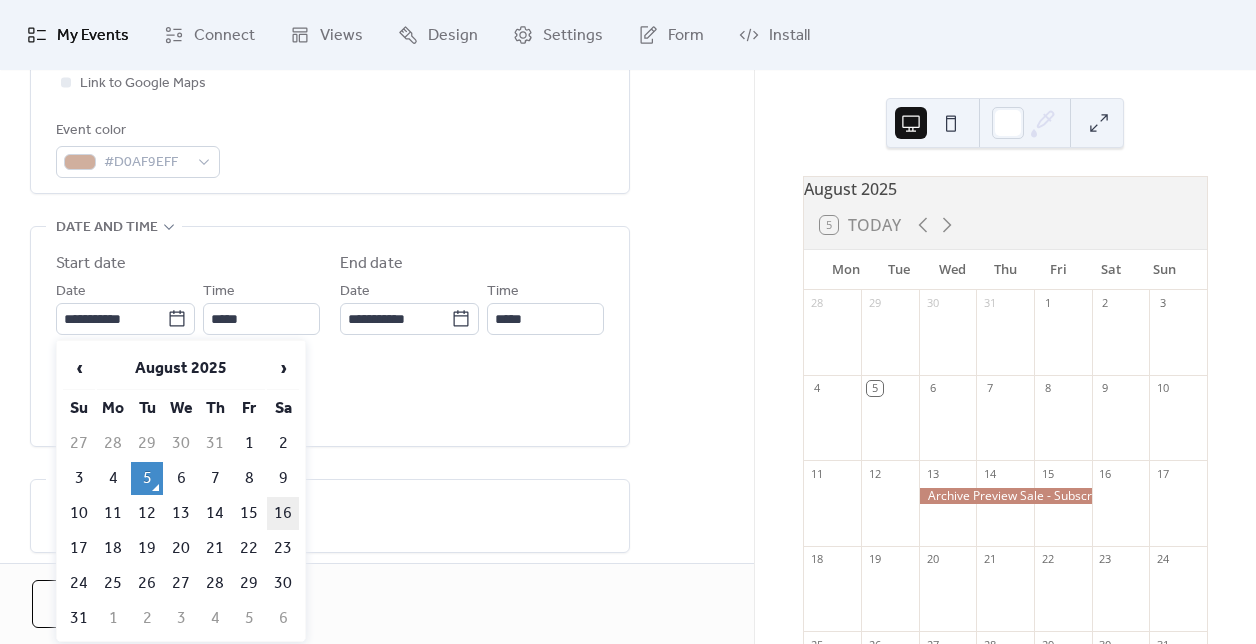 click on "16" at bounding box center (283, 513) 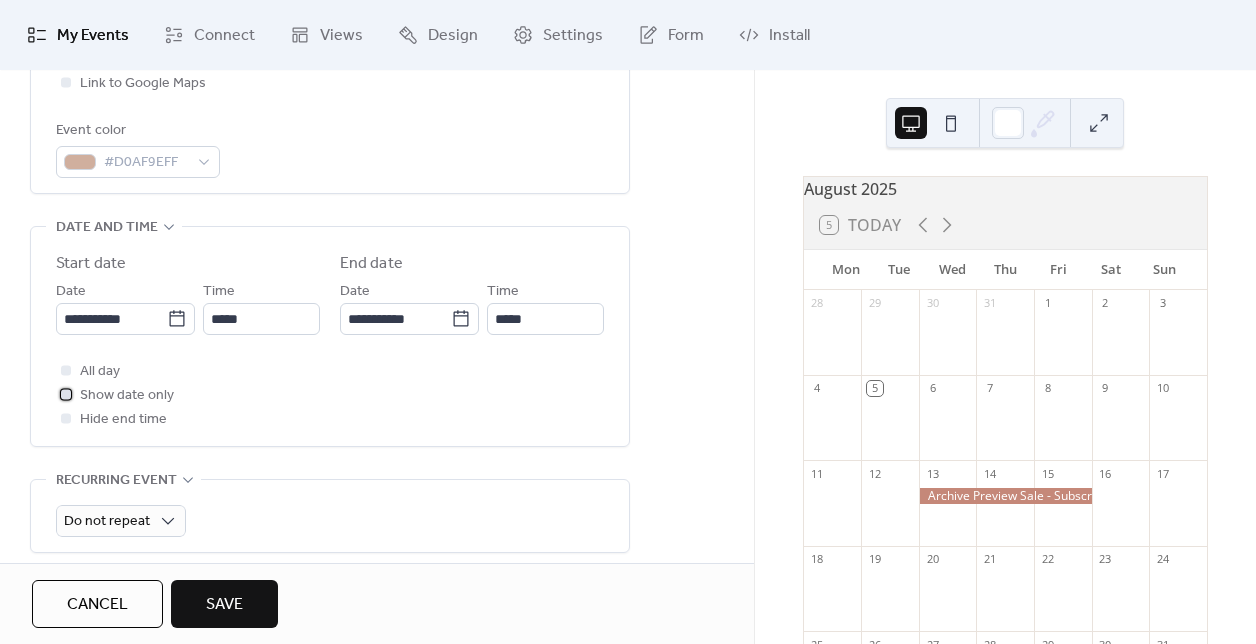 click at bounding box center [66, 394] 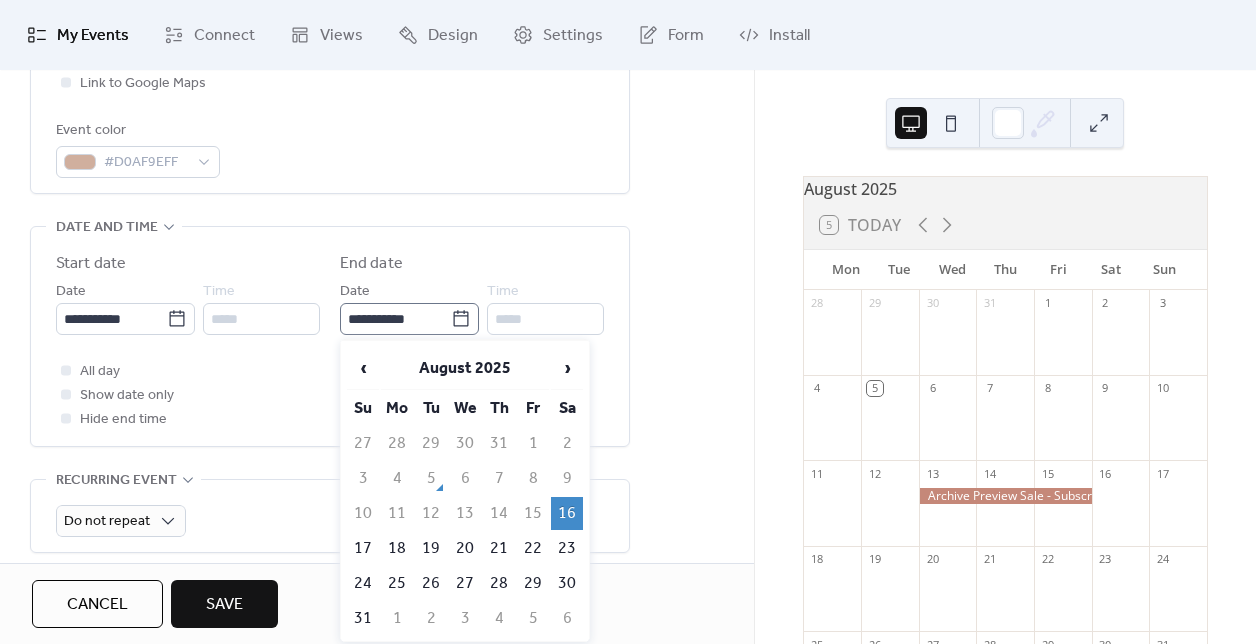 click 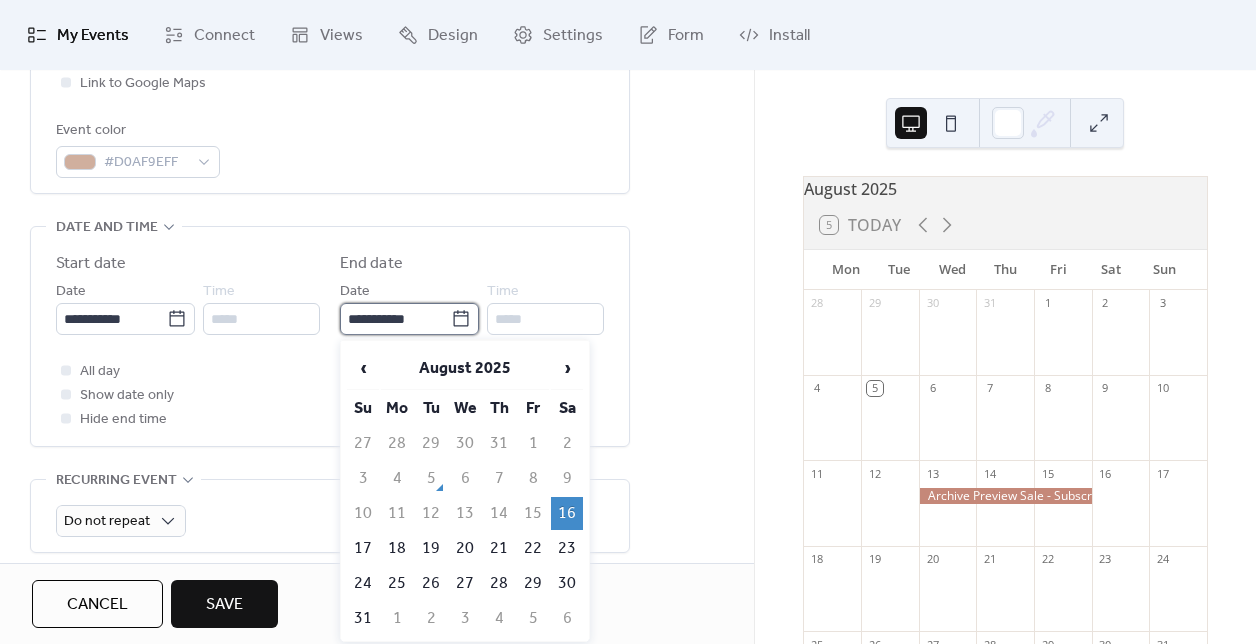 click on "**********" at bounding box center [395, 319] 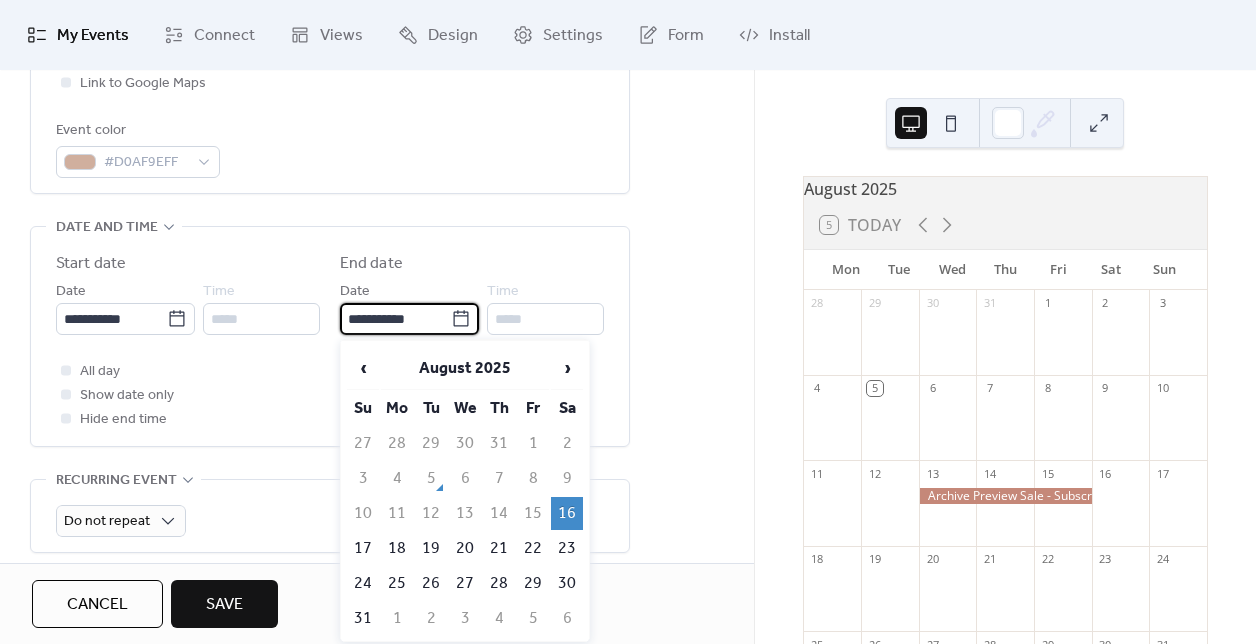 drag, startPoint x: 432, startPoint y: 315, endPoint x: 339, endPoint y: 312, distance: 93.04838 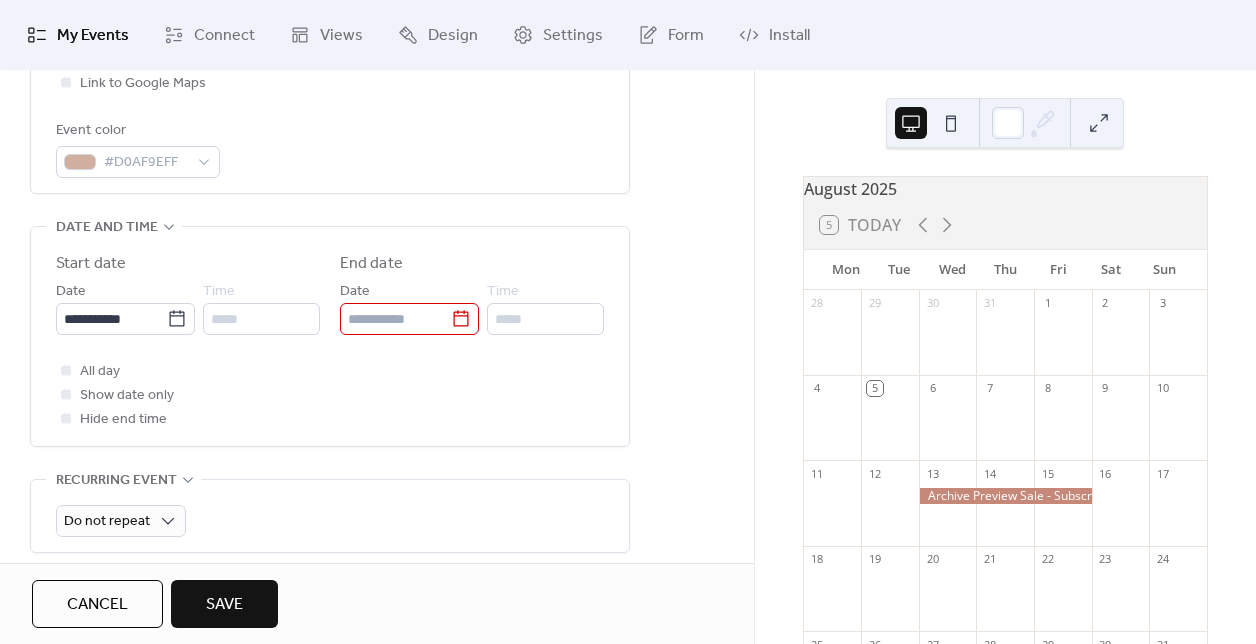 click on "**********" at bounding box center (330, 336) 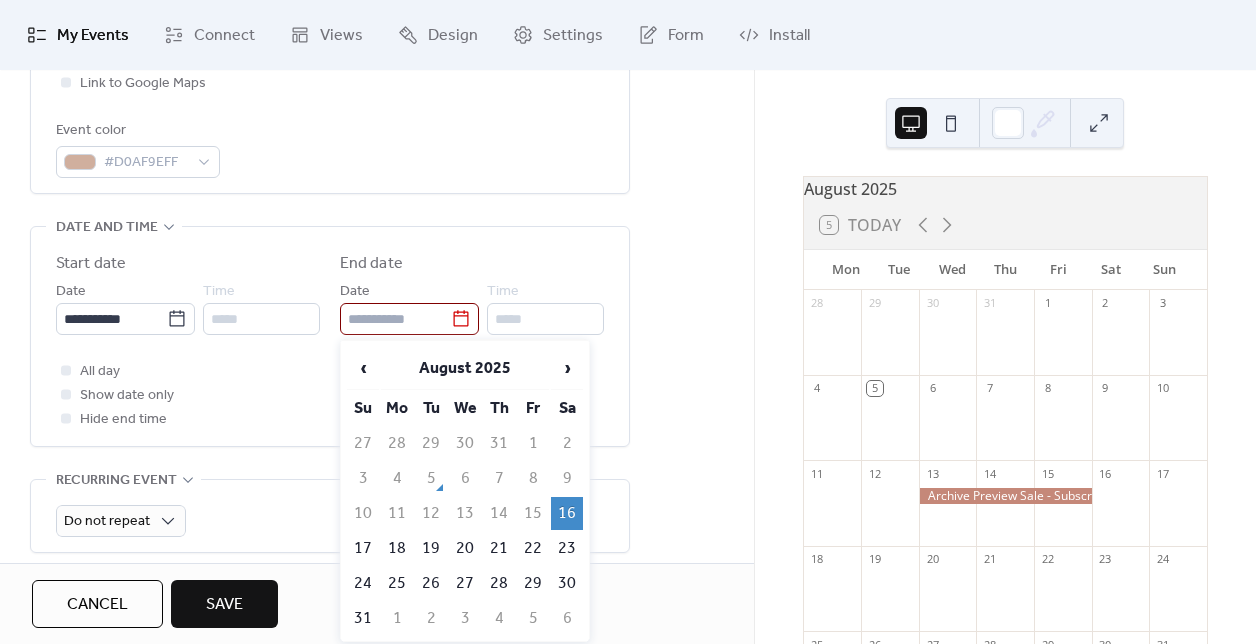 click 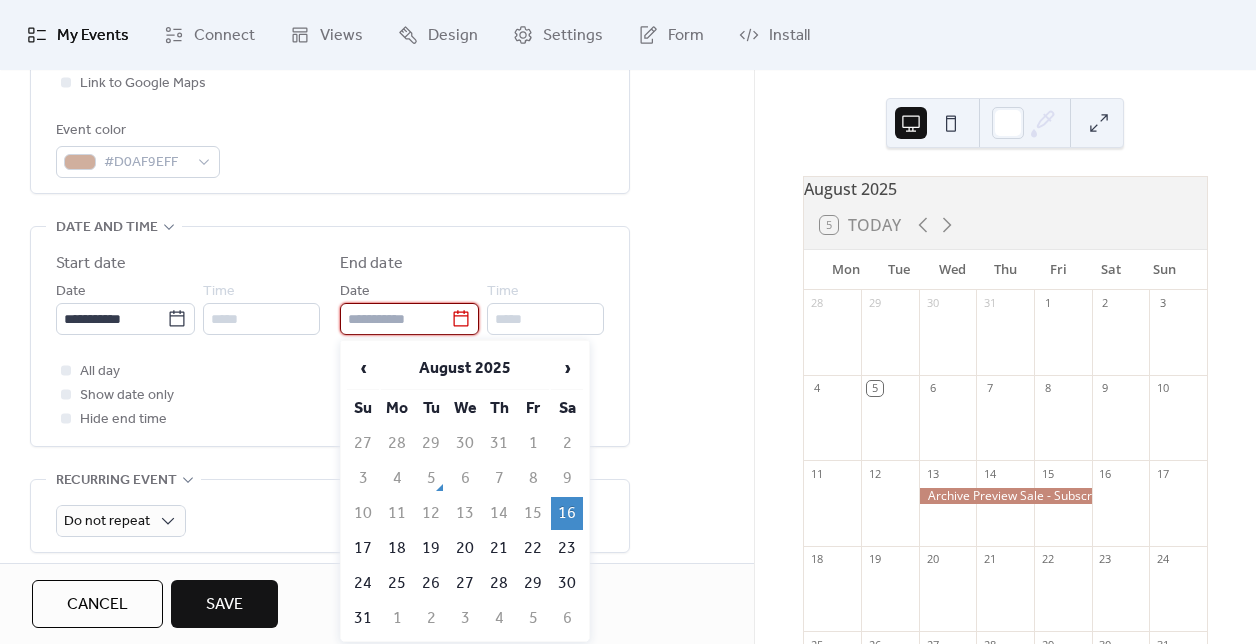 click at bounding box center (395, 319) 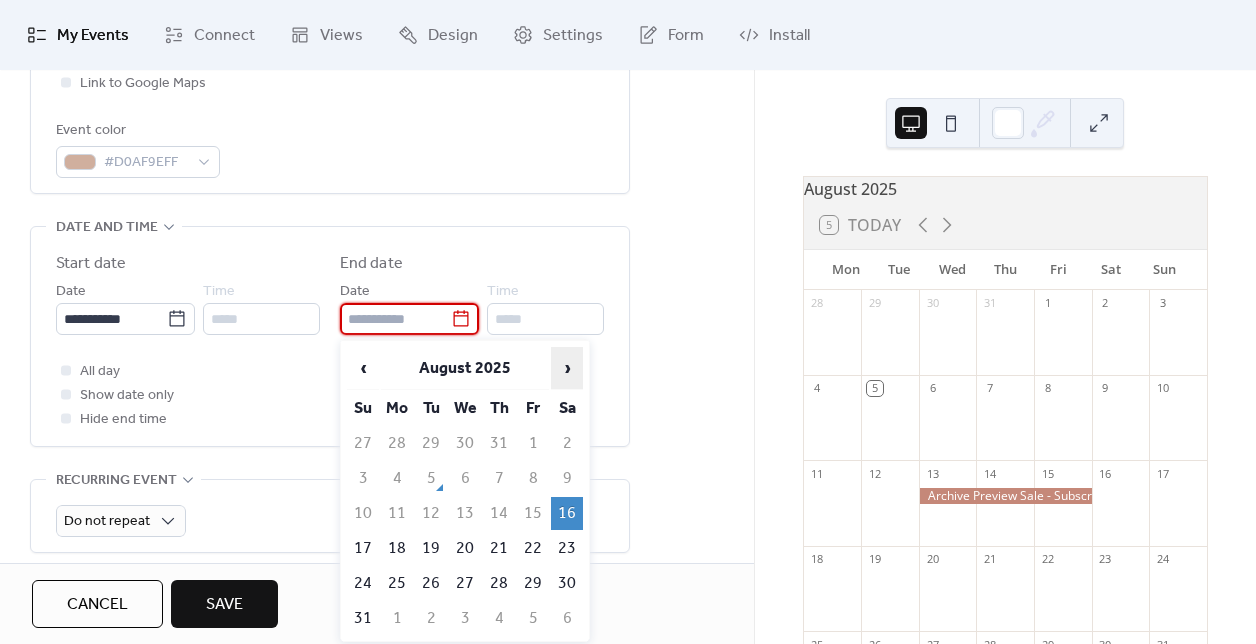 click on "›" at bounding box center (567, 368) 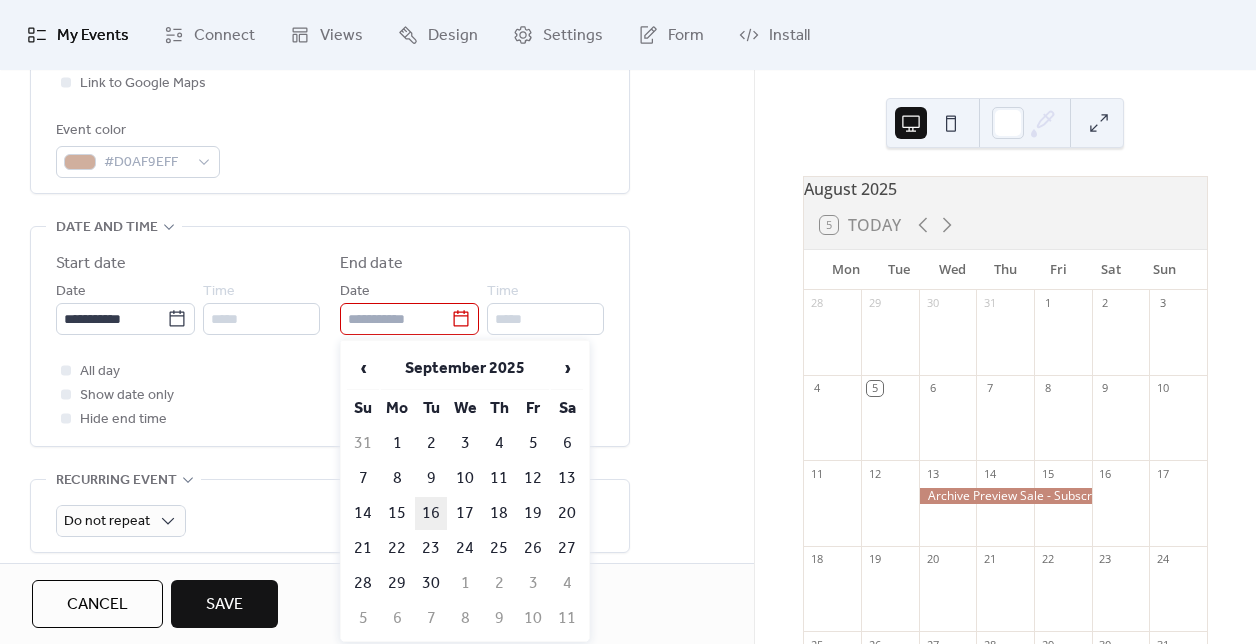 click on "16" at bounding box center [431, 513] 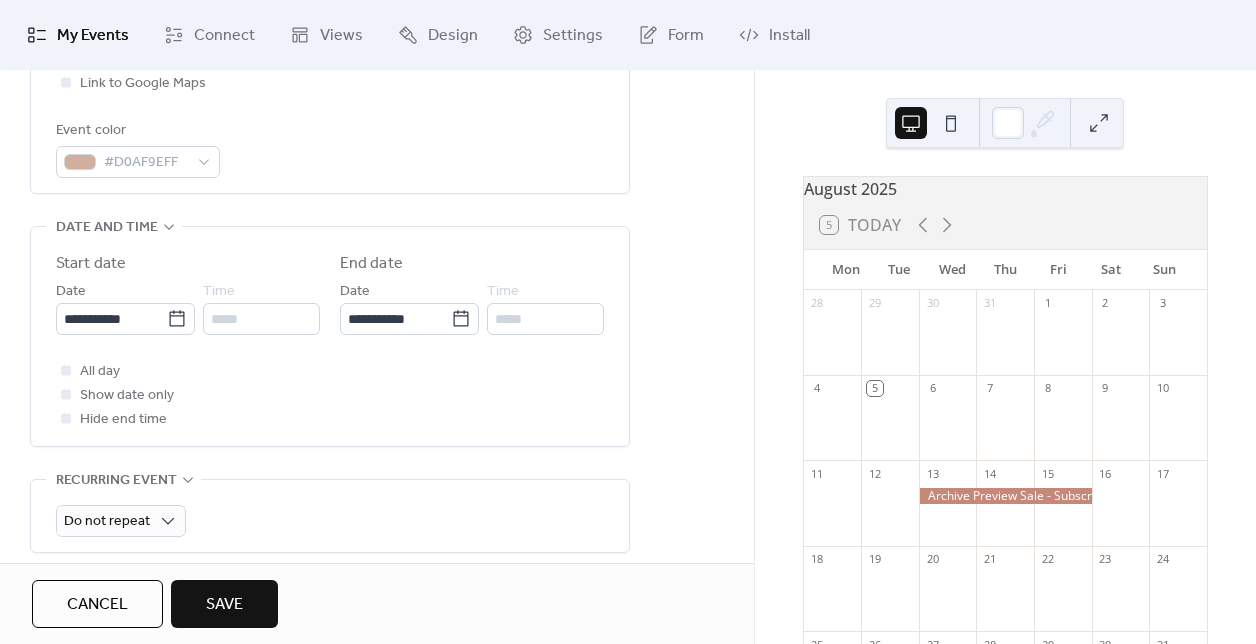 click at bounding box center [66, 418] 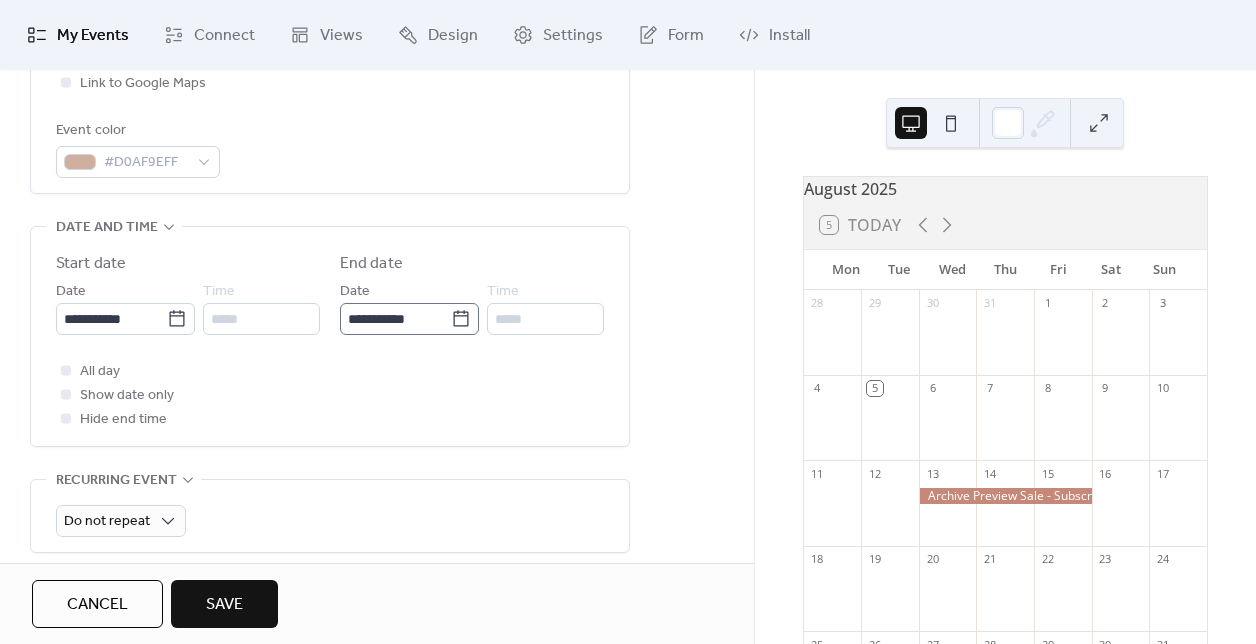 click 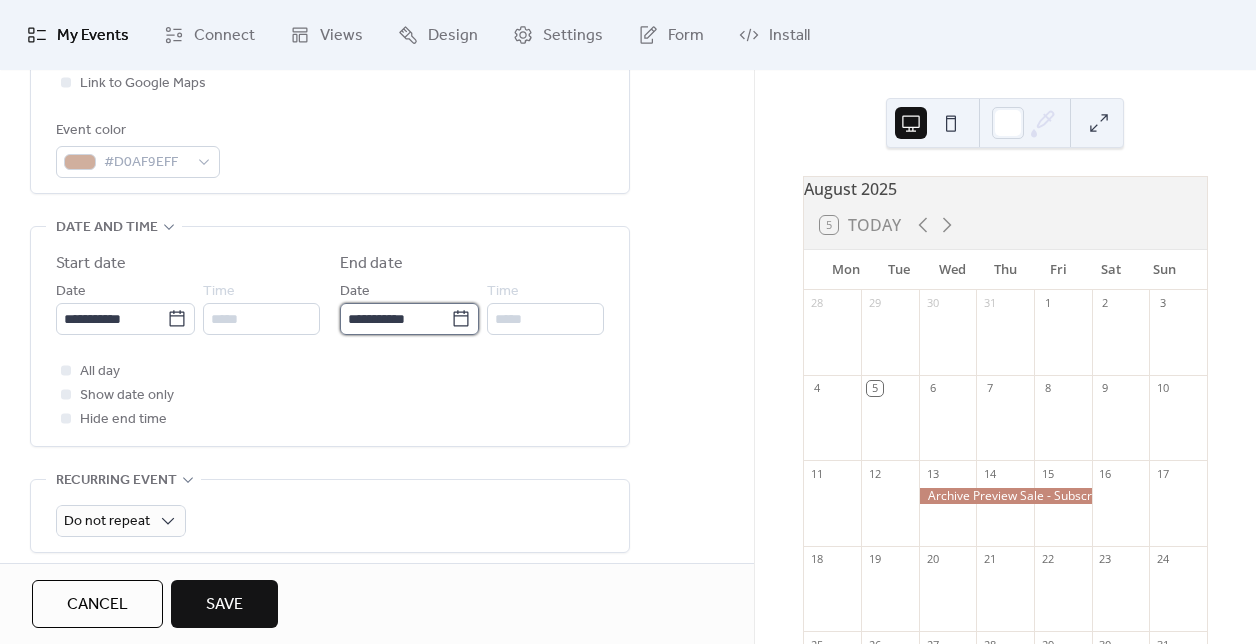 click on "**********" at bounding box center (395, 319) 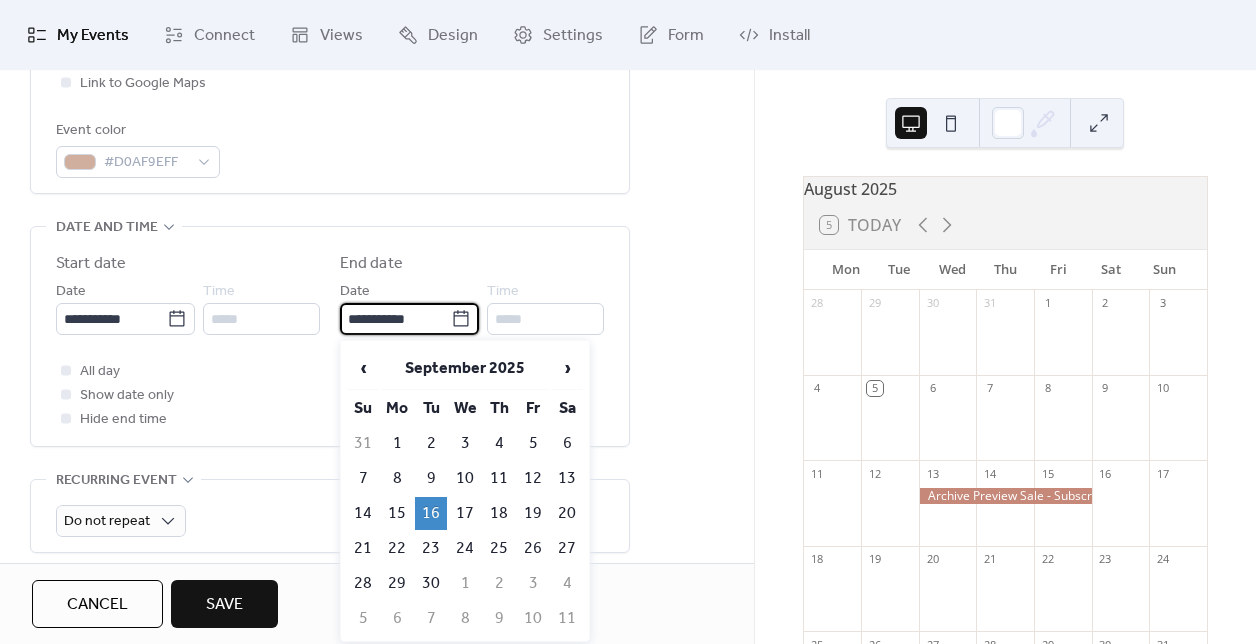 click on "All day Show date only Hide end time" at bounding box center (330, 395) 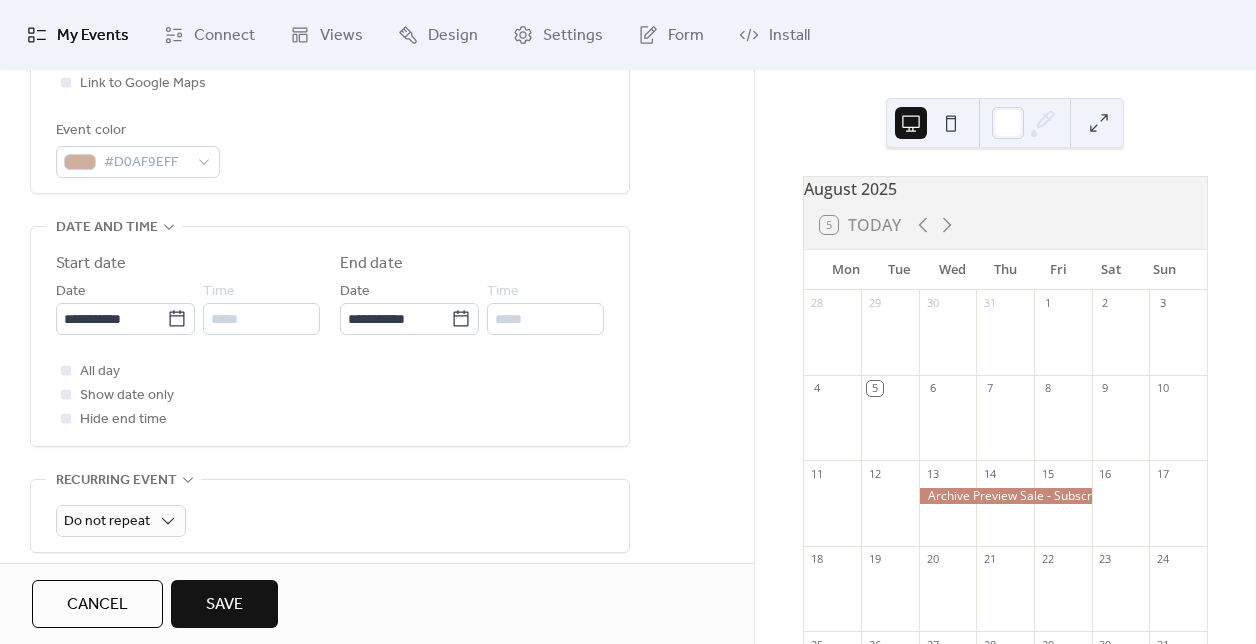 click at bounding box center [66, 418] 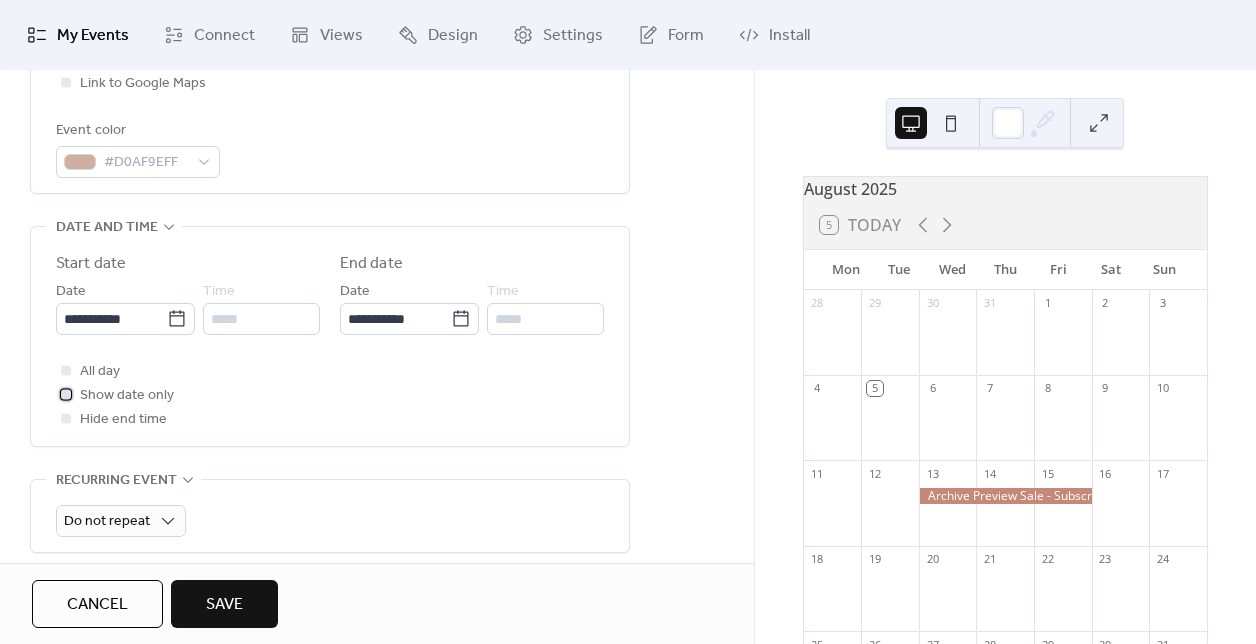 click 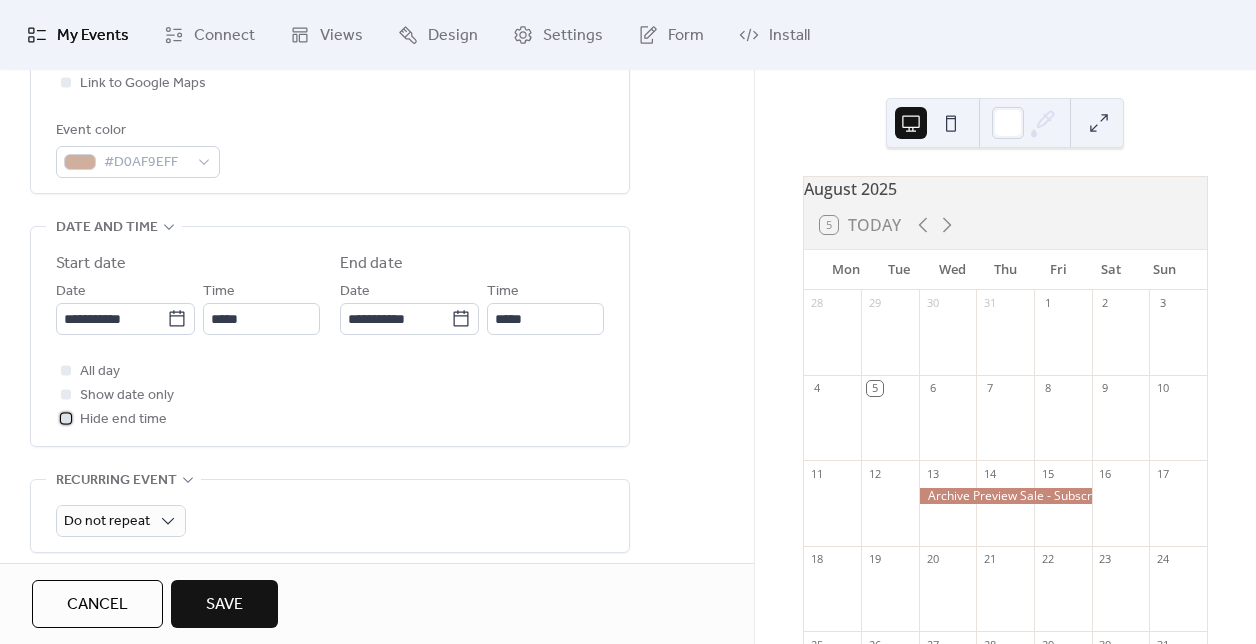 click at bounding box center (66, 418) 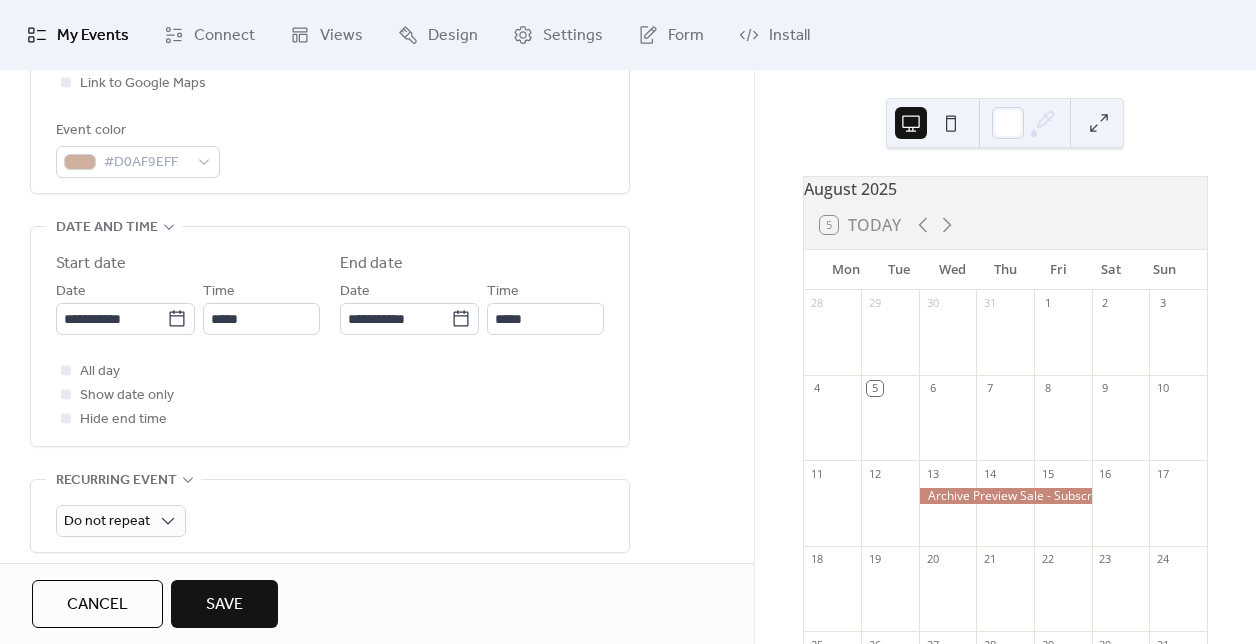 click on "All day Show date only Hide end time" at bounding box center (330, 395) 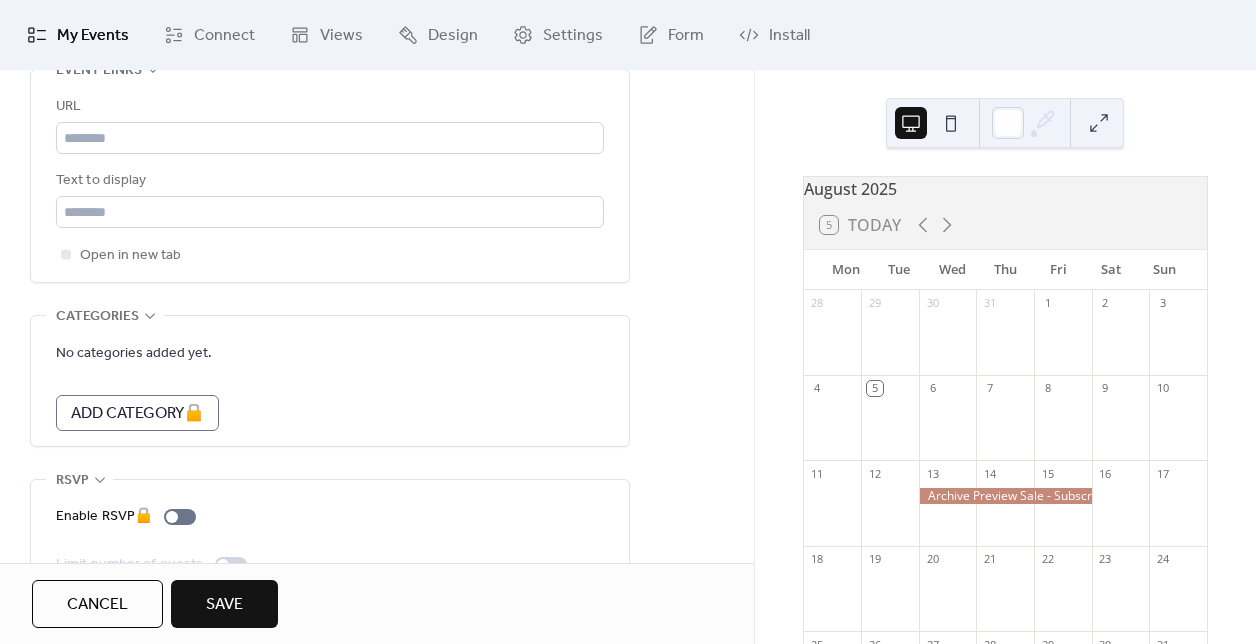scroll, scrollTop: 1187, scrollLeft: 0, axis: vertical 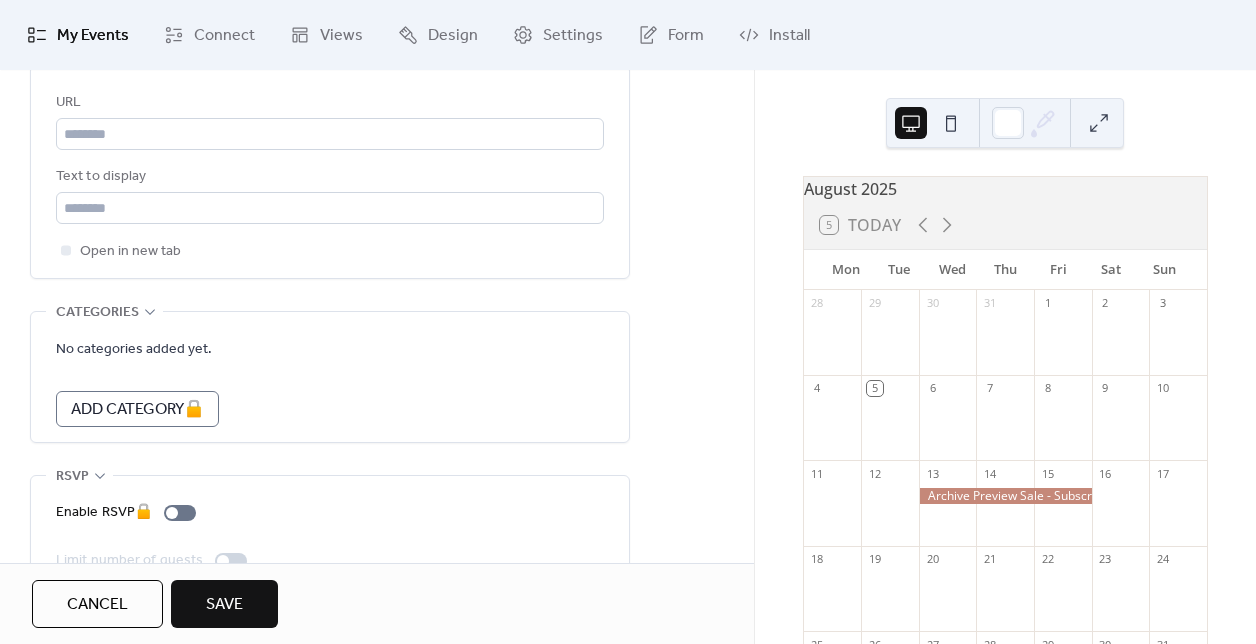 click on "Save" at bounding box center [224, 605] 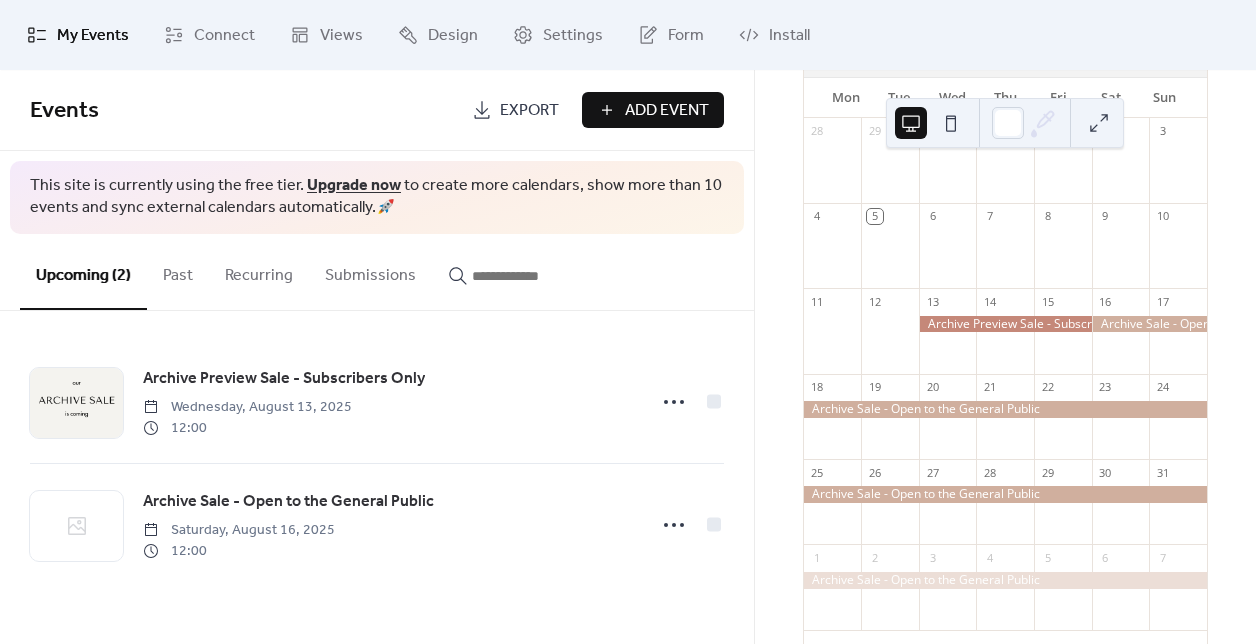 scroll, scrollTop: 169, scrollLeft: 0, axis: vertical 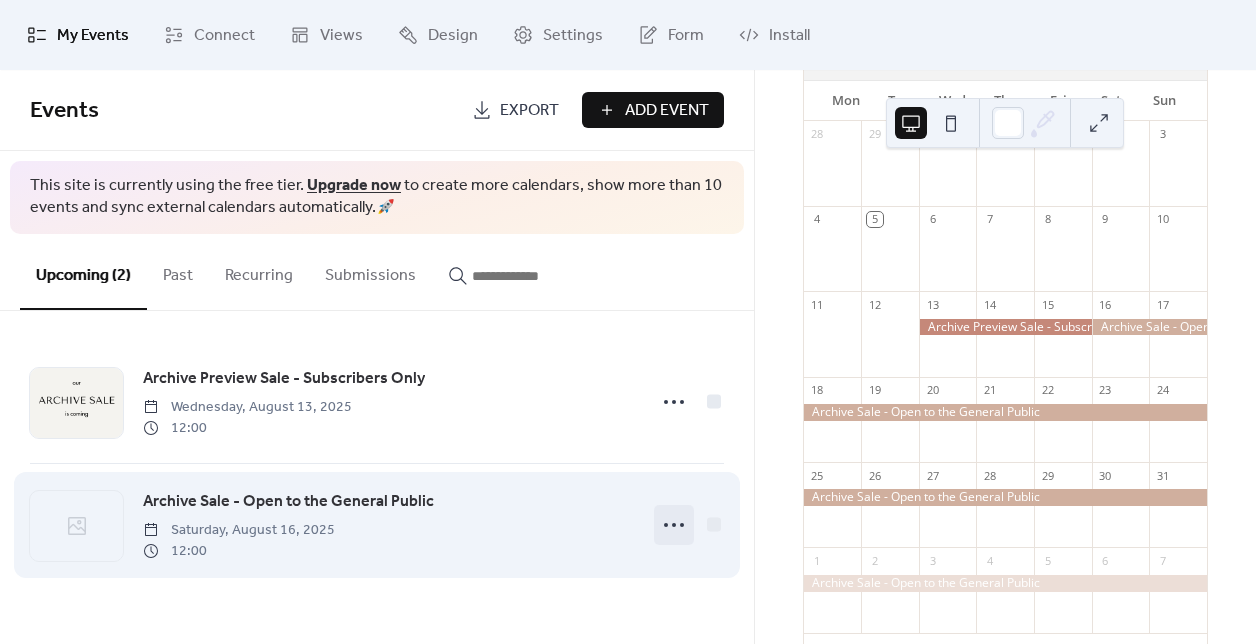 click 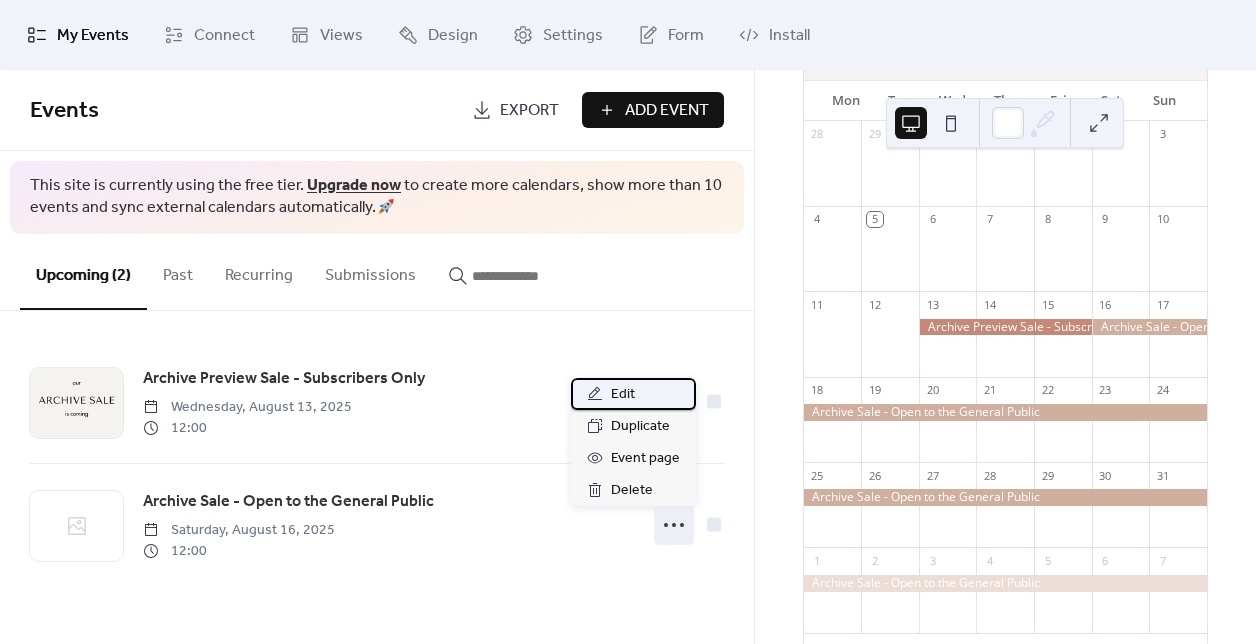 click on "Edit" at bounding box center (623, 395) 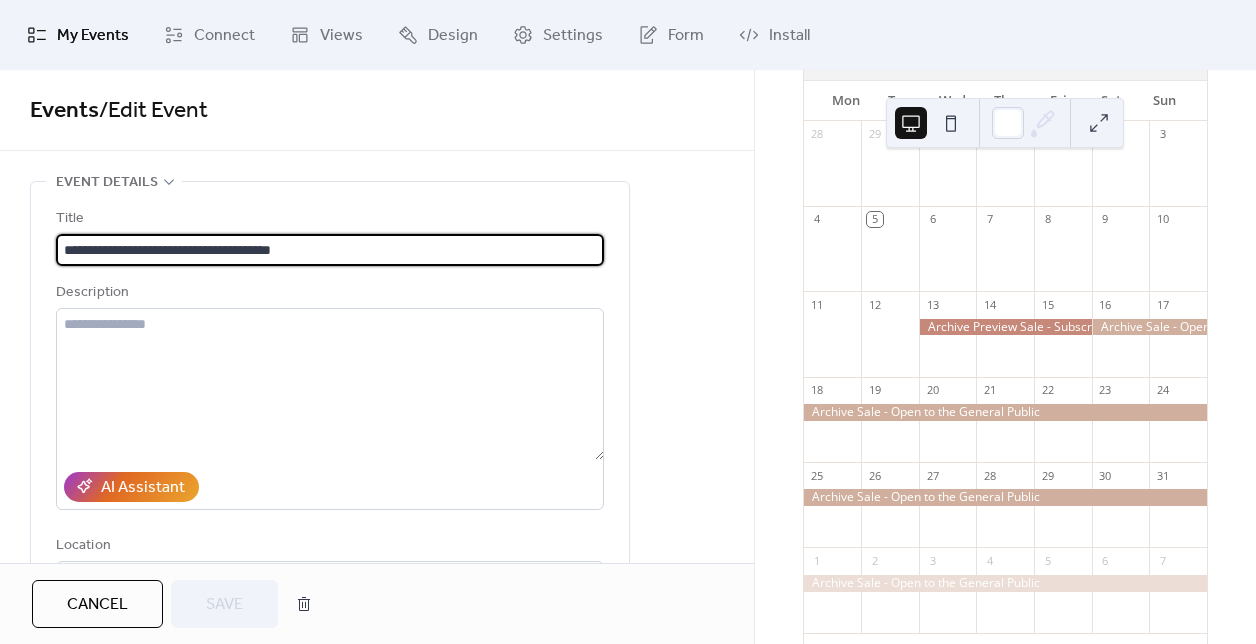 drag, startPoint x: 151, startPoint y: 247, endPoint x: 329, endPoint y: 243, distance: 178.04494 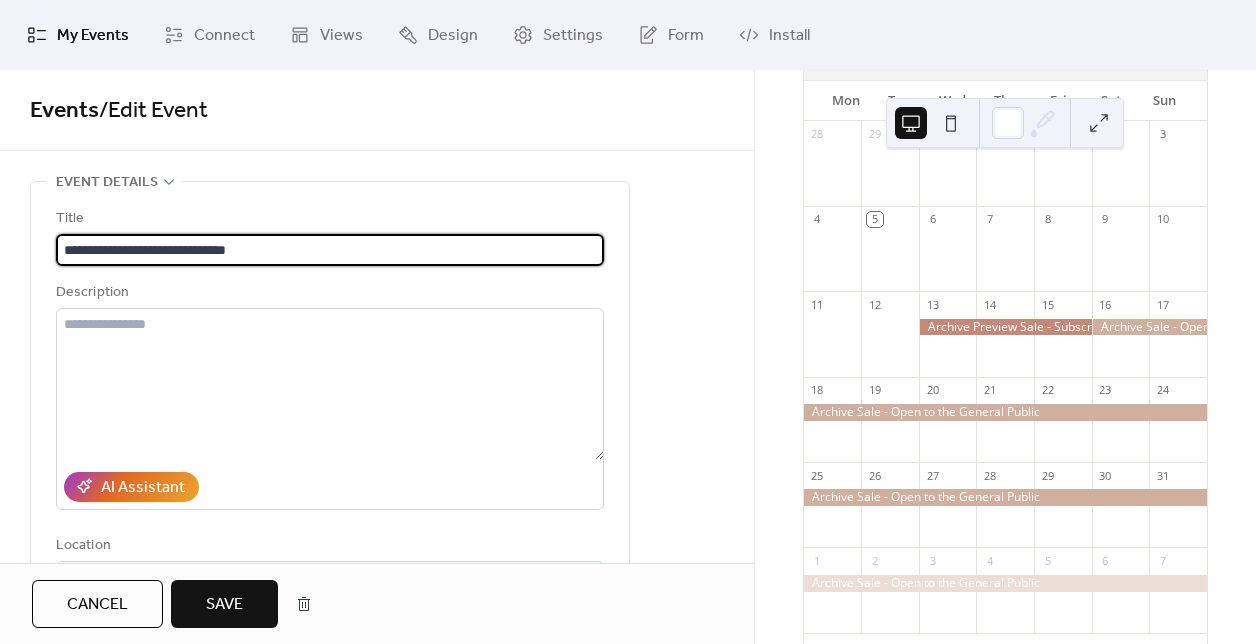 type on "**********" 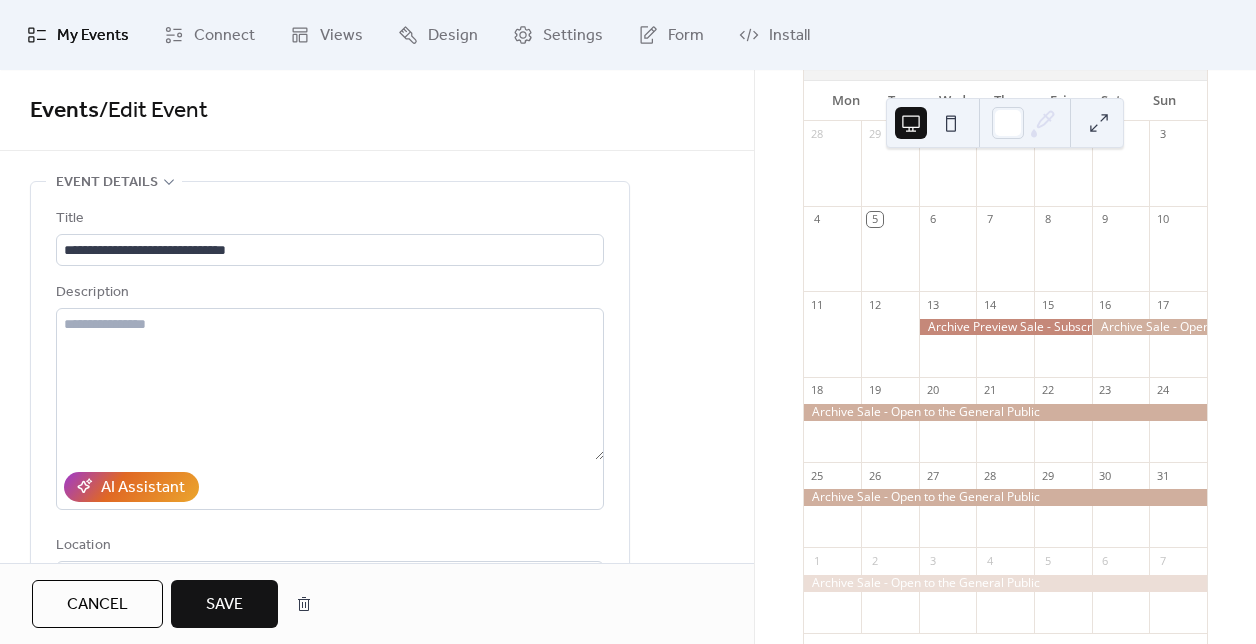 click on "Save" at bounding box center [224, 605] 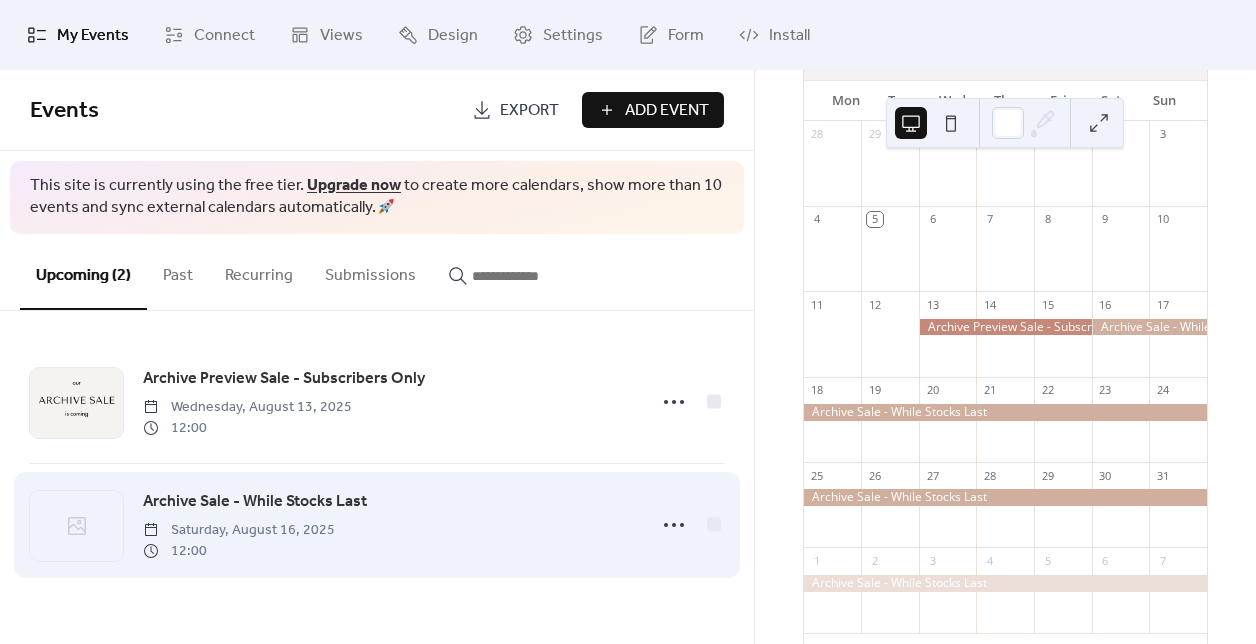 click at bounding box center (76, 526) 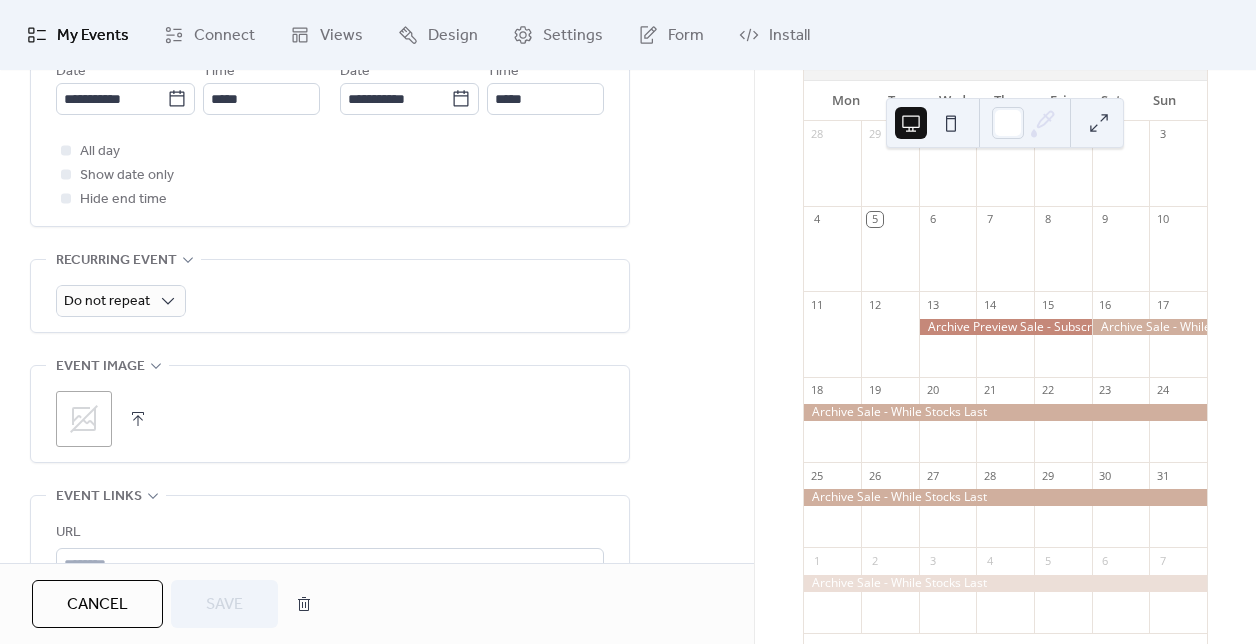 scroll, scrollTop: 778, scrollLeft: 0, axis: vertical 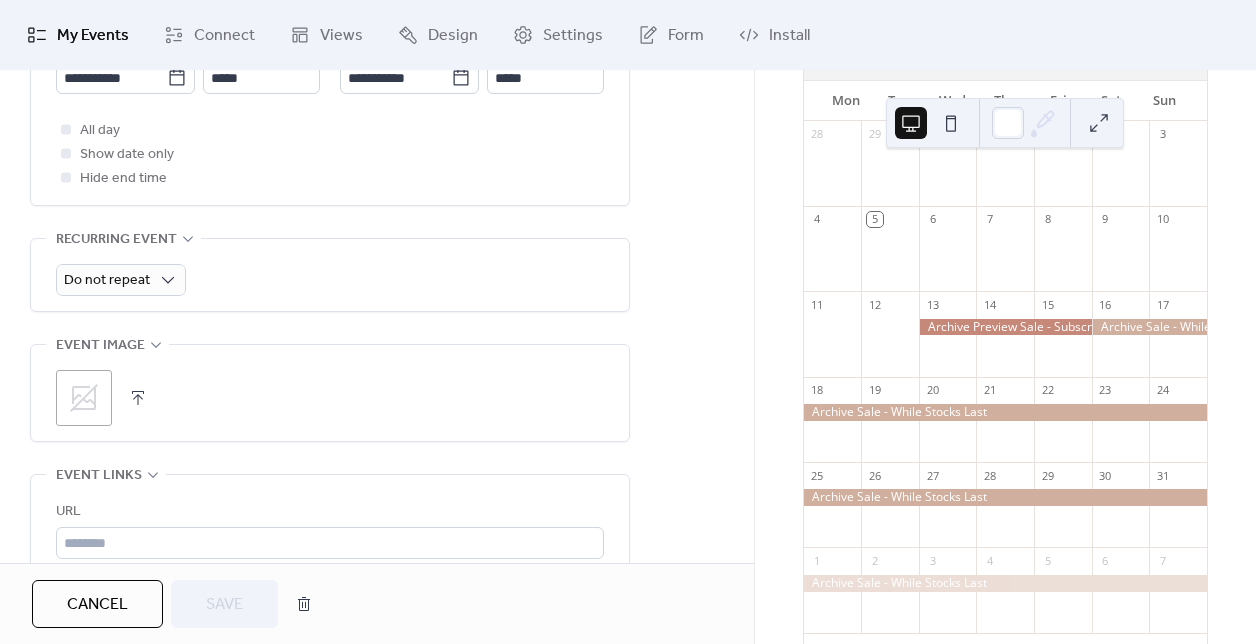 click 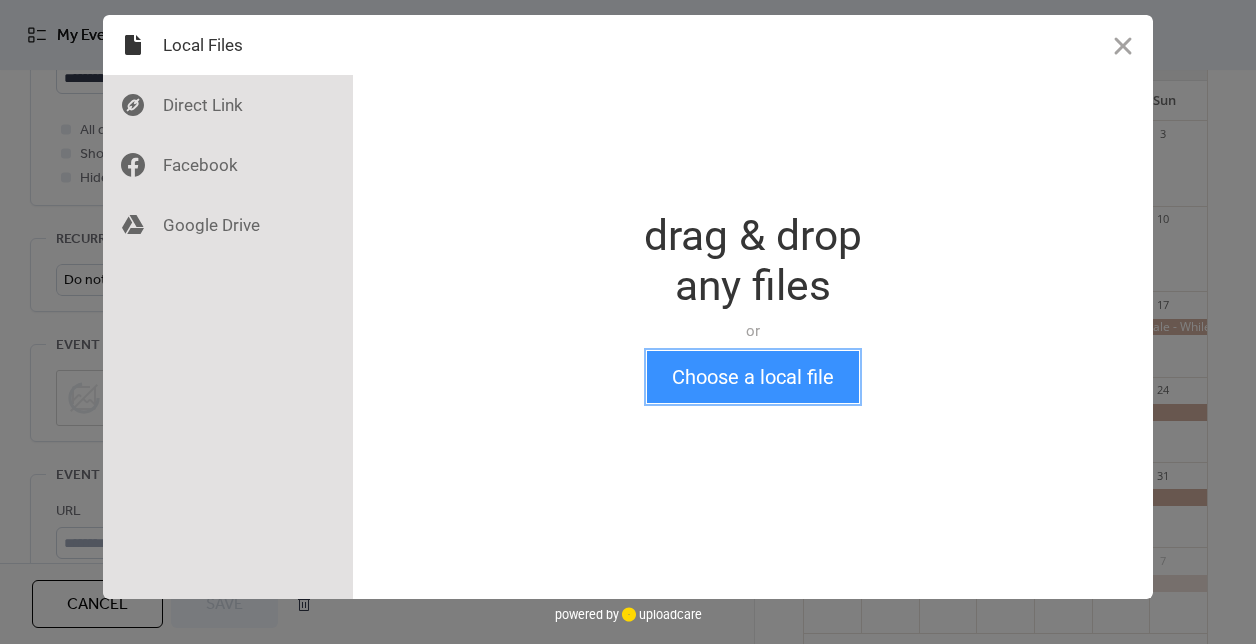 click on "Choose a local file" at bounding box center [753, 377] 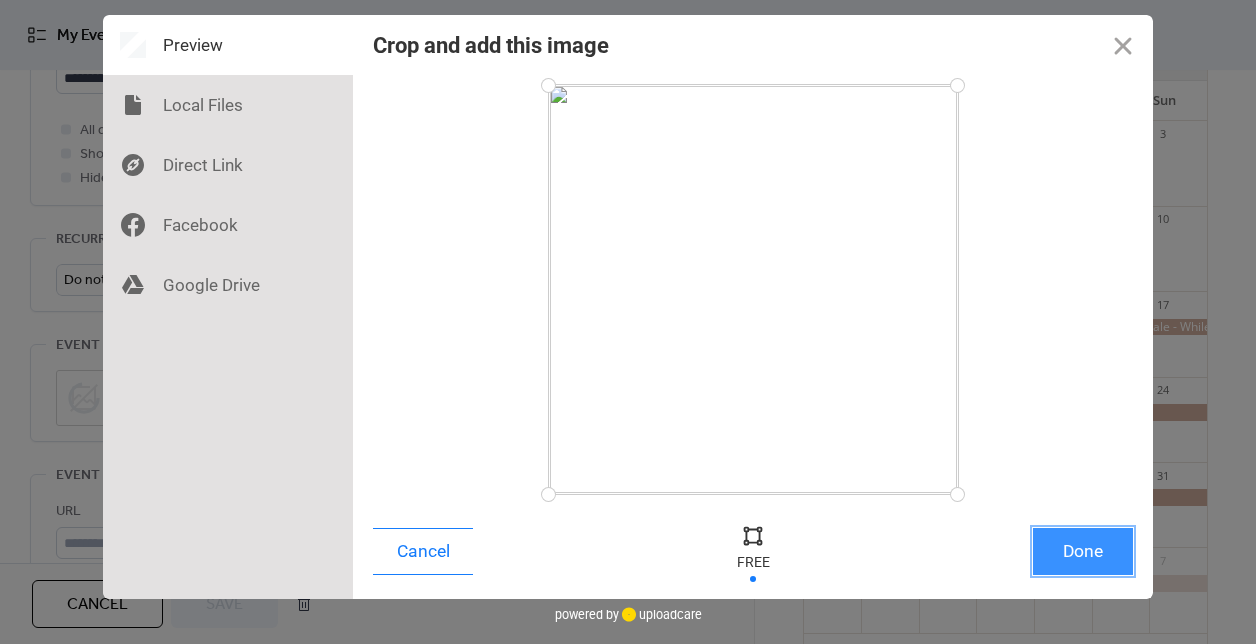 click on "Done" at bounding box center [1083, 551] 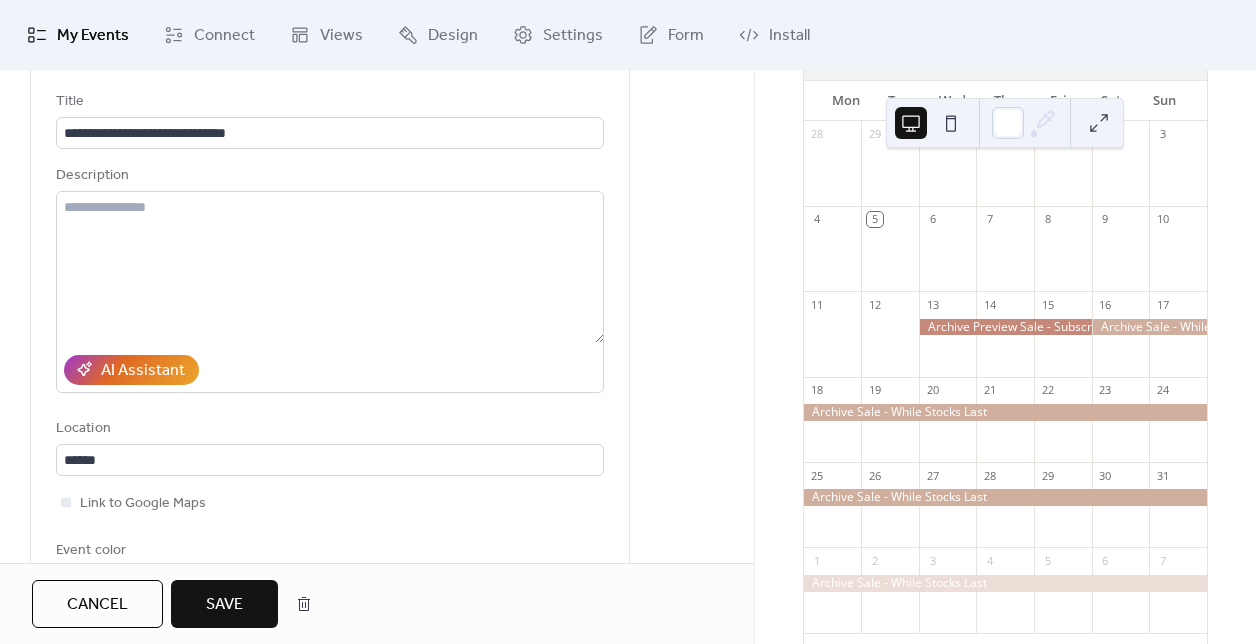 scroll, scrollTop: 0, scrollLeft: 0, axis: both 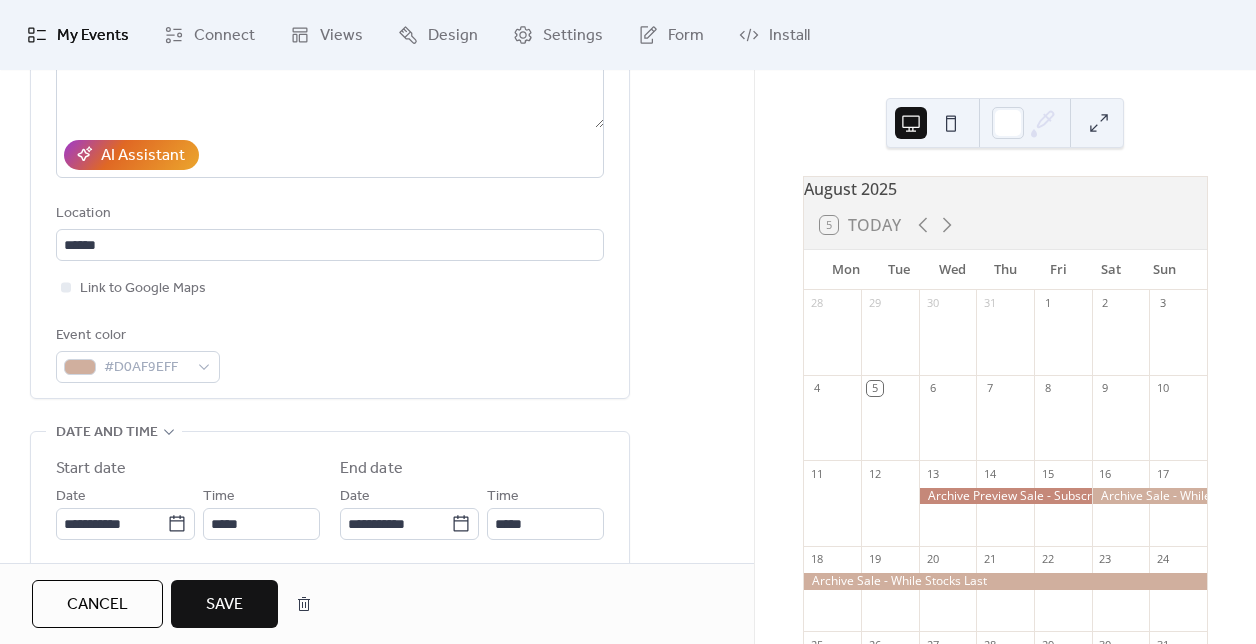 click on "Save" at bounding box center [224, 605] 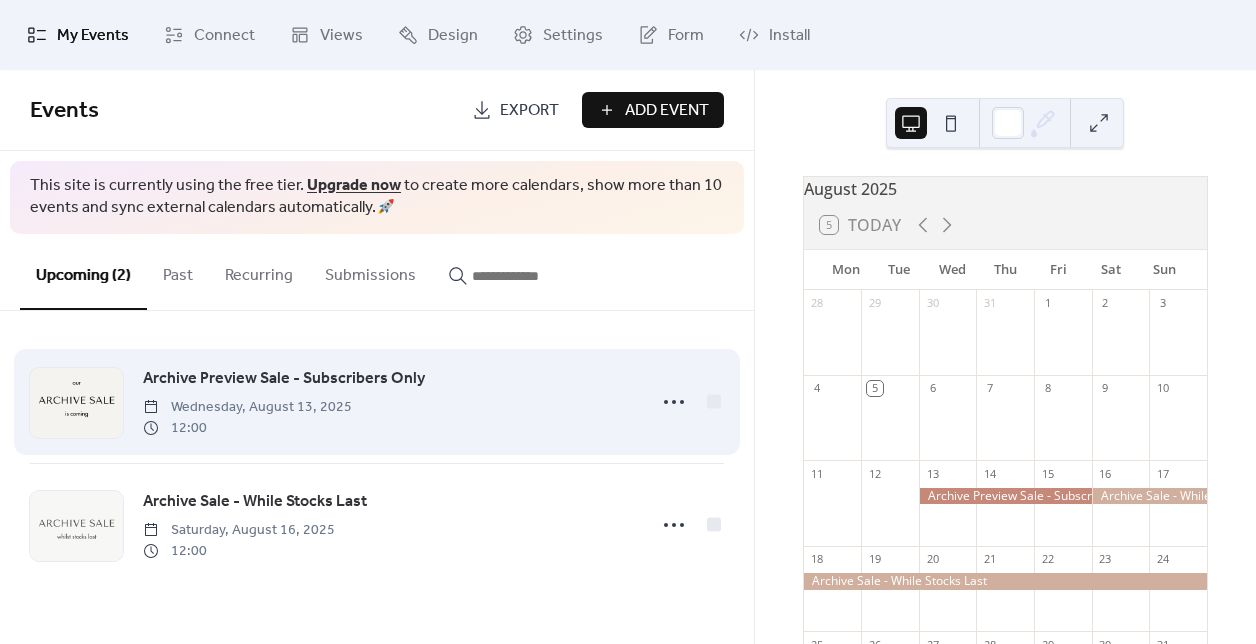 click on "Archive Preview Sale - Subscribers Only" at bounding box center [284, 379] 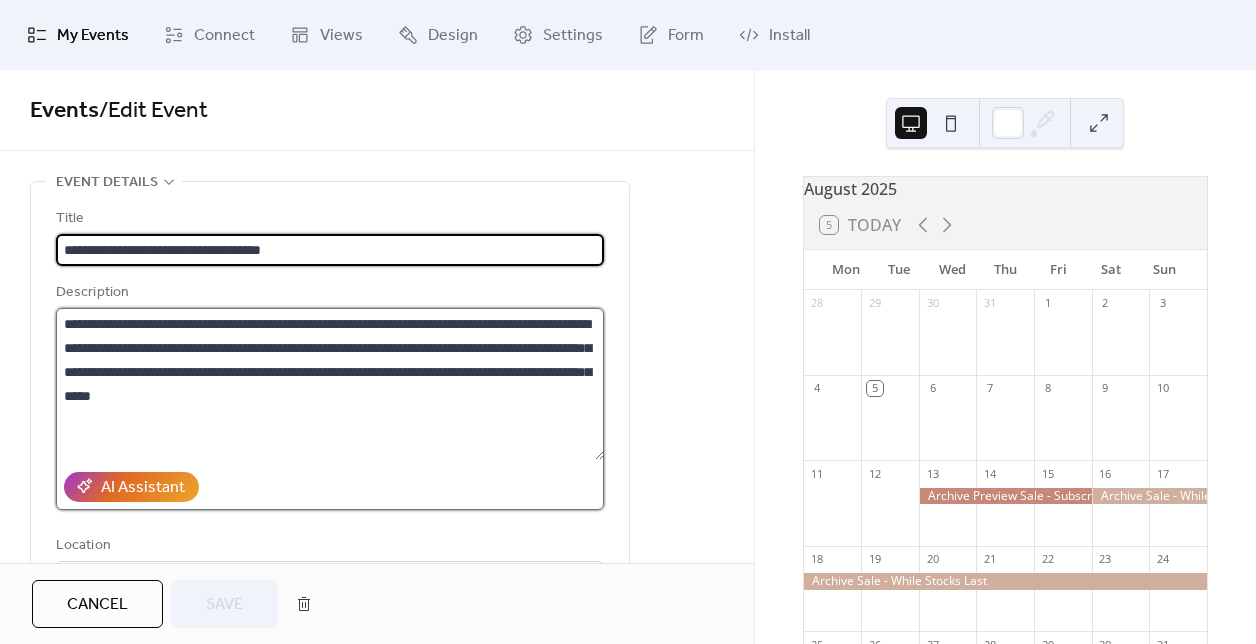 click on "**********" at bounding box center [330, 384] 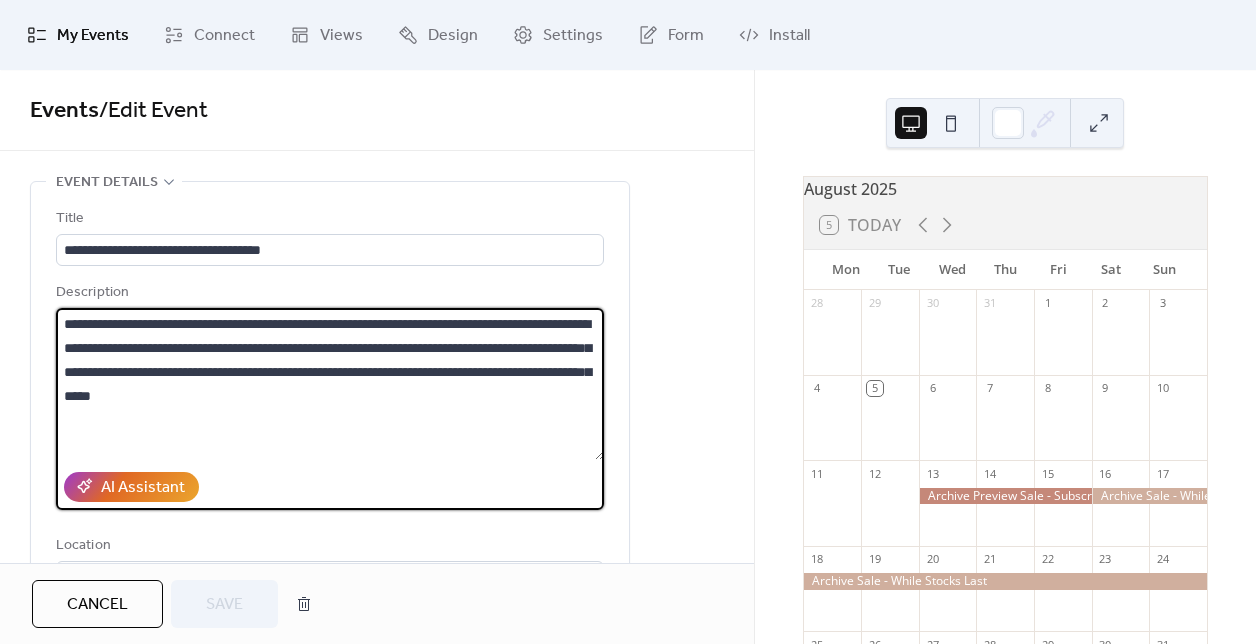 drag, startPoint x: 64, startPoint y: 320, endPoint x: 370, endPoint y: 339, distance: 306.5893 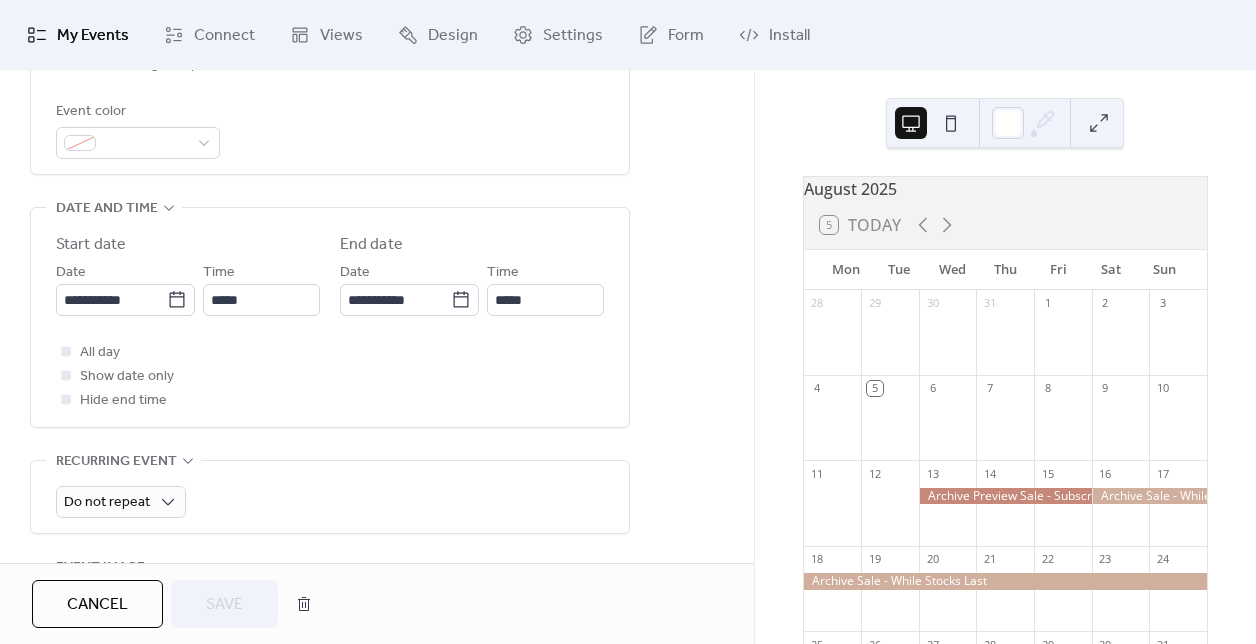 scroll, scrollTop: 699, scrollLeft: 0, axis: vertical 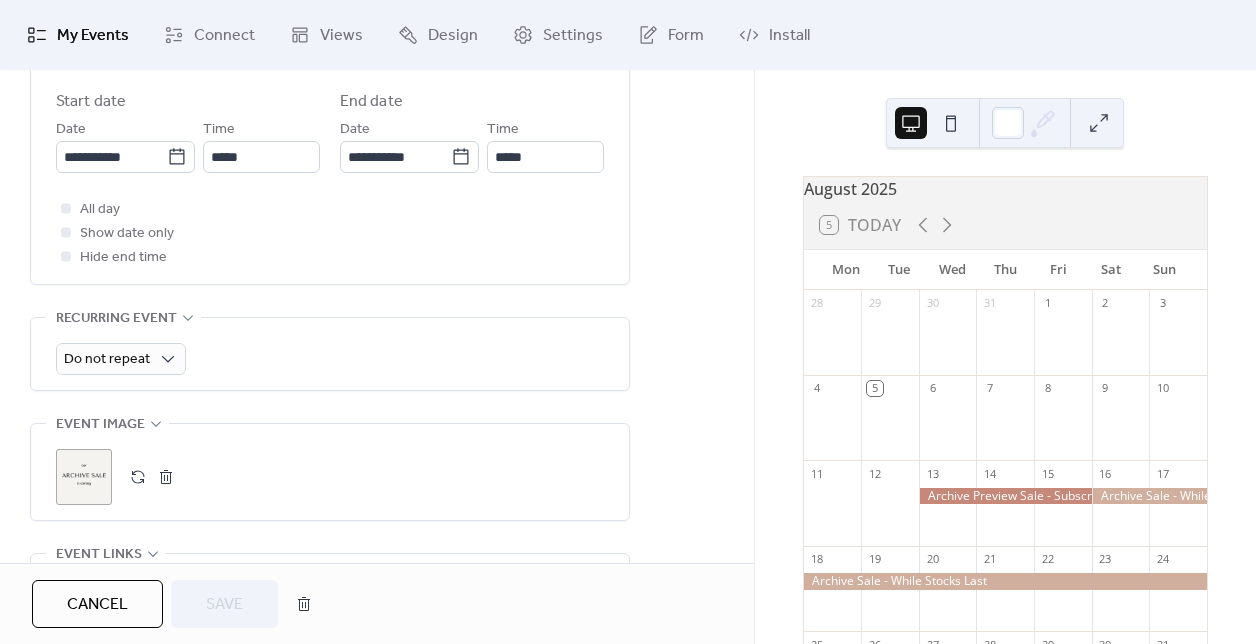 click at bounding box center [166, 477] 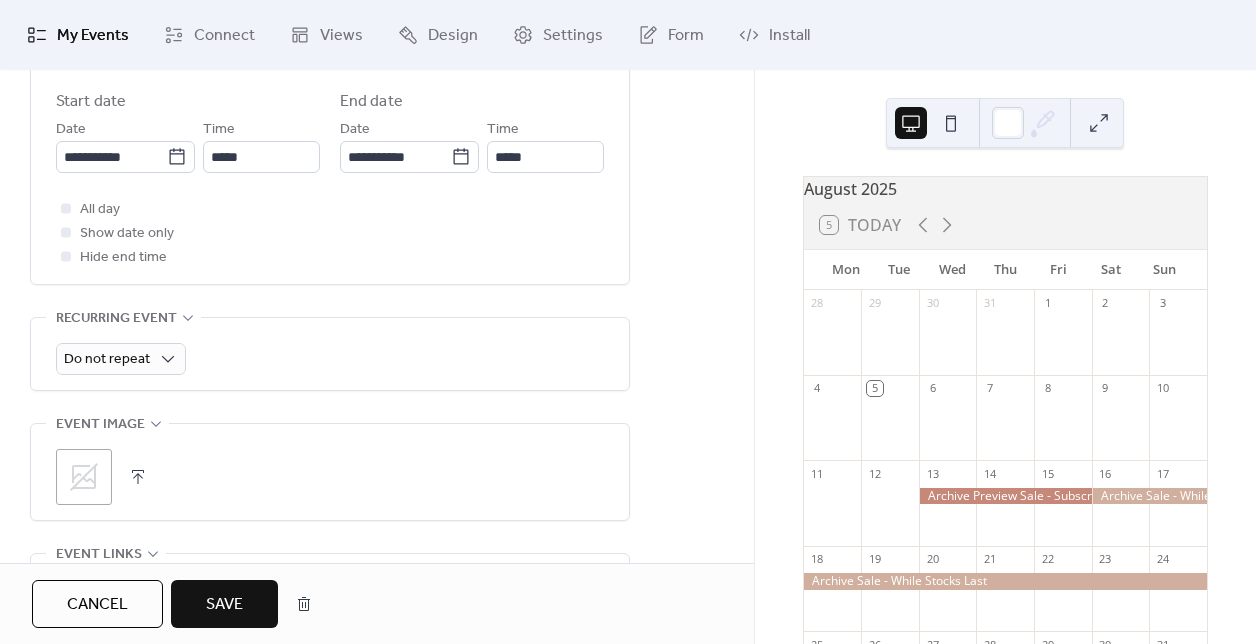 click 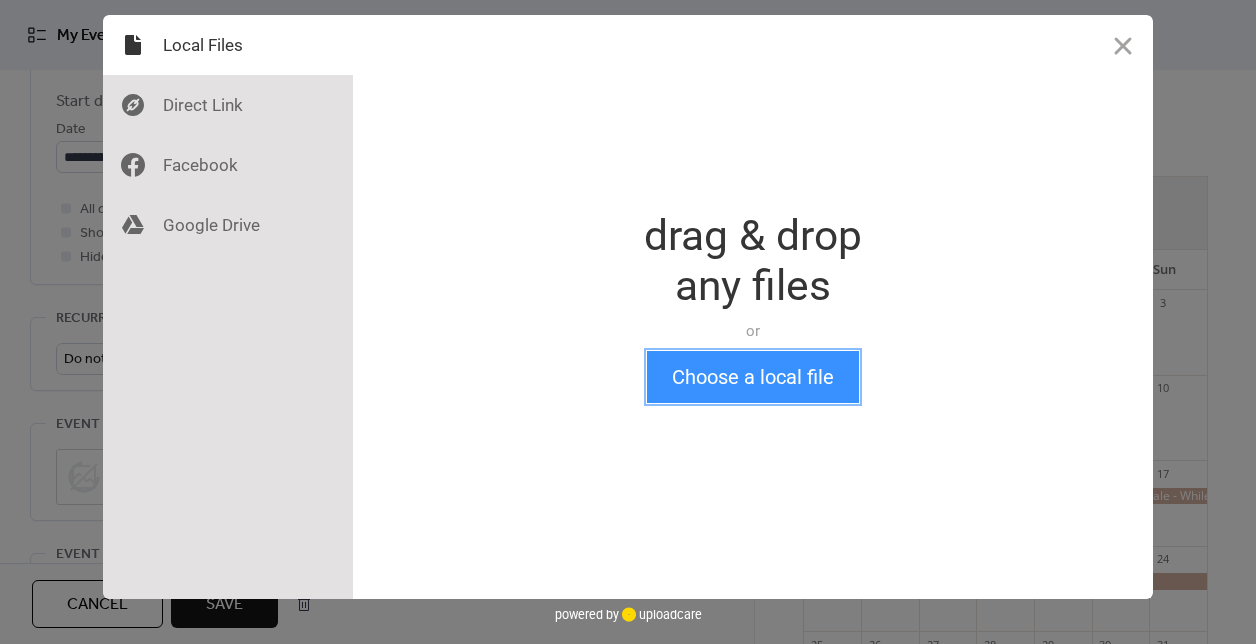 click on "Choose a local file" at bounding box center [753, 377] 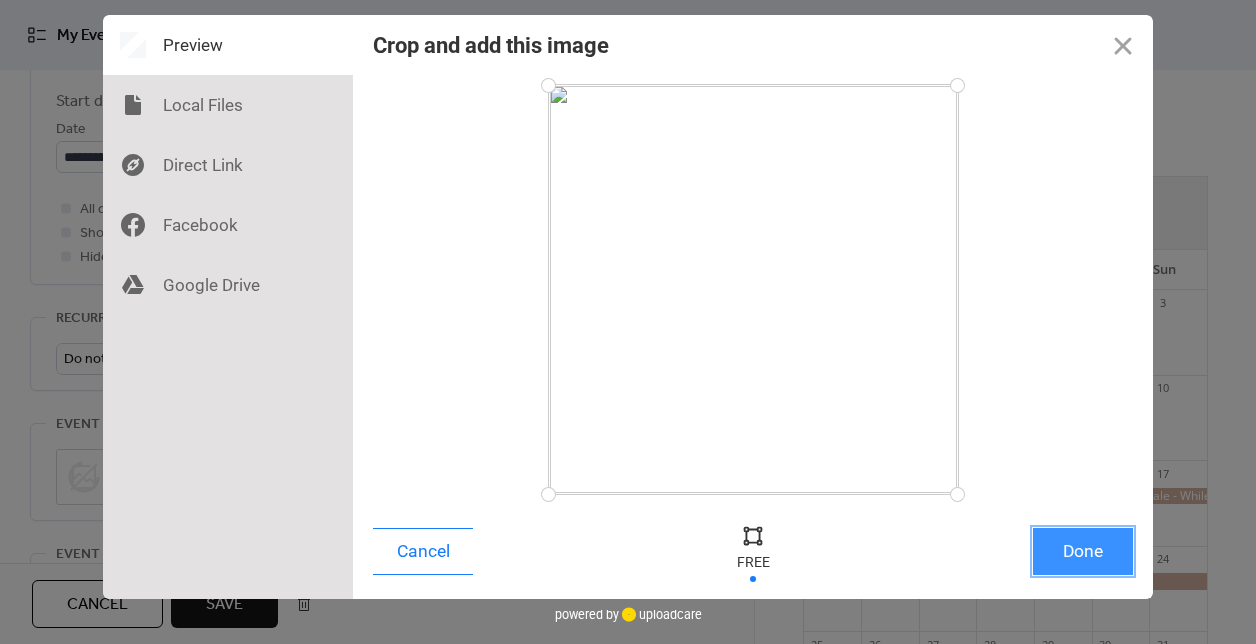 click on "Done" at bounding box center (1083, 551) 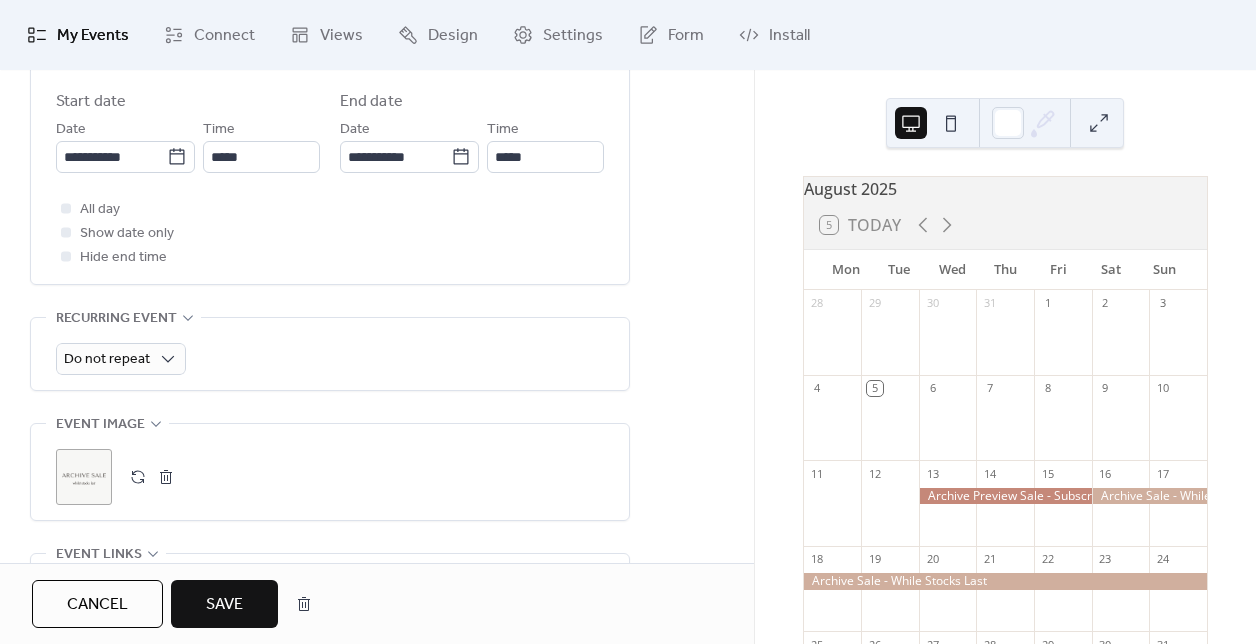 click at bounding box center (166, 477) 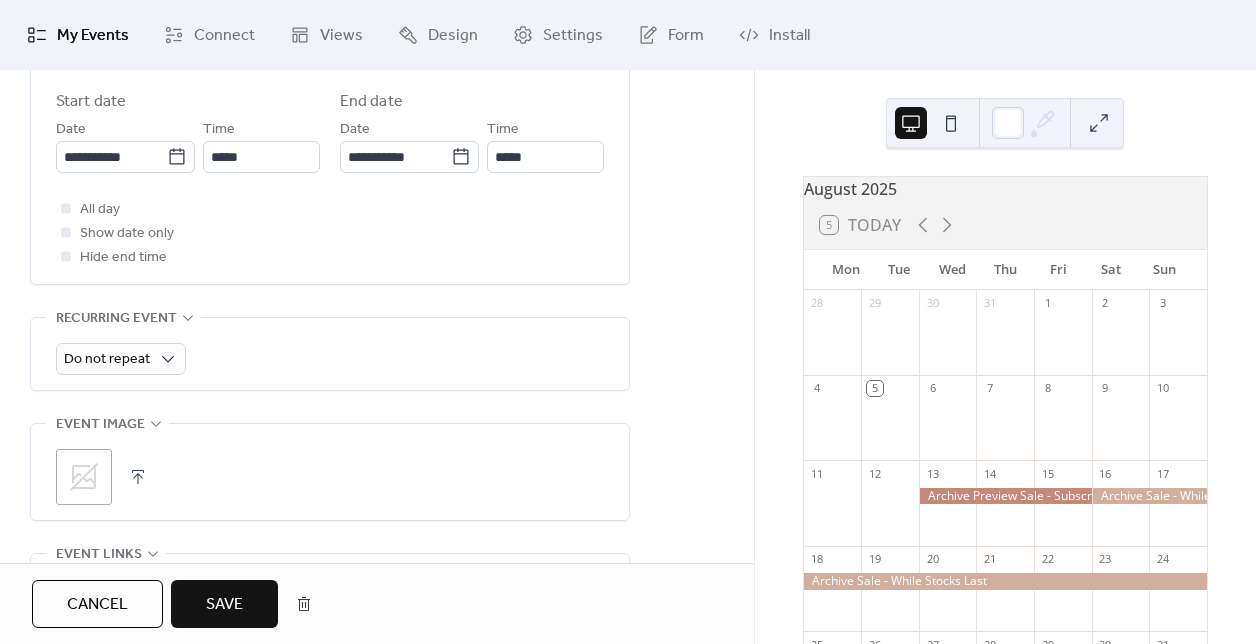 click 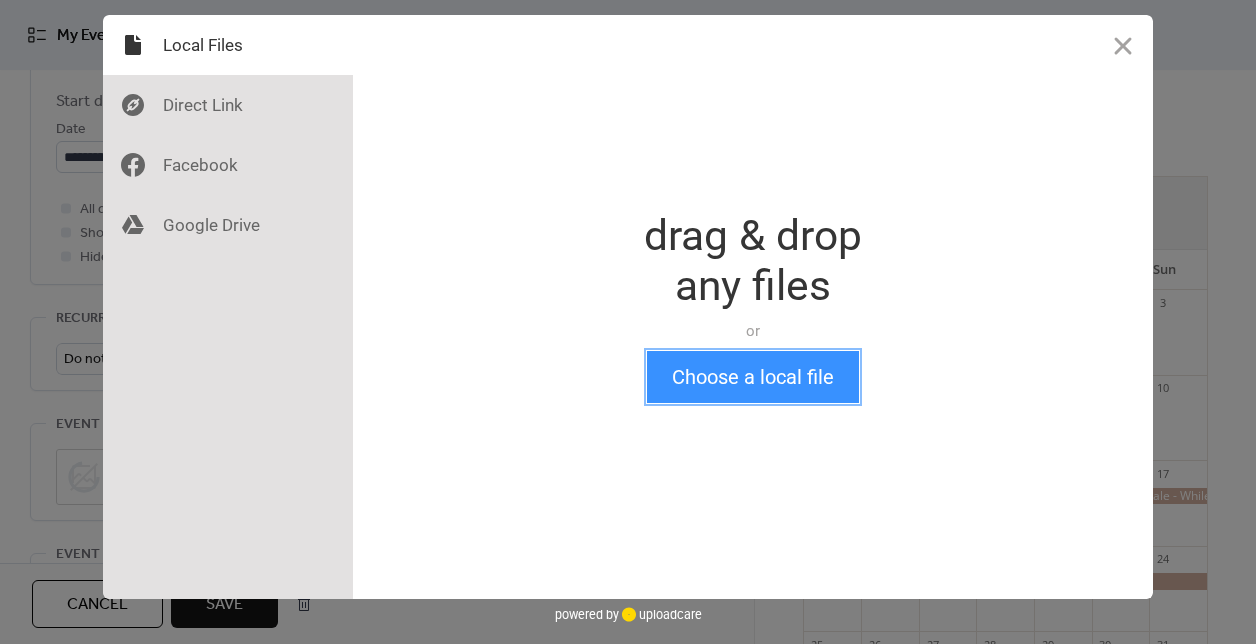 click on "Choose a local file" at bounding box center [753, 377] 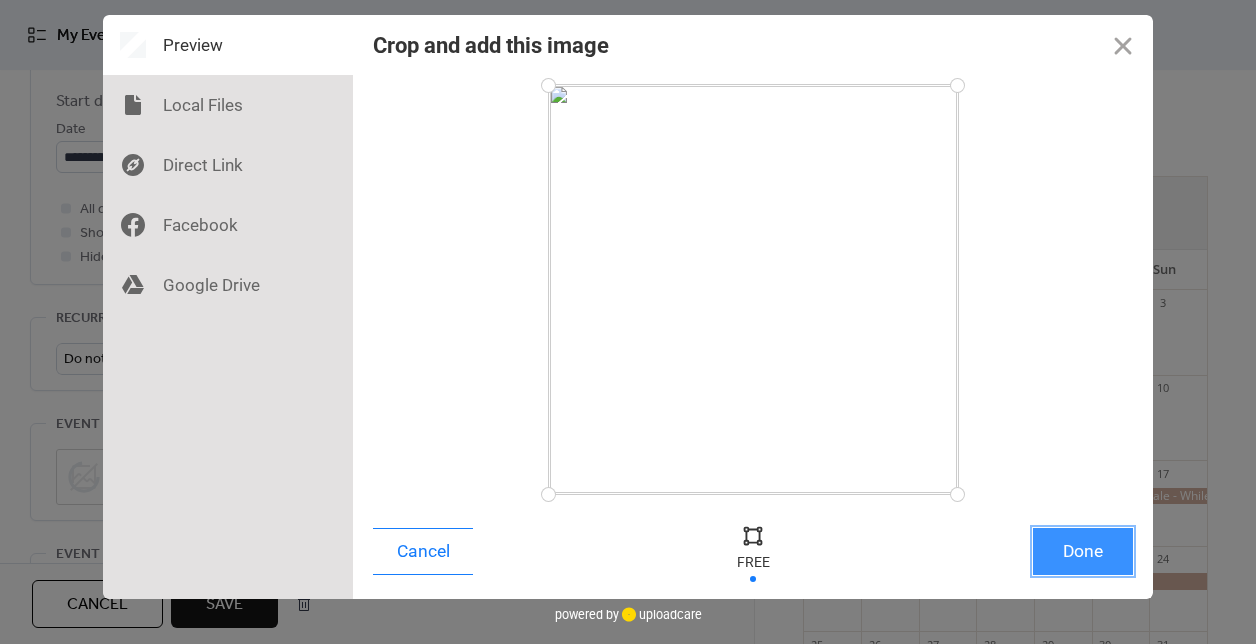 click on "Done" at bounding box center (1083, 551) 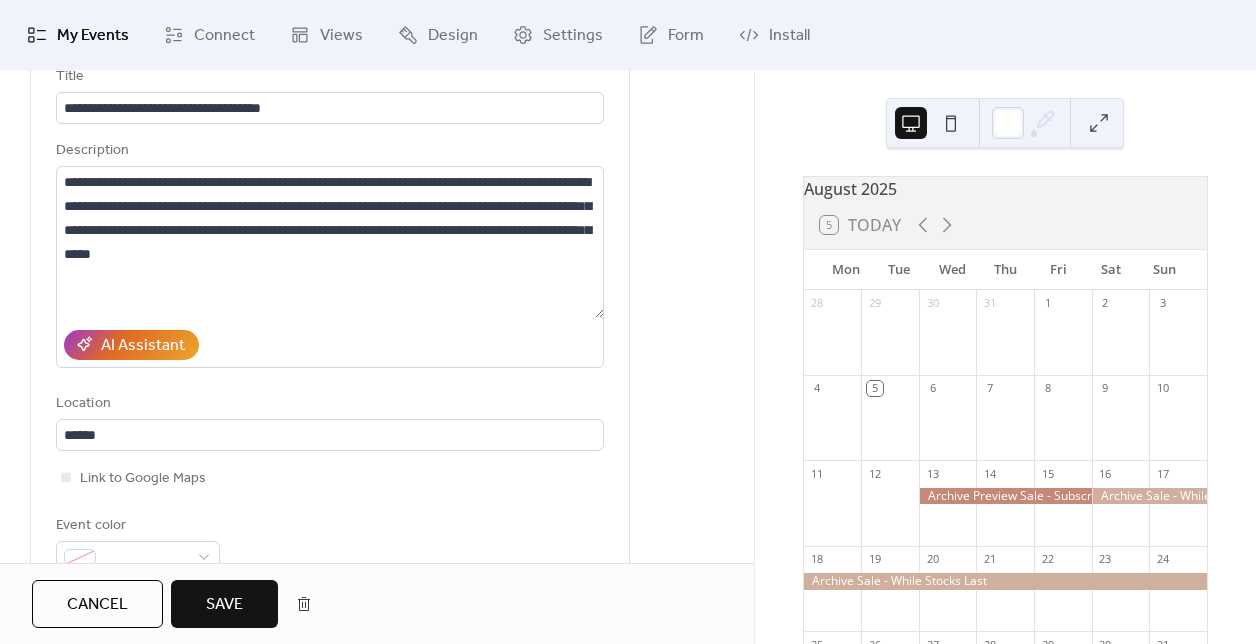 scroll, scrollTop: 127, scrollLeft: 0, axis: vertical 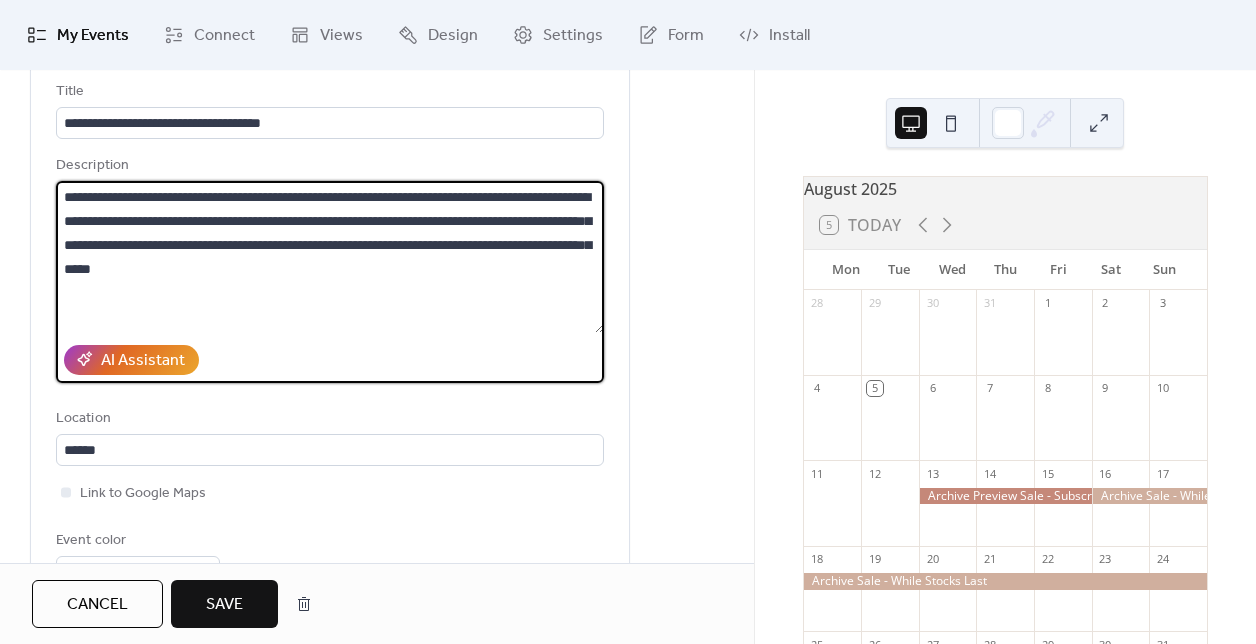 click on "**********" at bounding box center (330, 257) 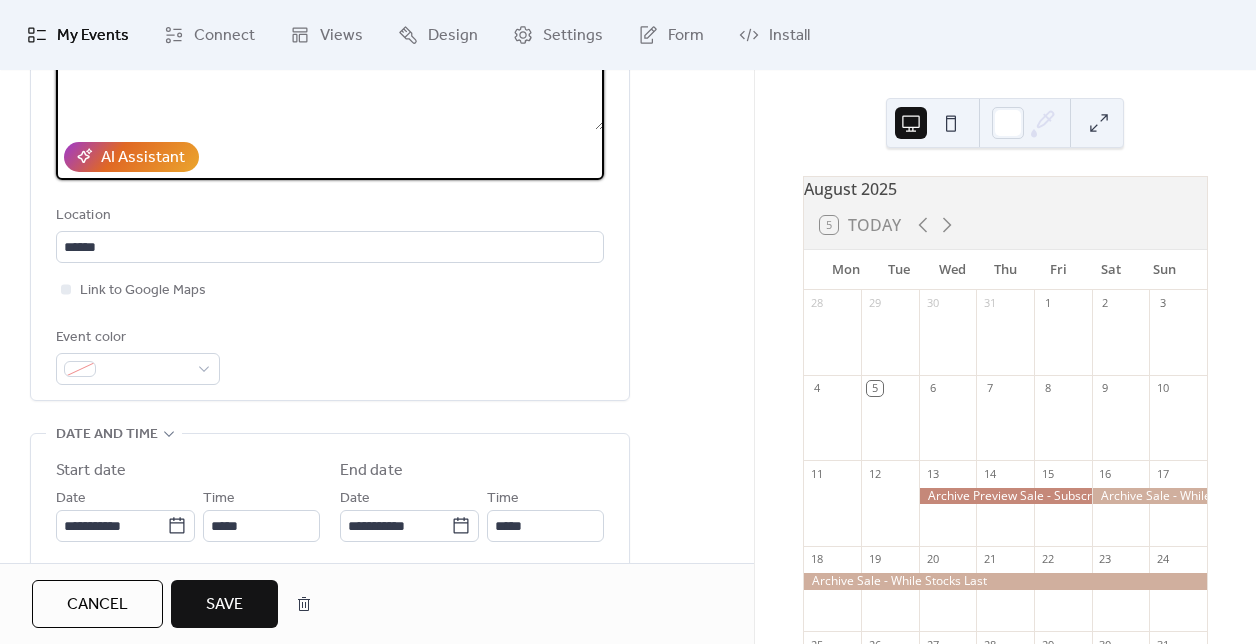 scroll, scrollTop: 311, scrollLeft: 0, axis: vertical 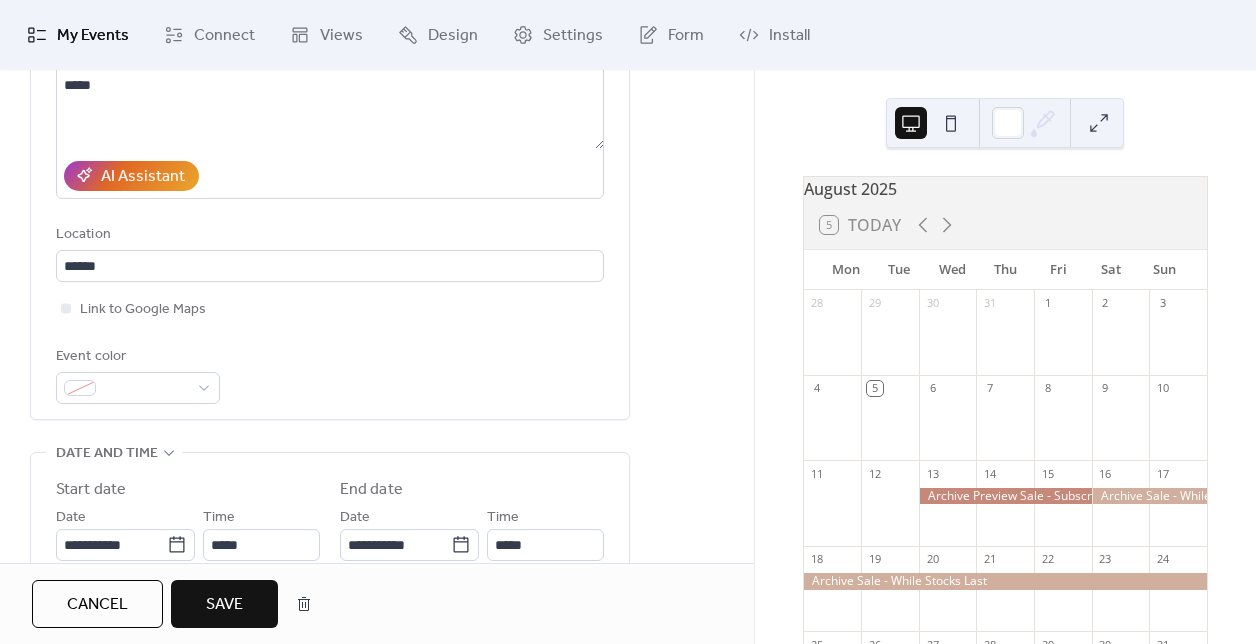 click on "Save" at bounding box center (224, 605) 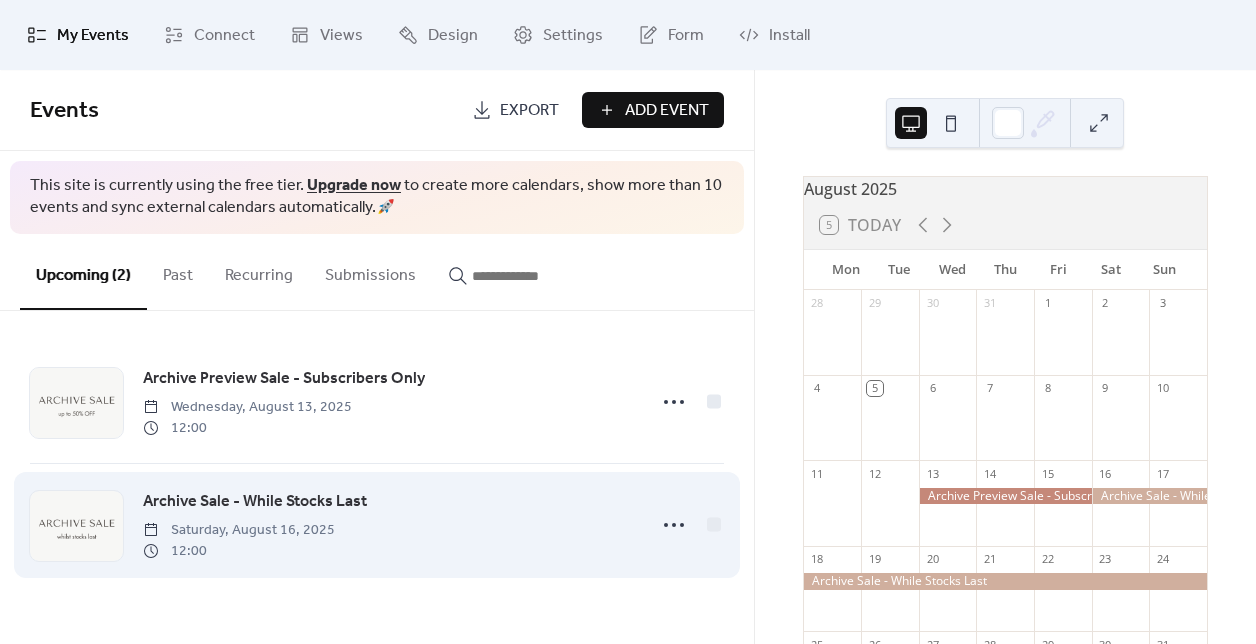 click at bounding box center (76, 526) 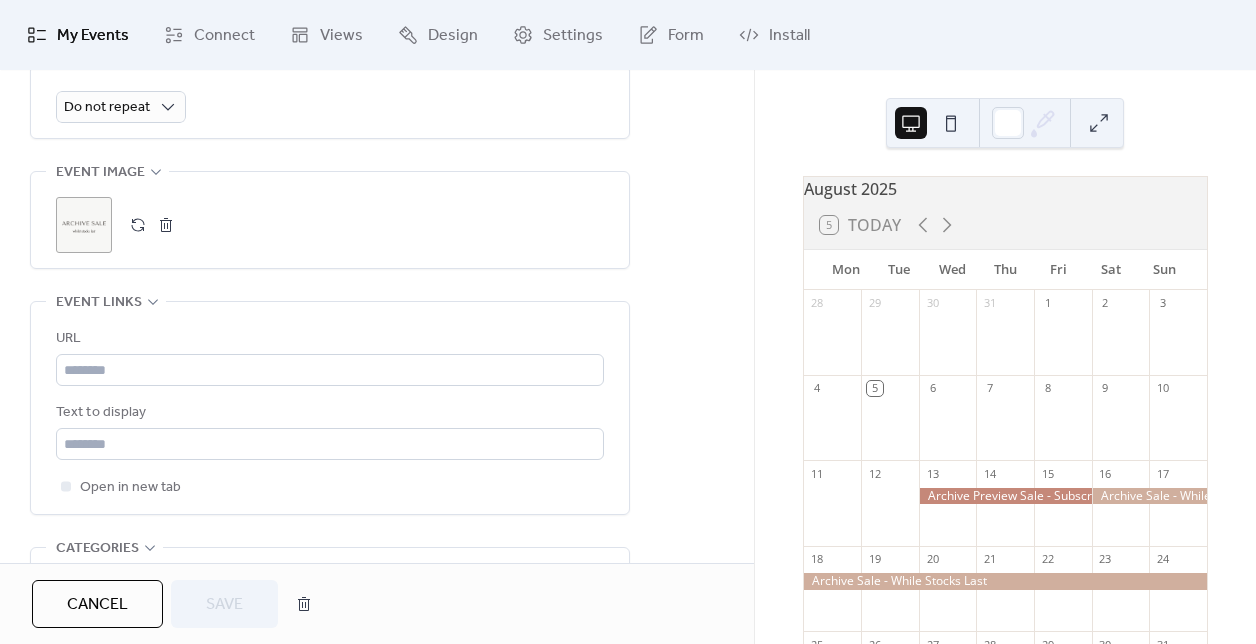 scroll, scrollTop: 933, scrollLeft: 0, axis: vertical 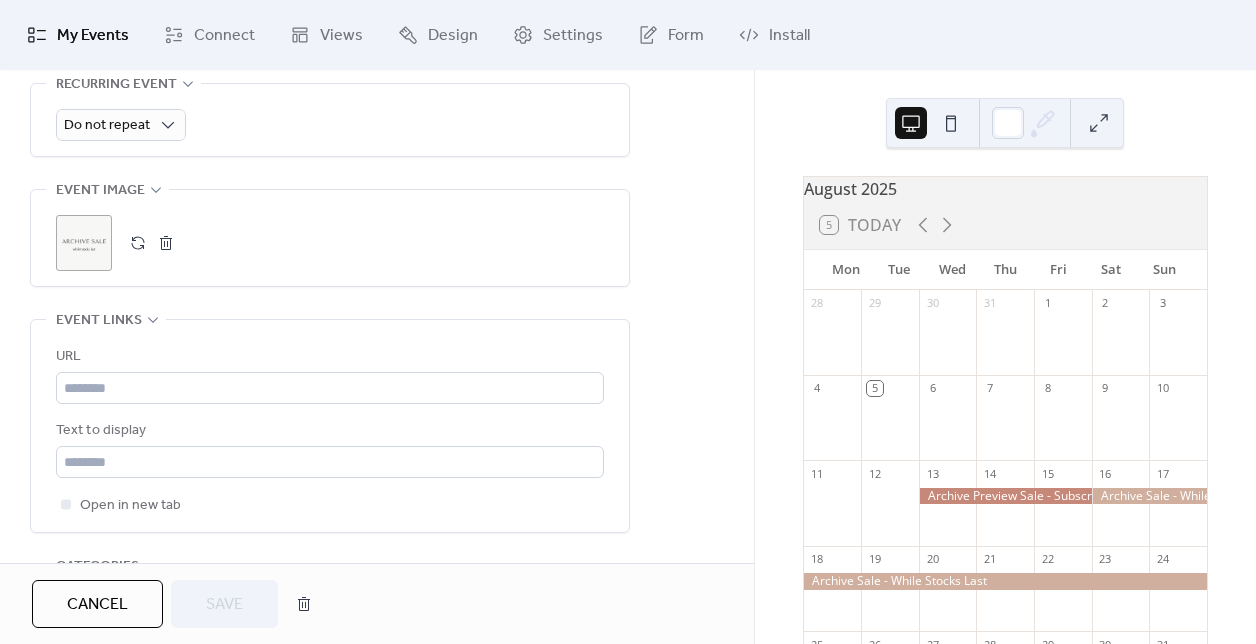 click at bounding box center [166, 243] 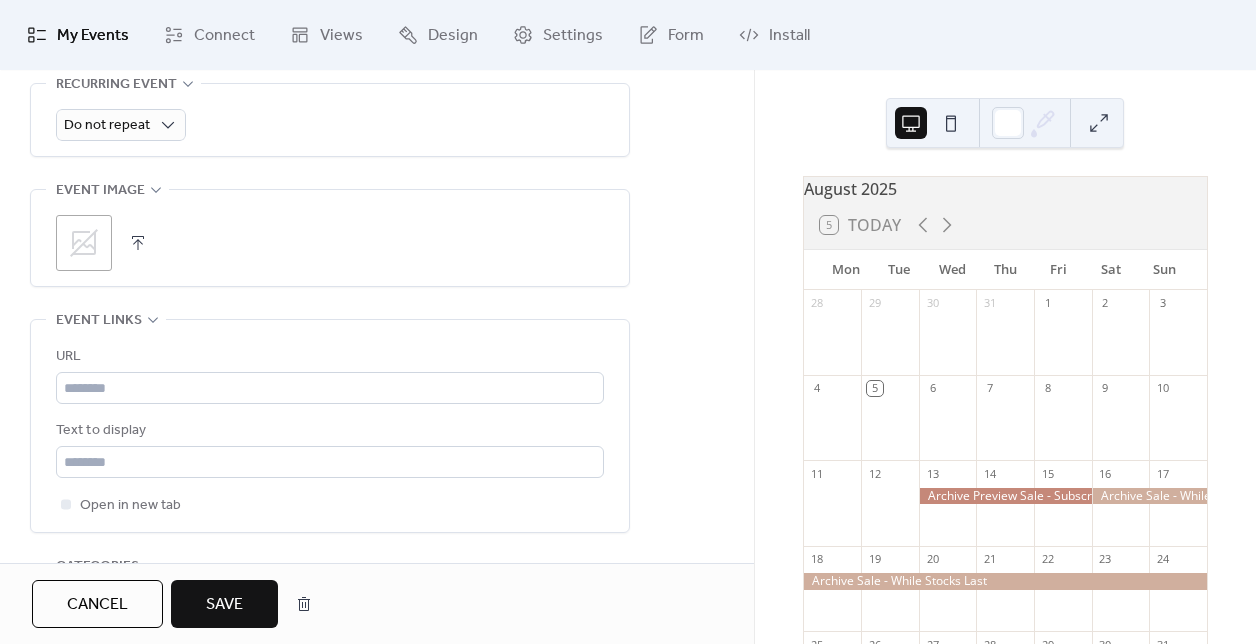 click 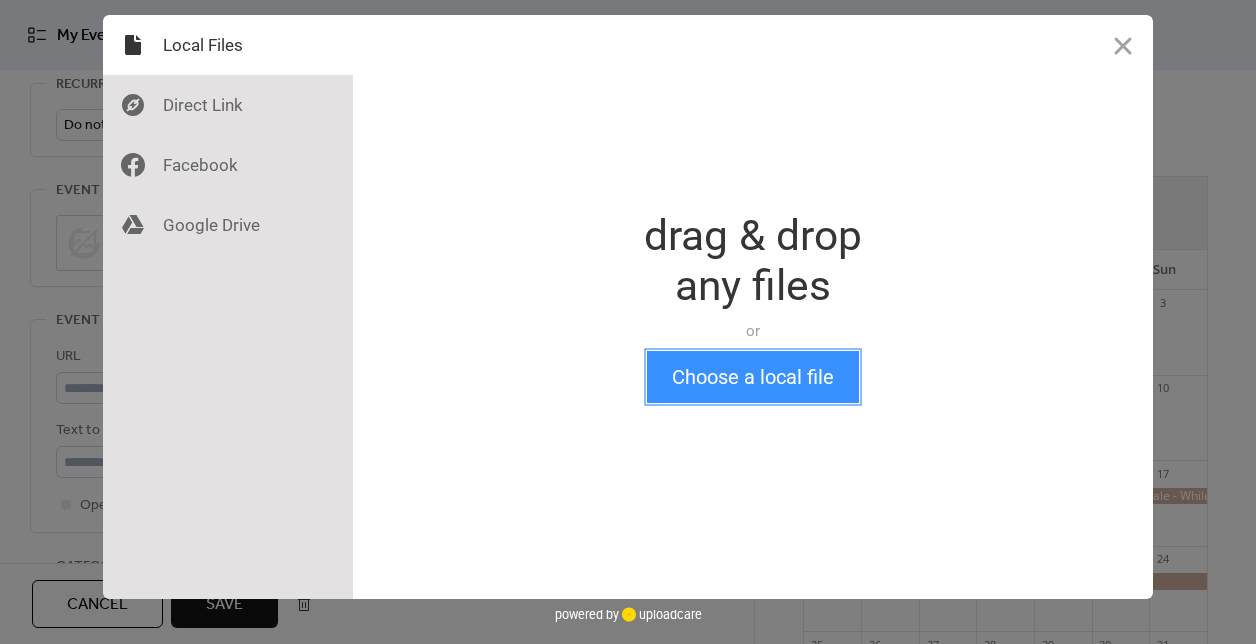 click on "Choose a local file" at bounding box center (753, 377) 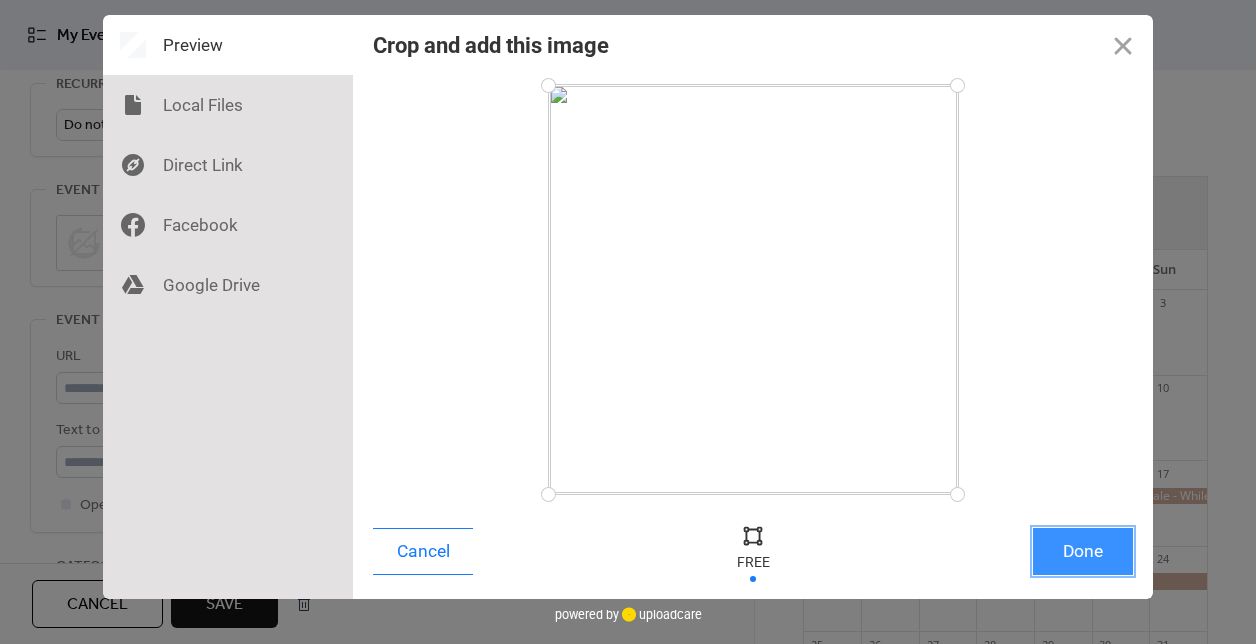 click on "Done" at bounding box center [1083, 551] 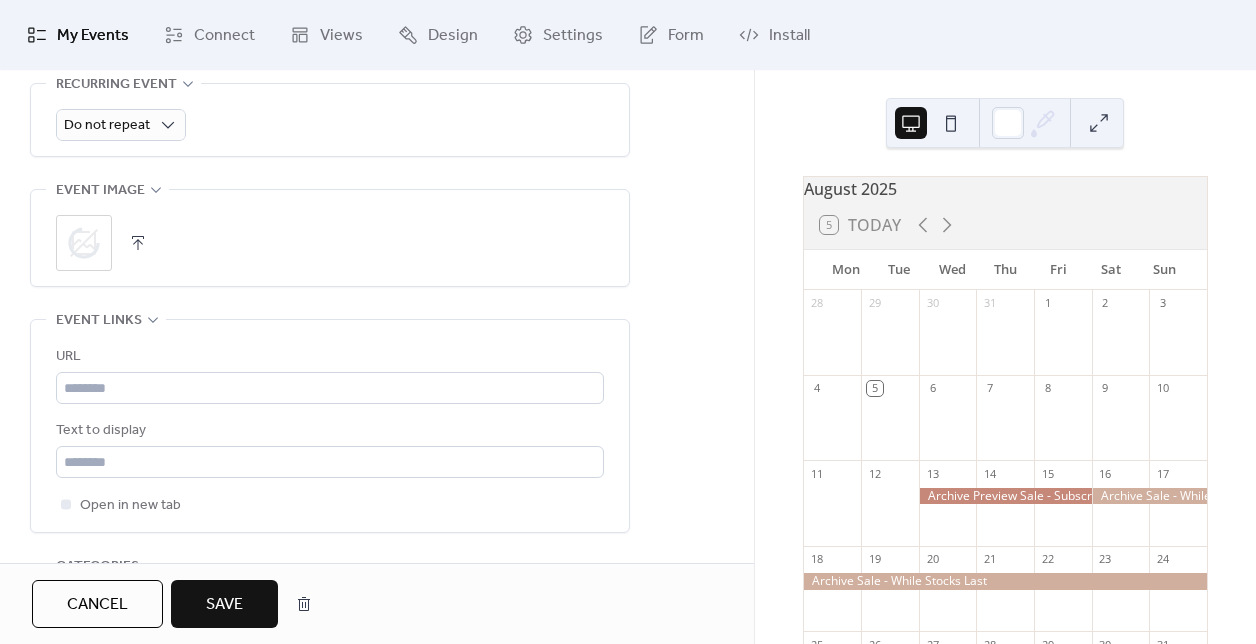 click on "Save" at bounding box center (224, 605) 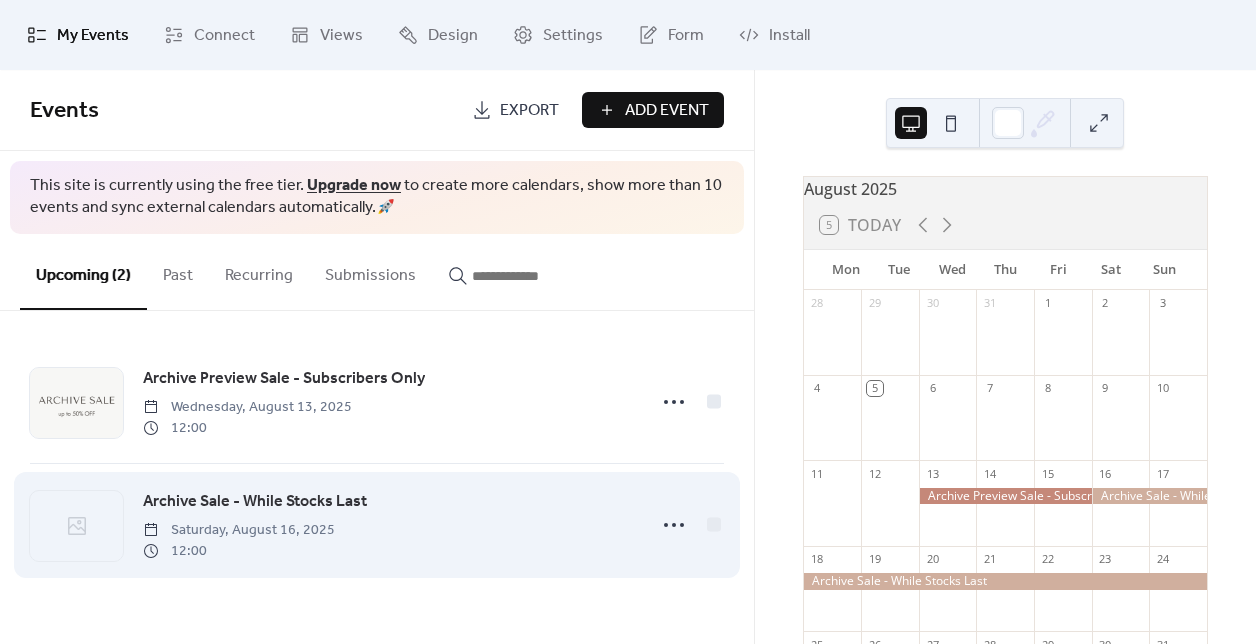 click on "Archive Sale - While Stocks Last" at bounding box center (255, 502) 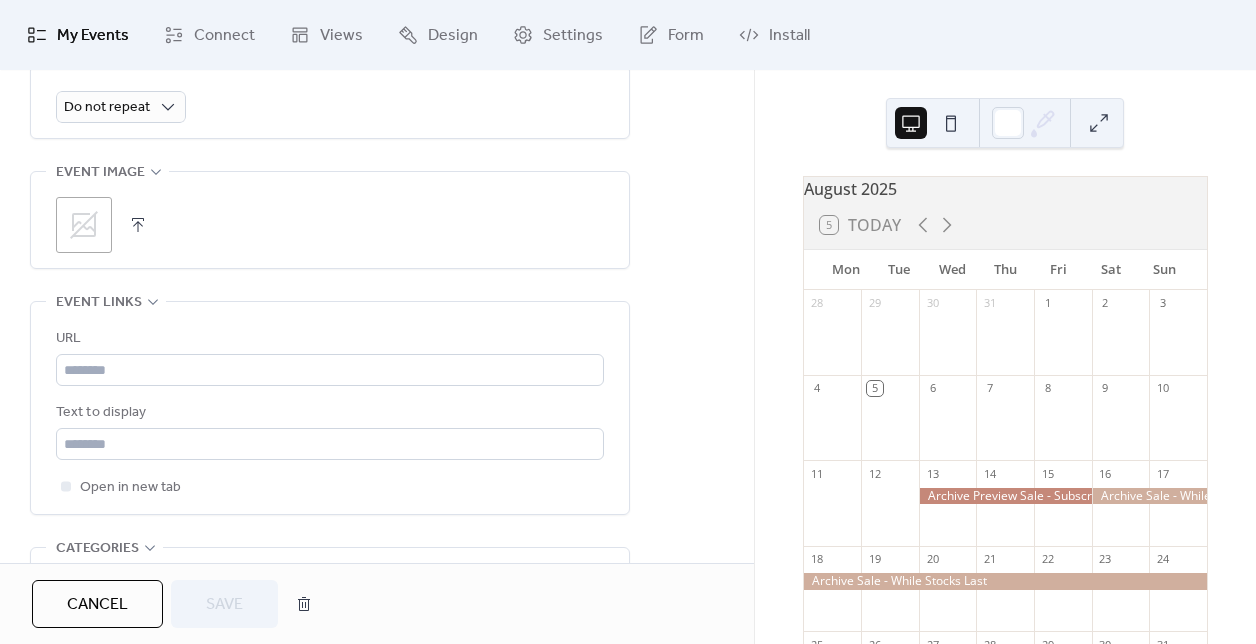scroll, scrollTop: 923, scrollLeft: 0, axis: vertical 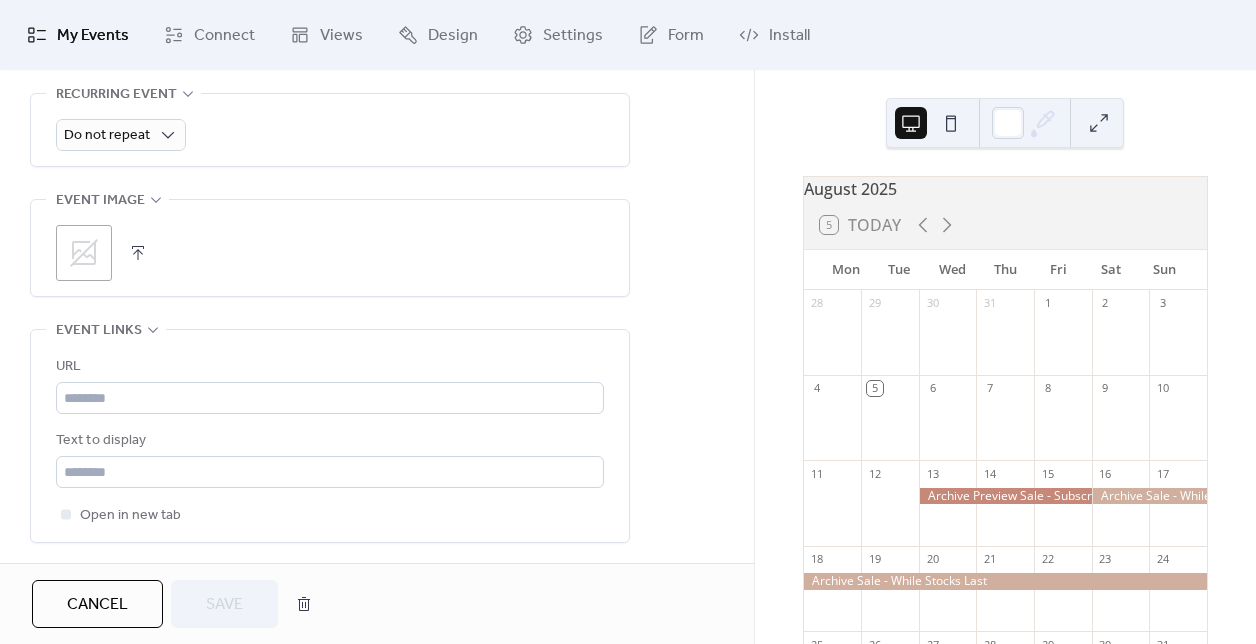 click 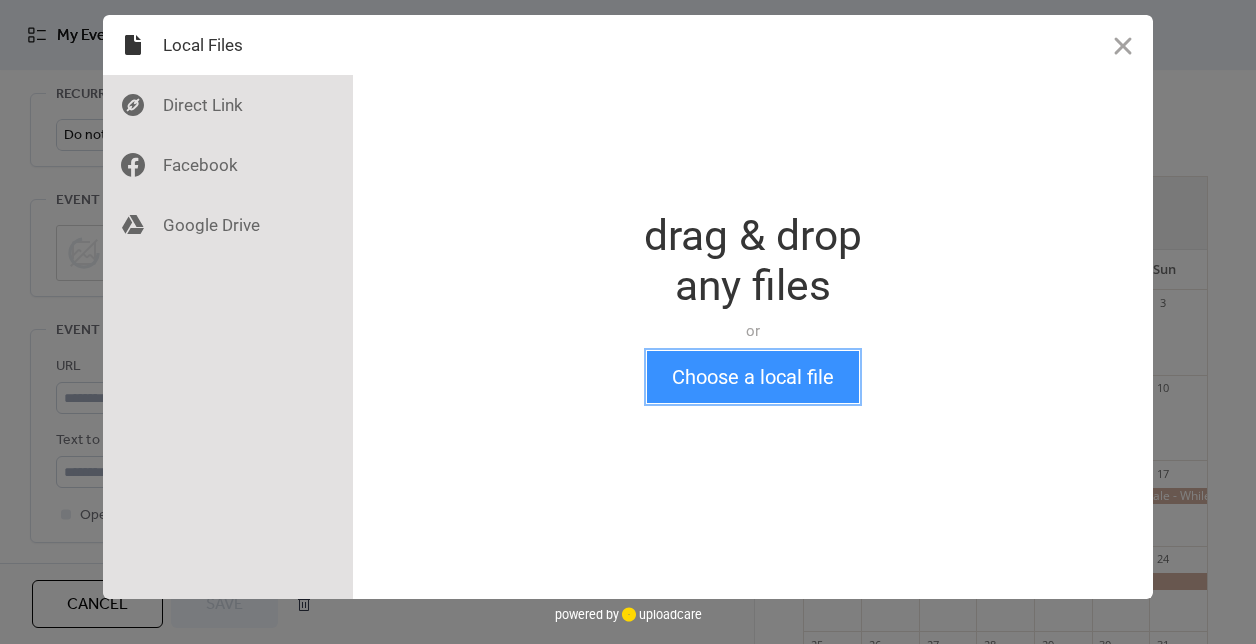 click on "Choose a local file" at bounding box center (753, 377) 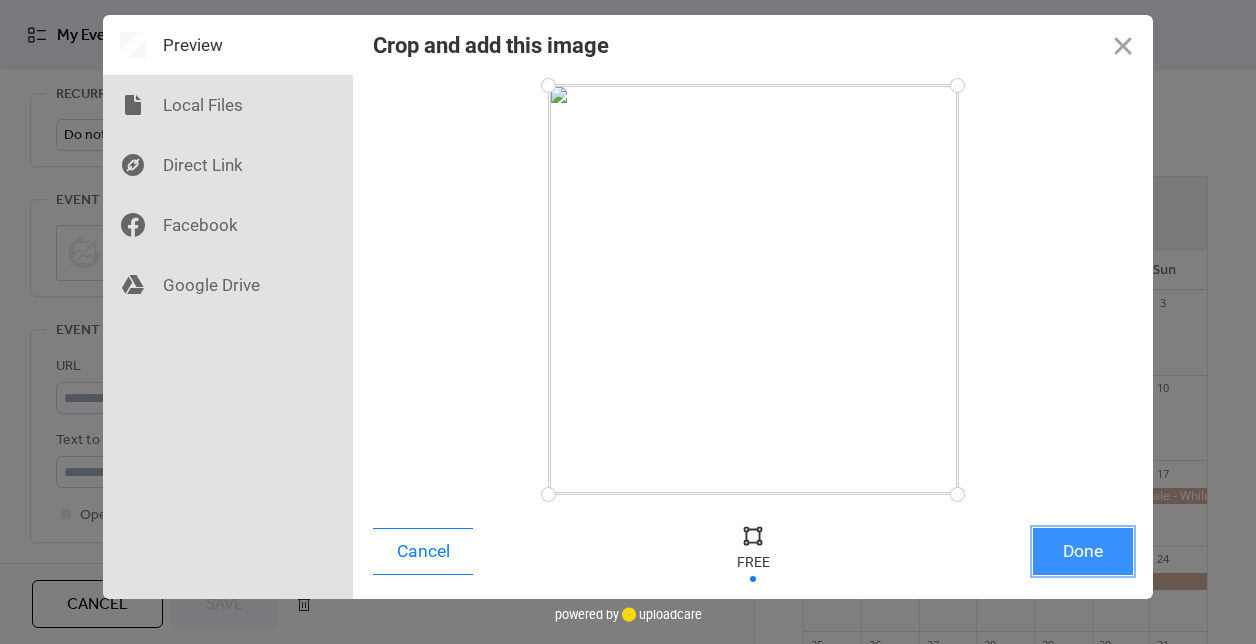 click on "Done" at bounding box center (1083, 551) 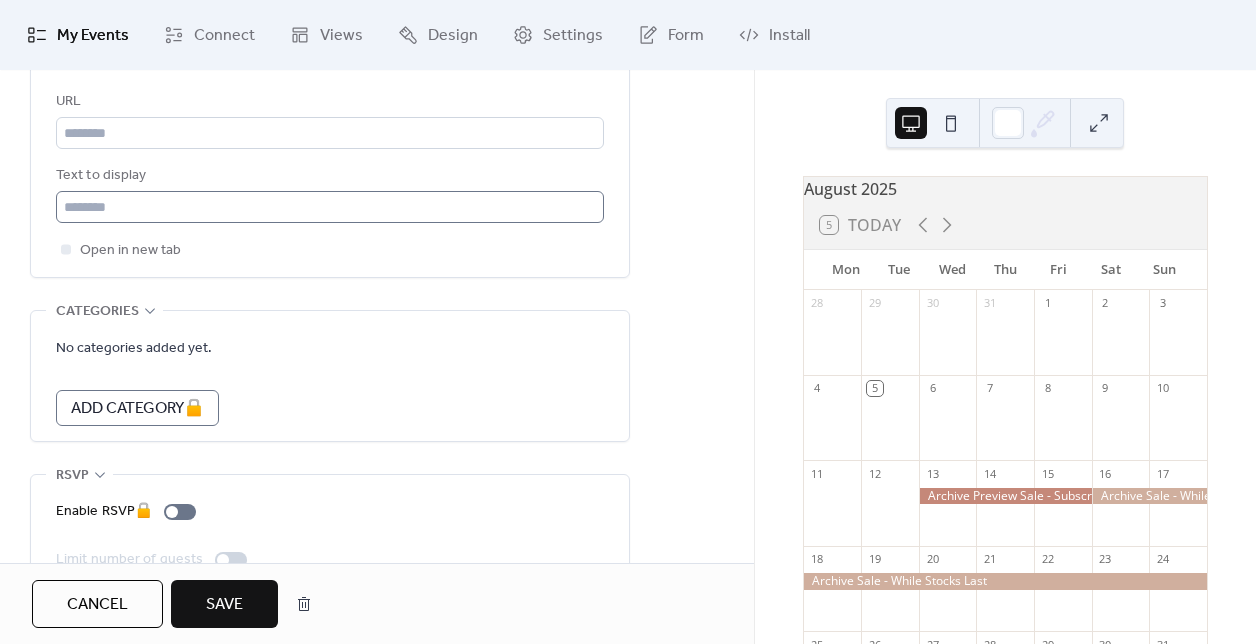 scroll, scrollTop: 1237, scrollLeft: 0, axis: vertical 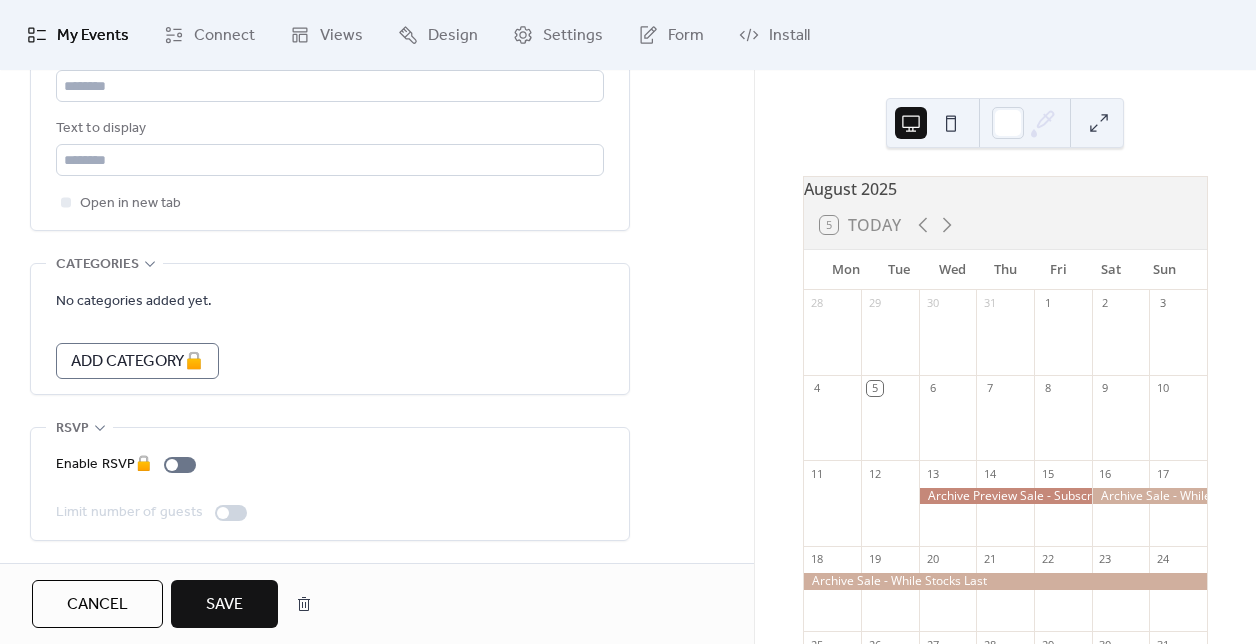 click on "Save" at bounding box center [224, 605] 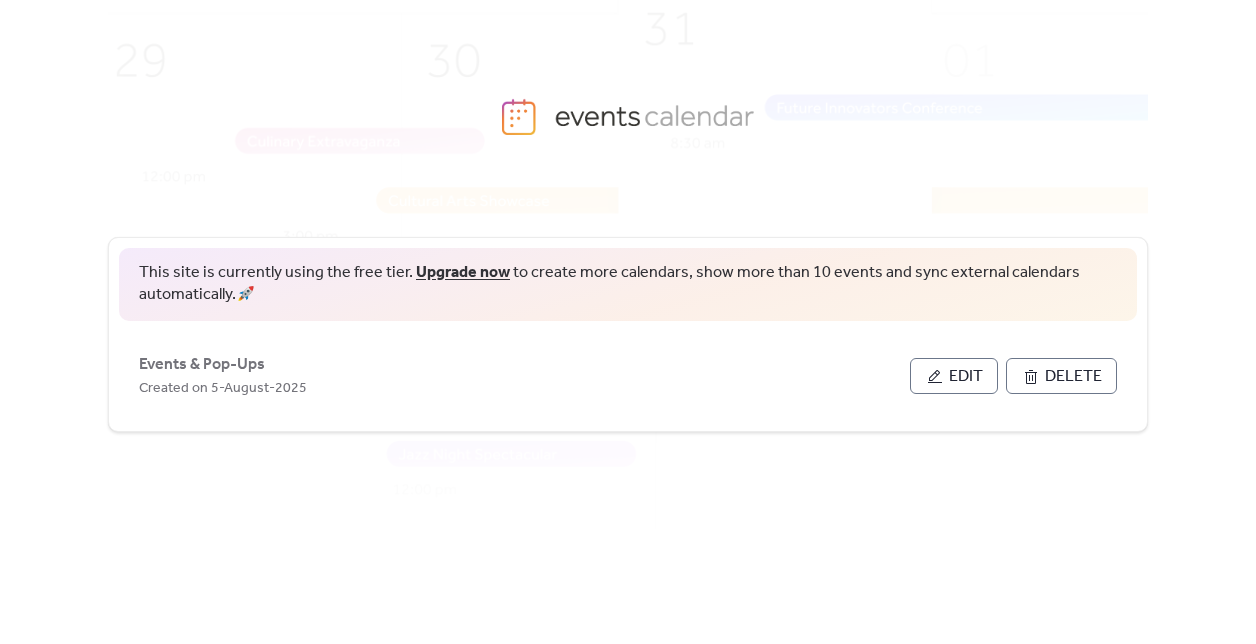 scroll, scrollTop: 0, scrollLeft: 0, axis: both 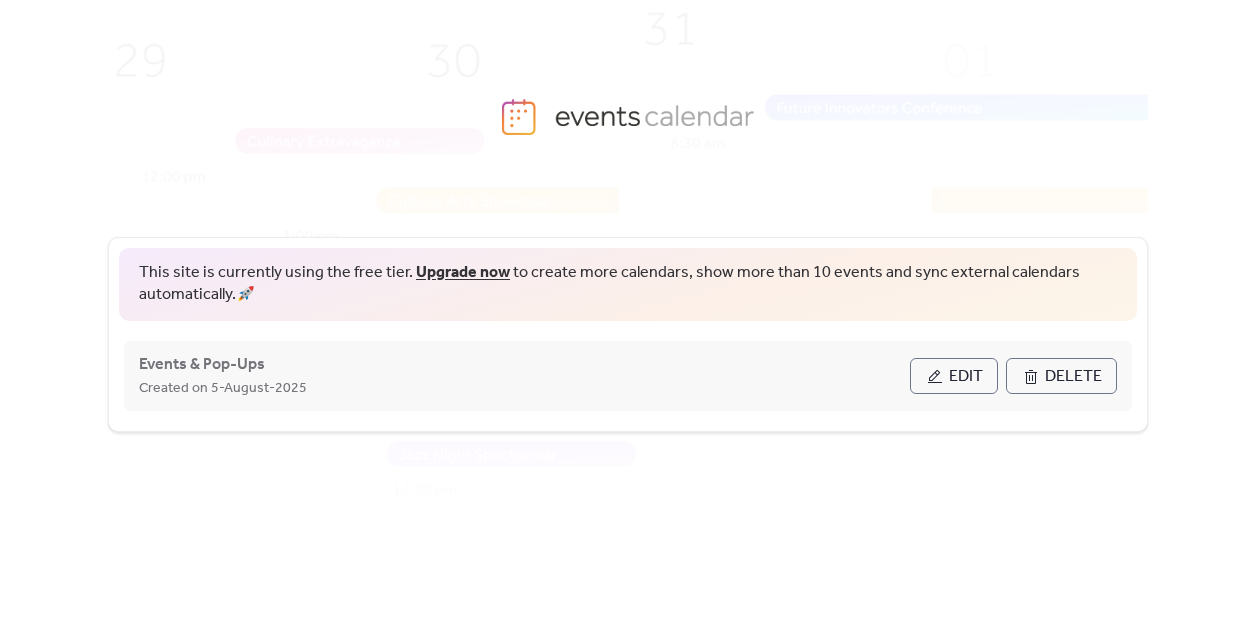 click on "Edit" at bounding box center [954, 376] 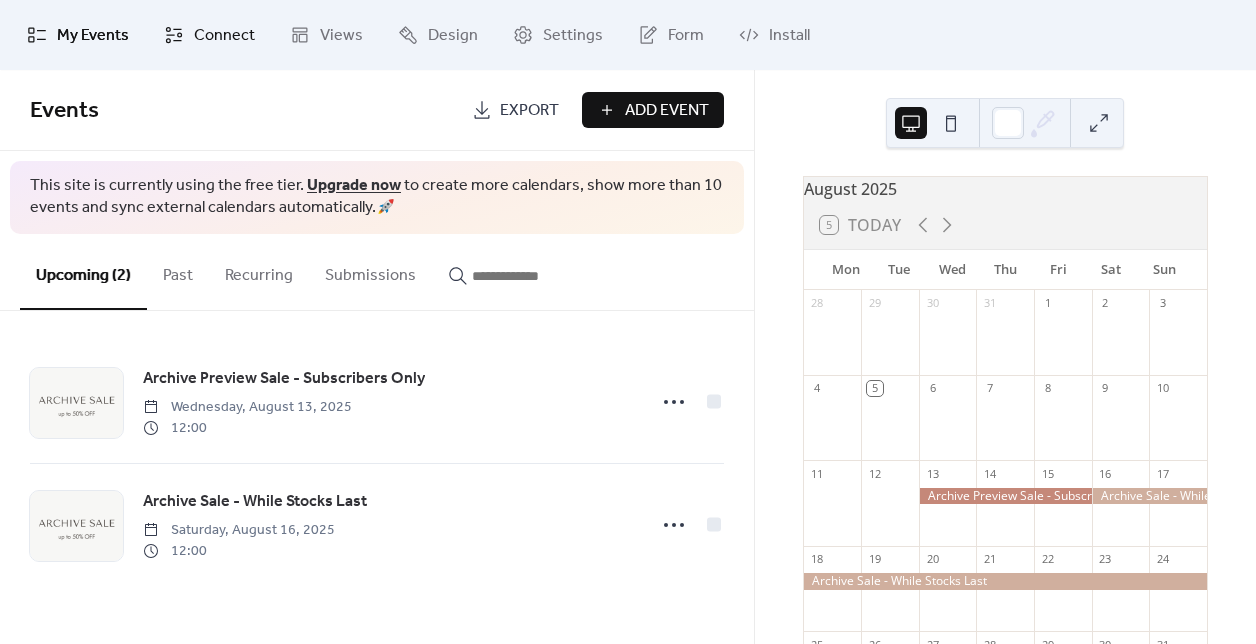 click on "Connect" at bounding box center [224, 36] 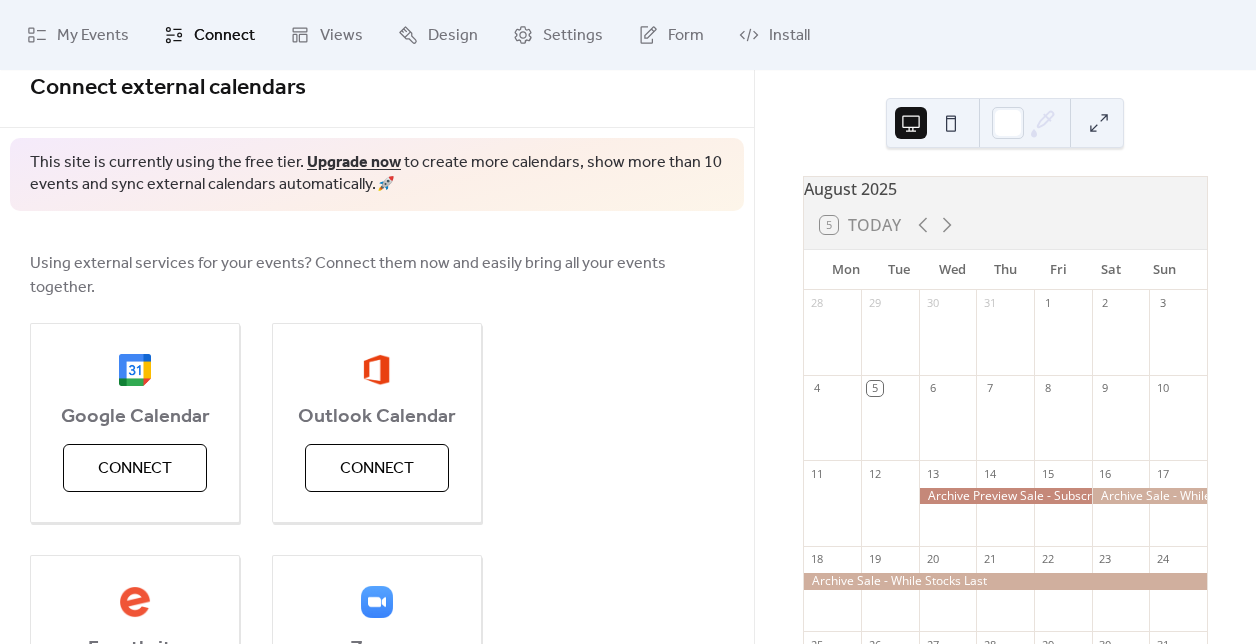 scroll, scrollTop: 0, scrollLeft: 0, axis: both 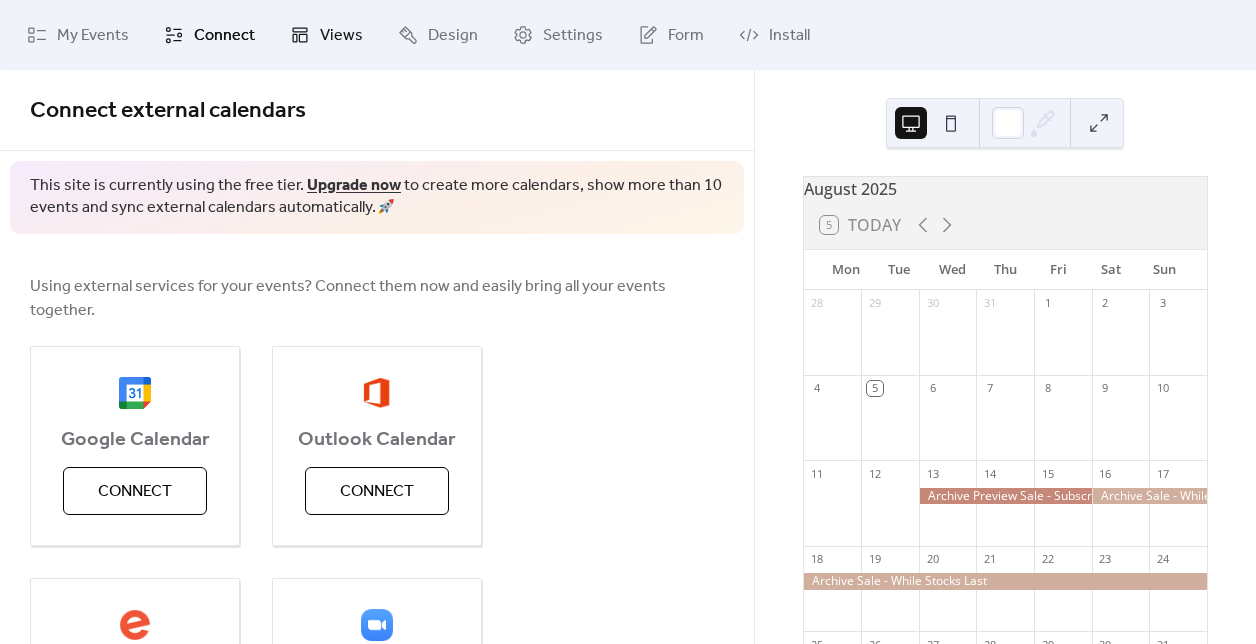 click on "Views" at bounding box center (341, 36) 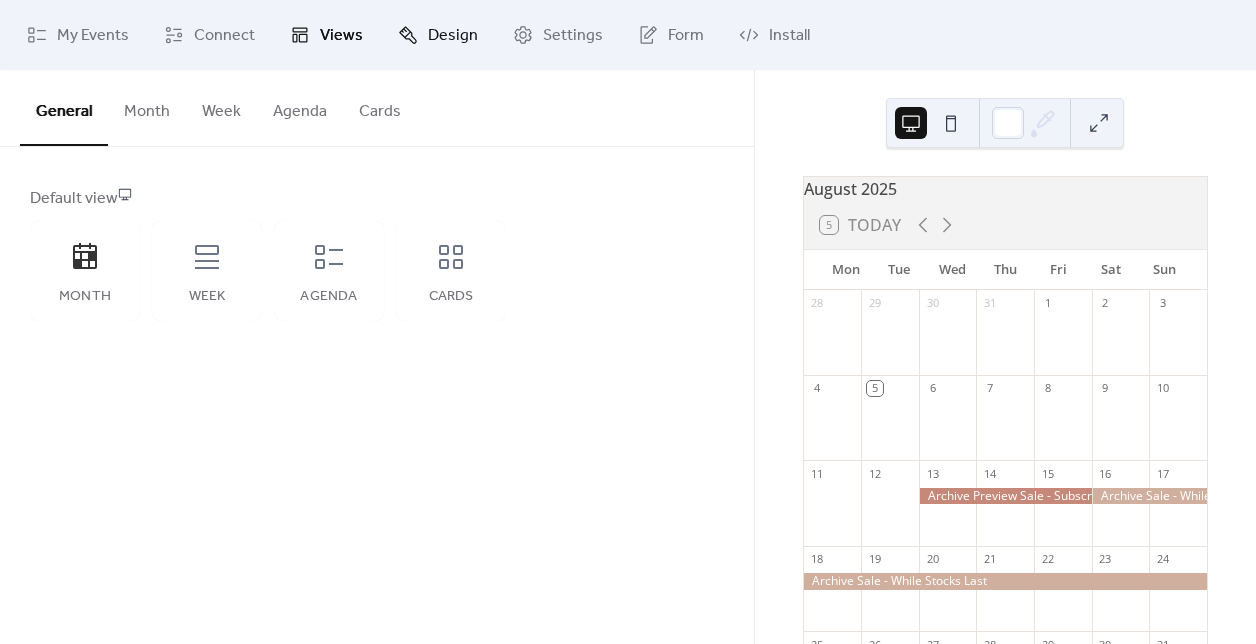 click on "Design" at bounding box center [453, 36] 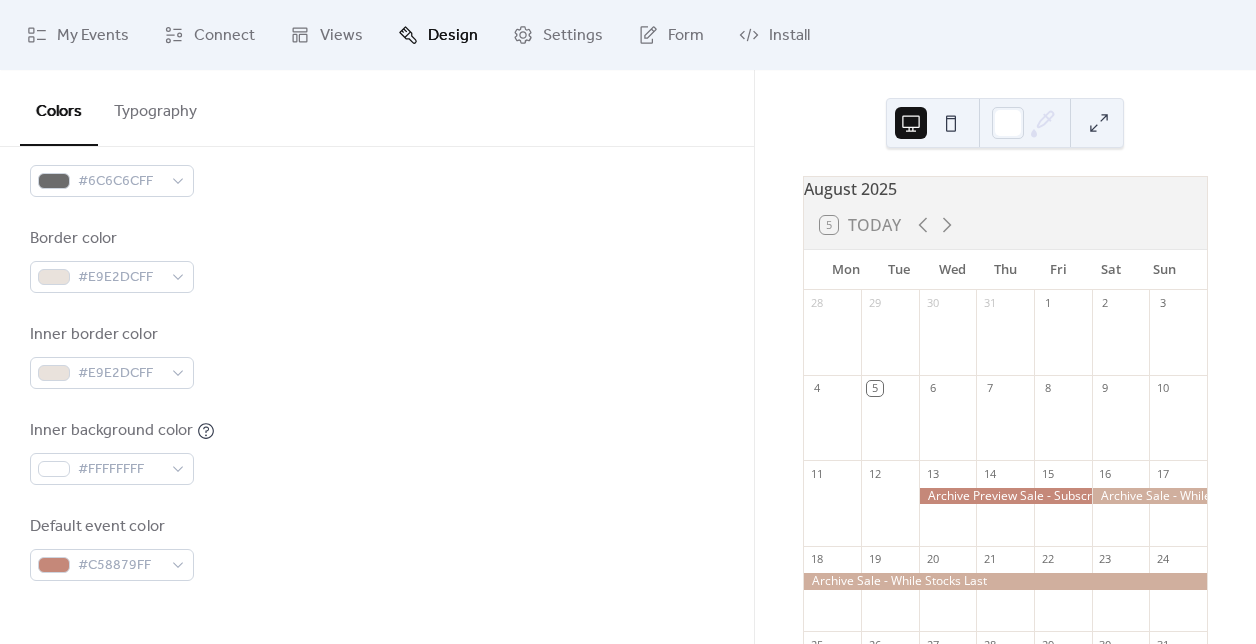 scroll, scrollTop: 881, scrollLeft: 0, axis: vertical 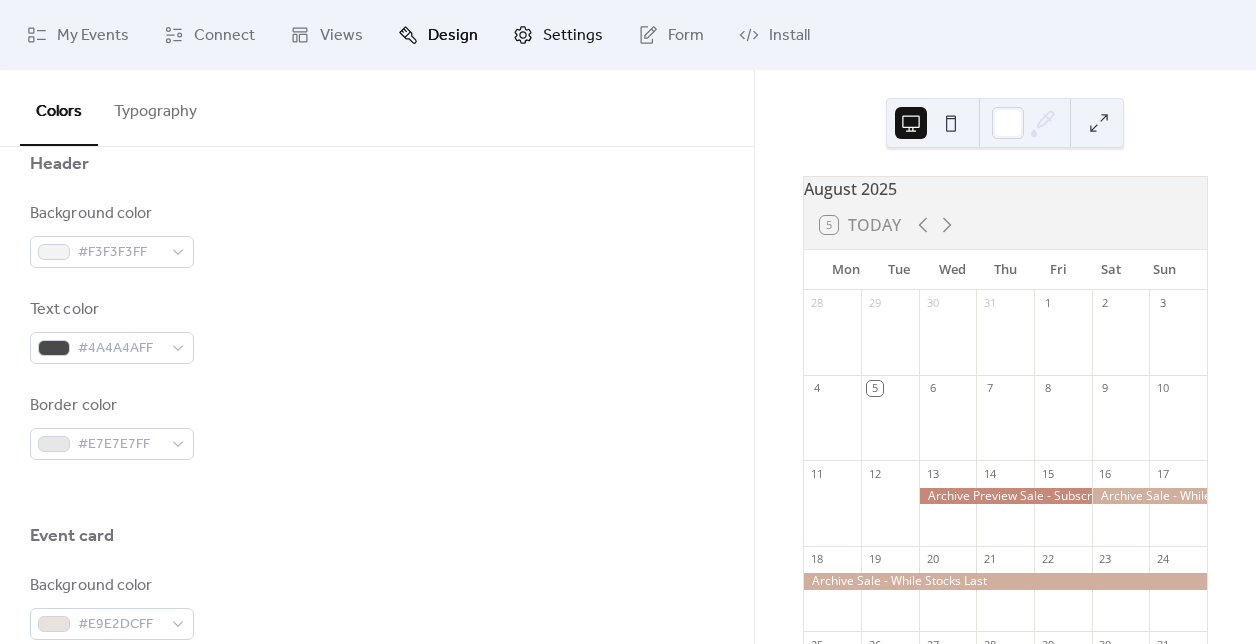 click on "Settings" at bounding box center (573, 36) 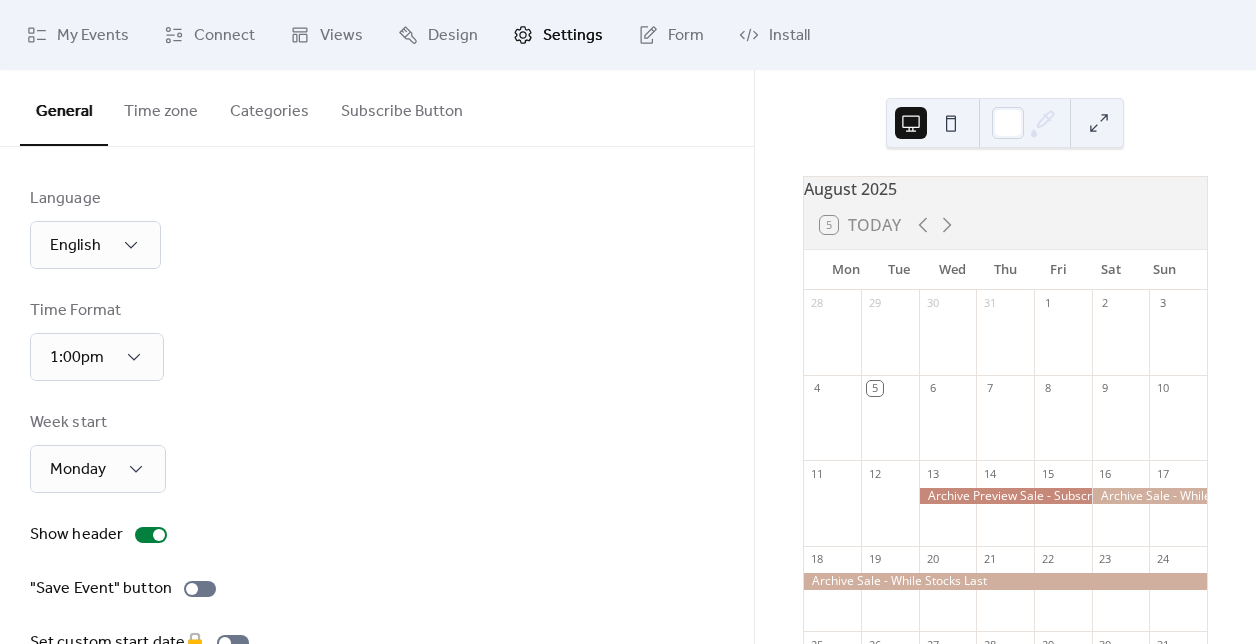 scroll, scrollTop: 140, scrollLeft: 0, axis: vertical 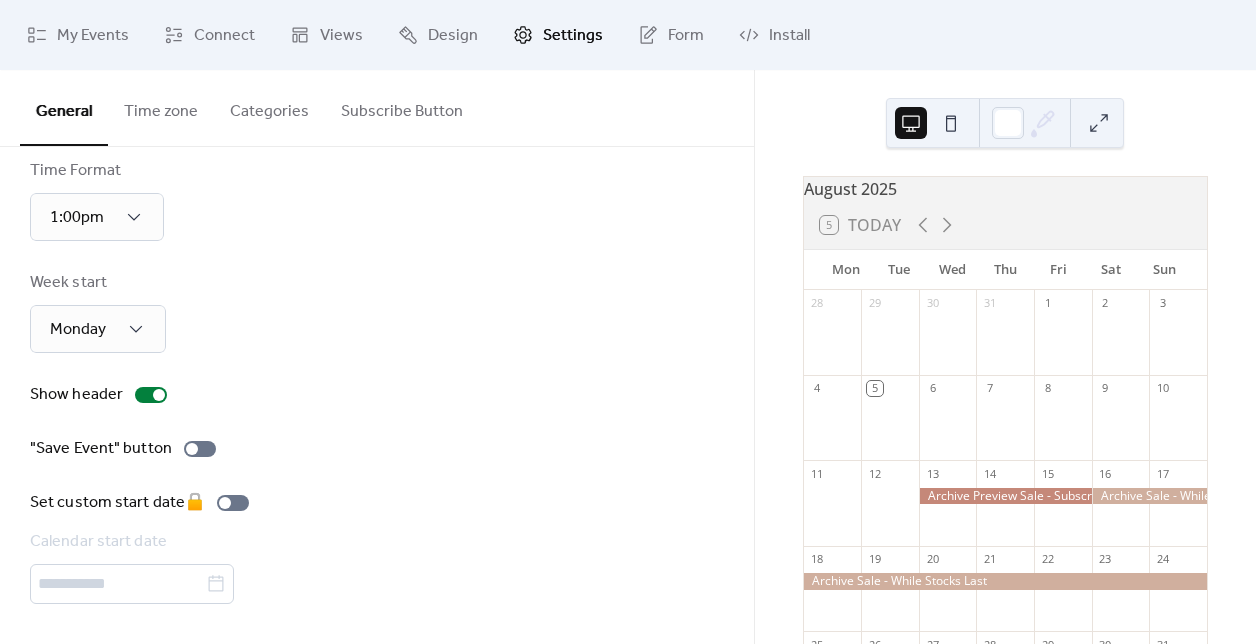 click on "Time zone" at bounding box center (161, 107) 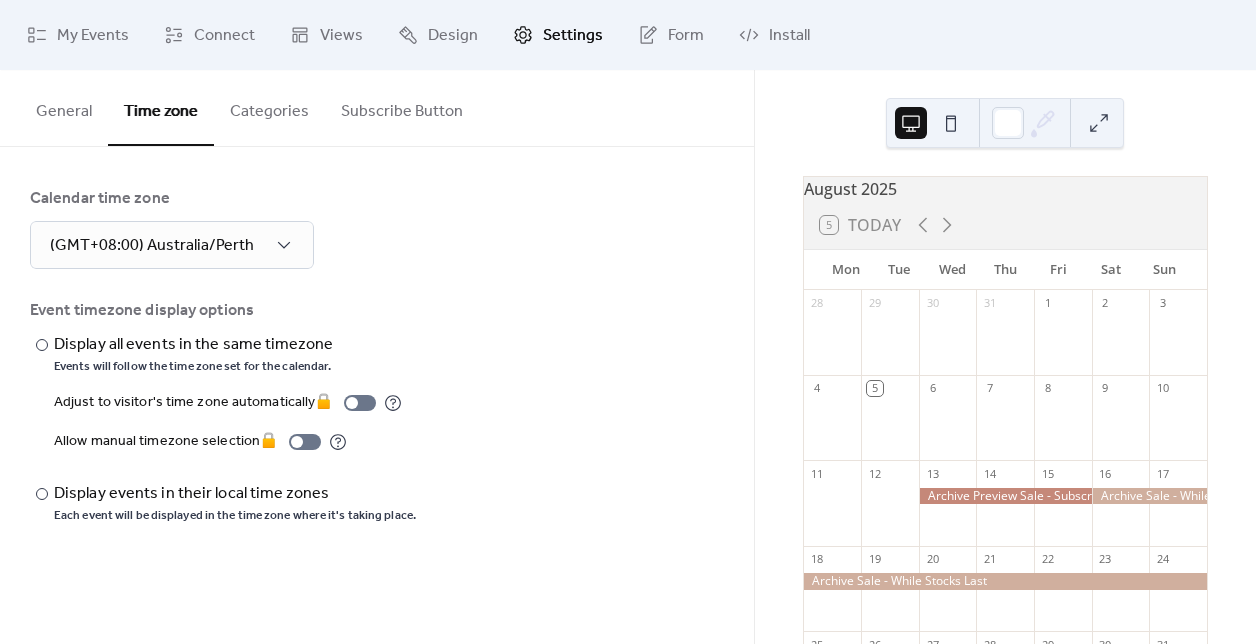 click on "Categories" at bounding box center (269, 107) 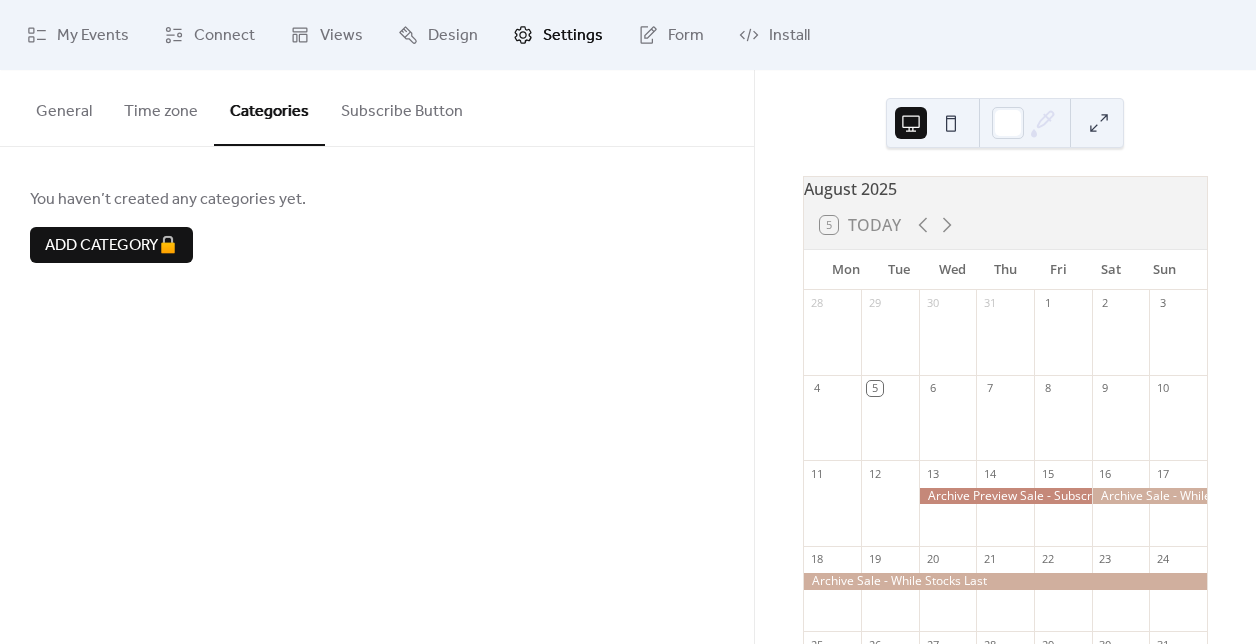 click on "Subscribe Button" at bounding box center [402, 107] 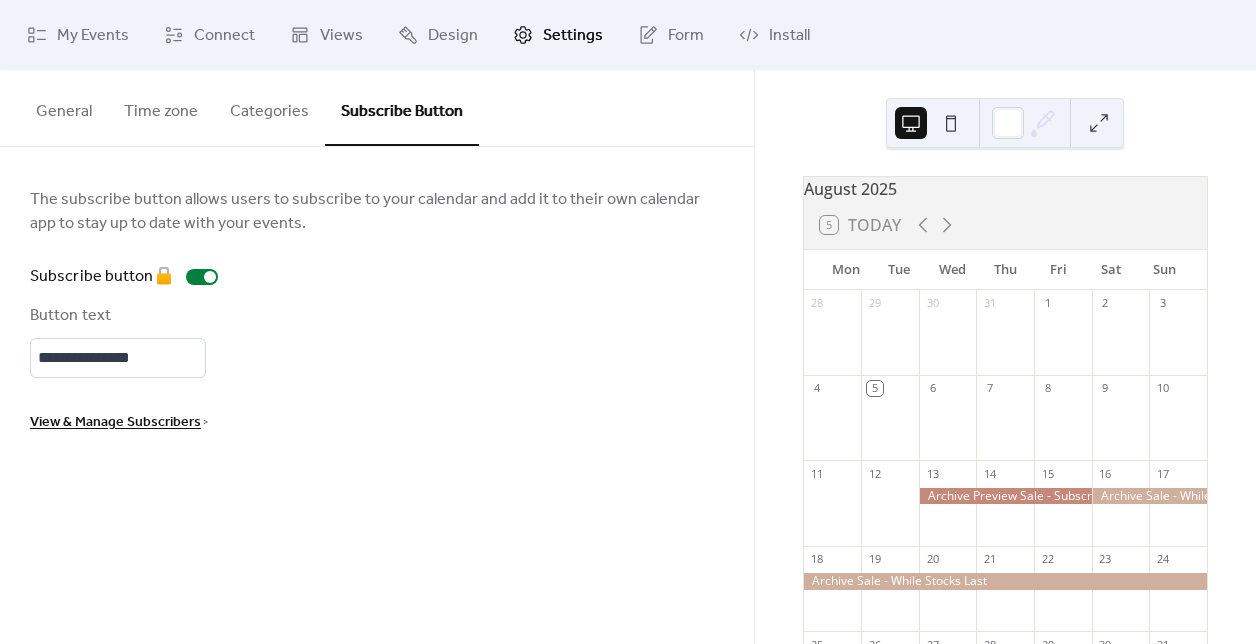 click on "View & Manage Subscribers" at bounding box center (115, 423) 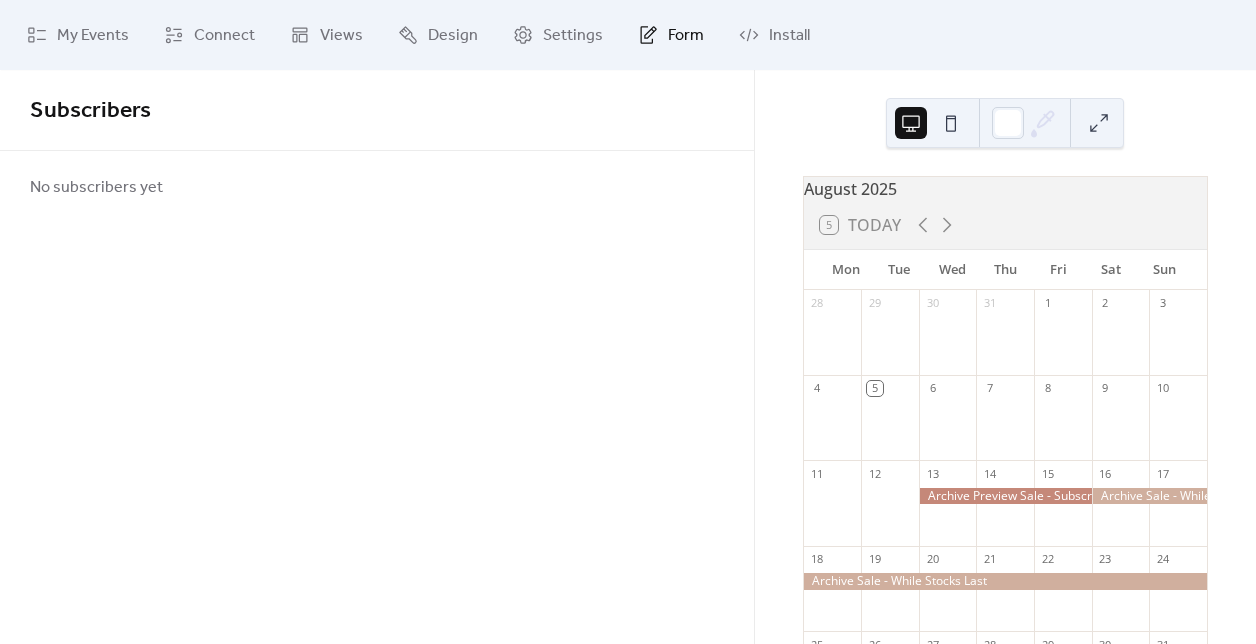 click on "Form" at bounding box center (686, 36) 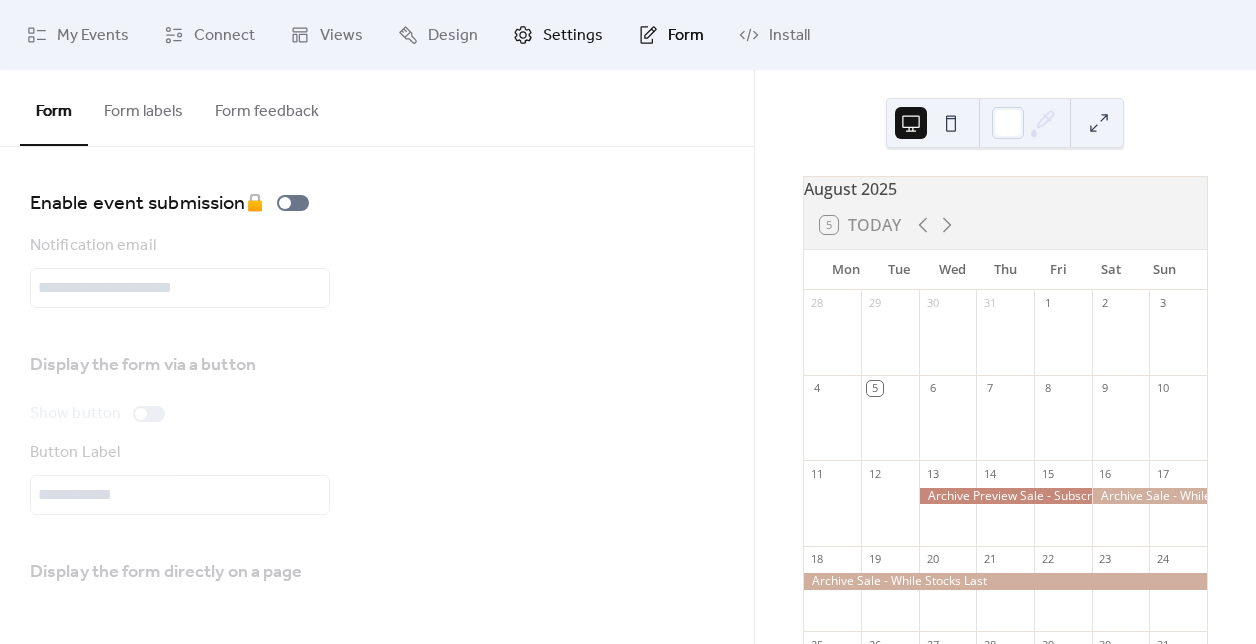 click on "Settings" at bounding box center (573, 36) 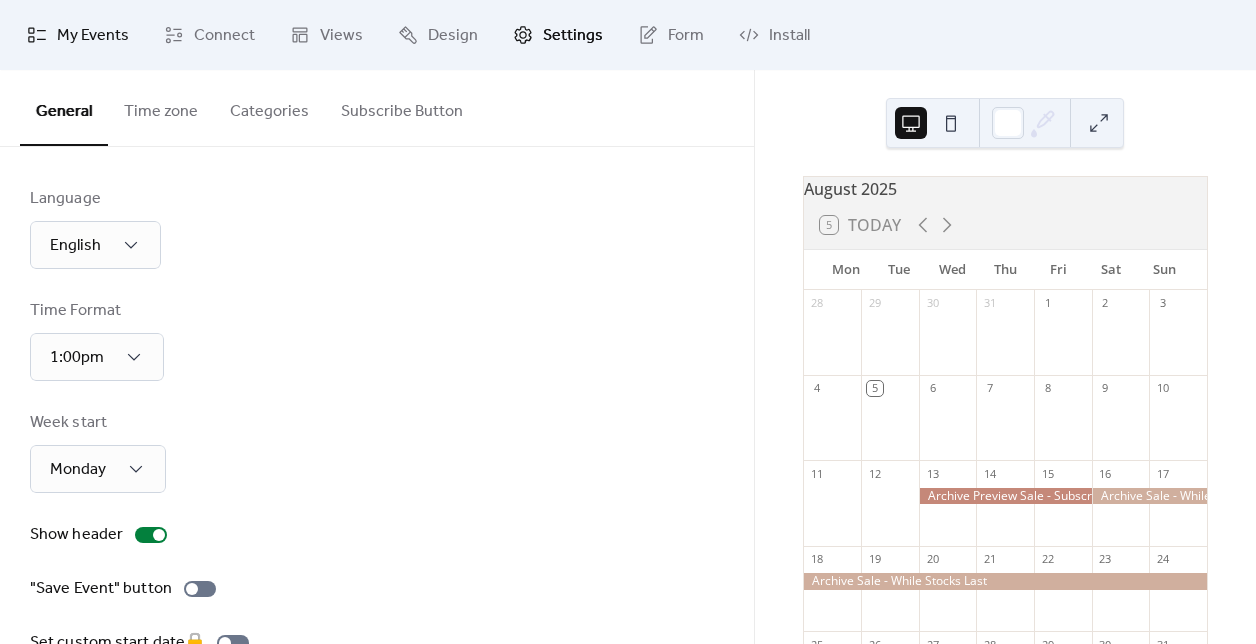 click on "My Events" at bounding box center (93, 36) 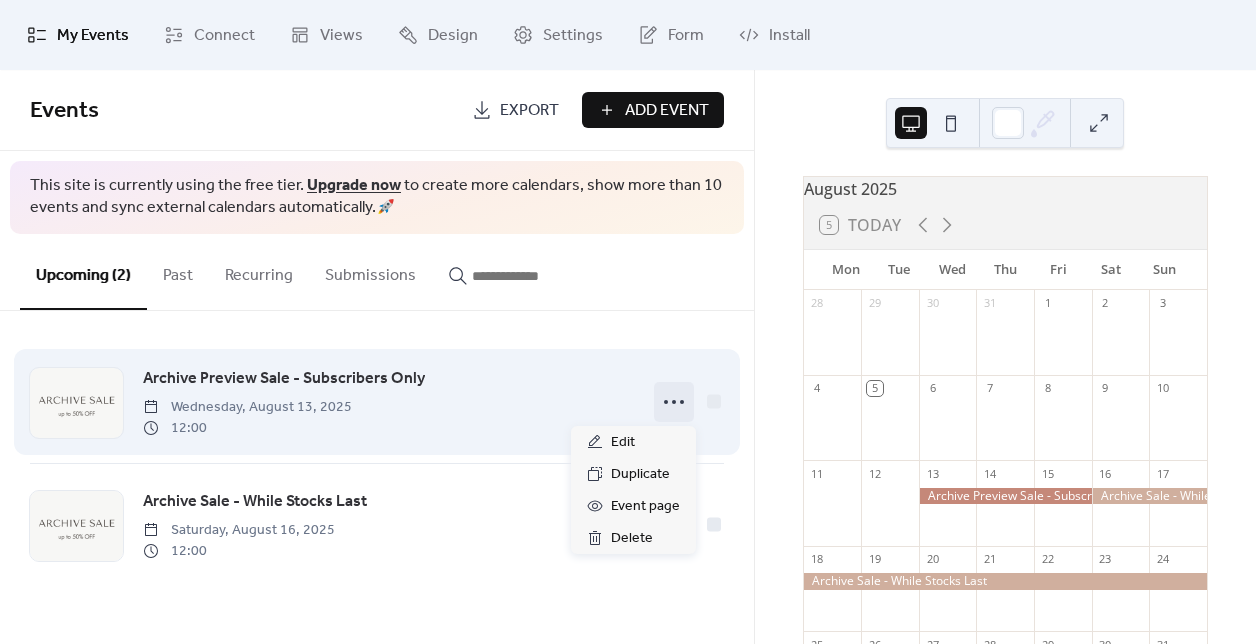 click 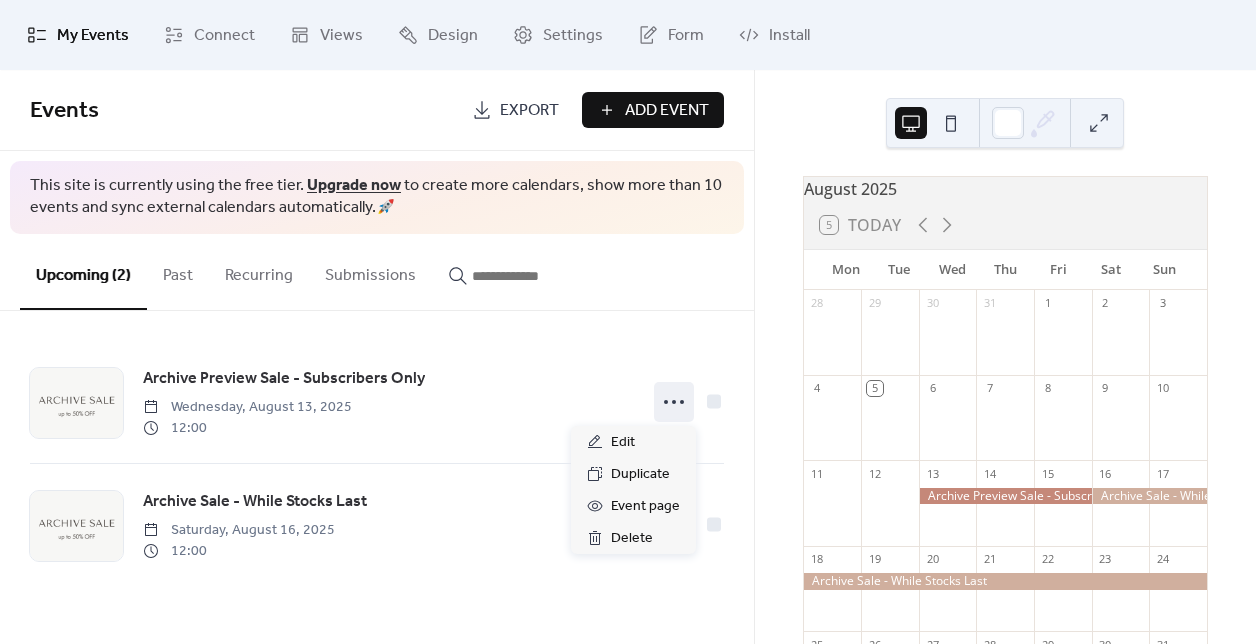 click on "August 2025 5 Today Mon Tue Wed Thu Fri Sat Sun 28 29 30 31 1 2 3 4 5 6 7 8 9 10 11 12 13 14 15 16 17 18 19 20 21 22 23 24 25 26 27 28 29 30 31 1 2 3 4 5 6 7" at bounding box center (1005, 357) 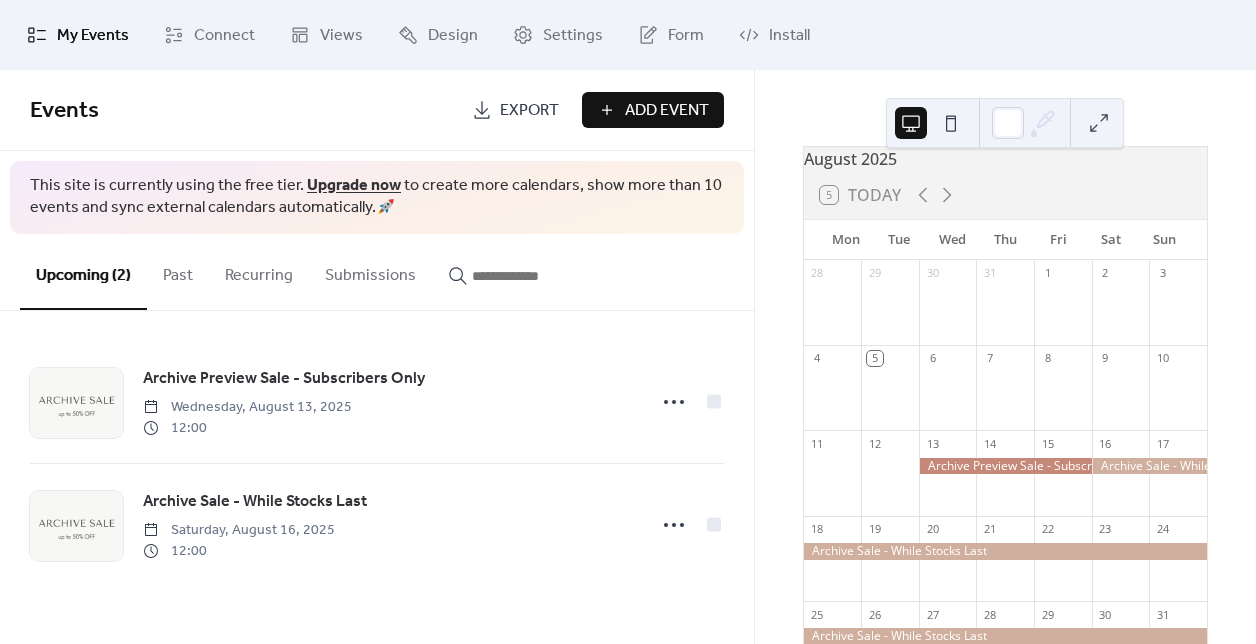 scroll, scrollTop: 29, scrollLeft: 0, axis: vertical 